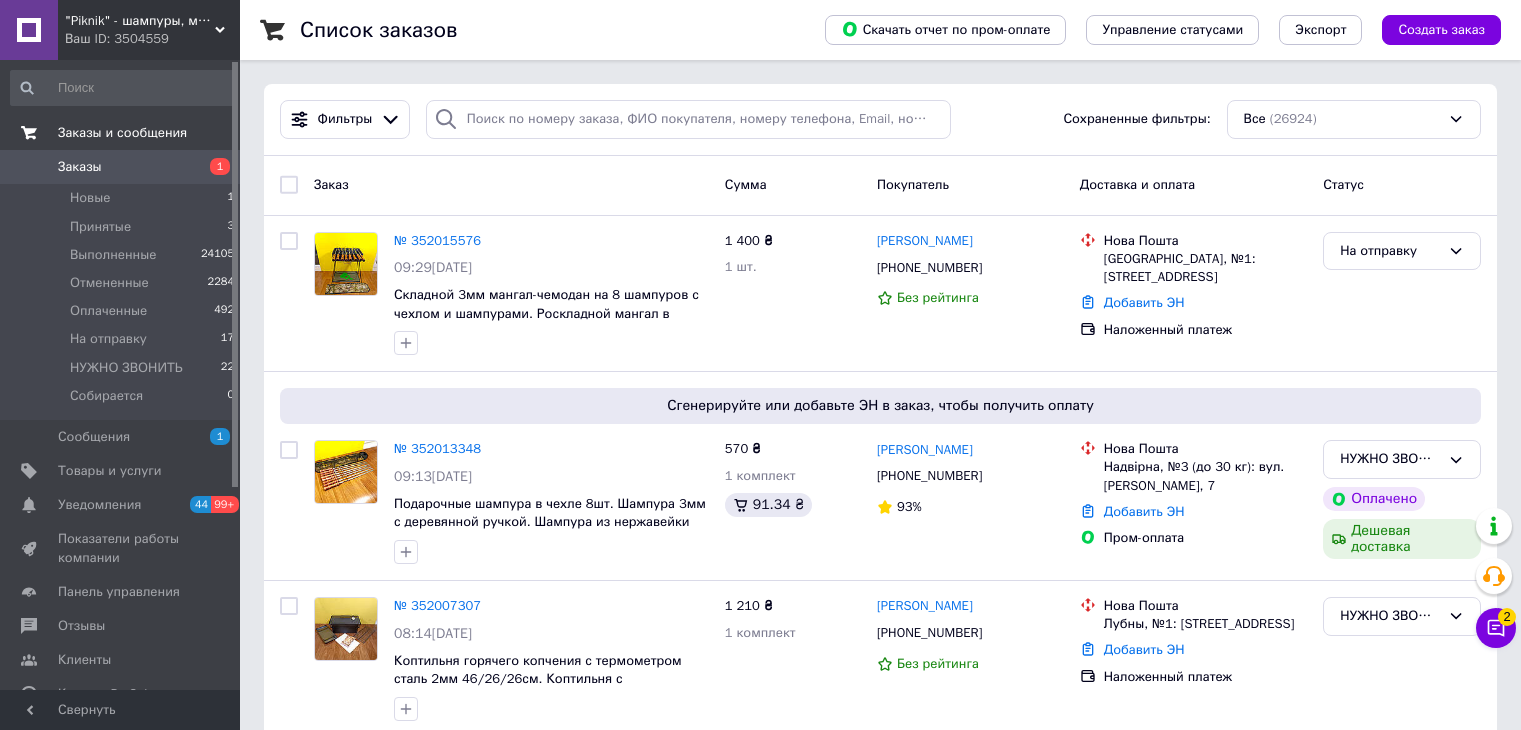 scroll, scrollTop: 0, scrollLeft: 0, axis: both 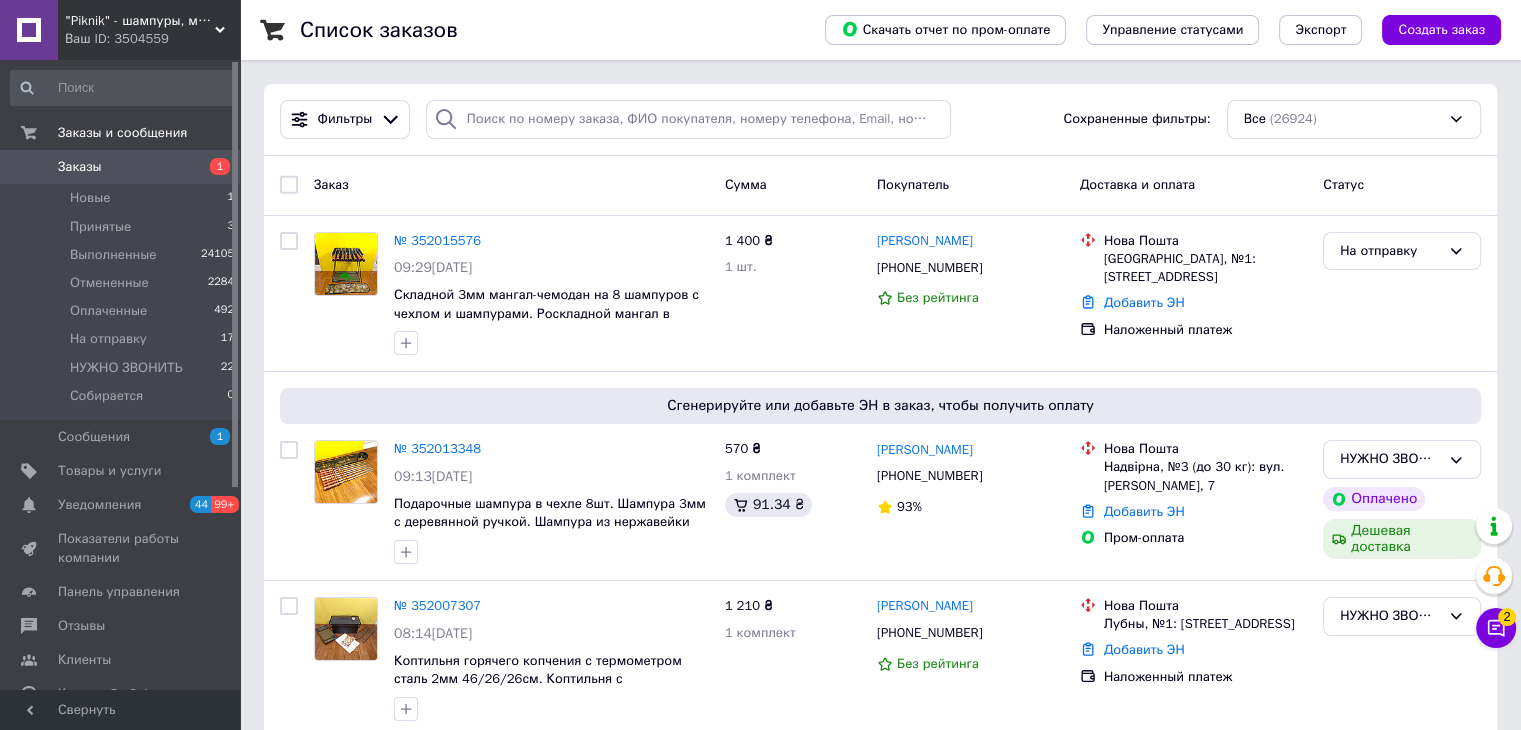 click on "Заказы" at bounding box center (121, 167) 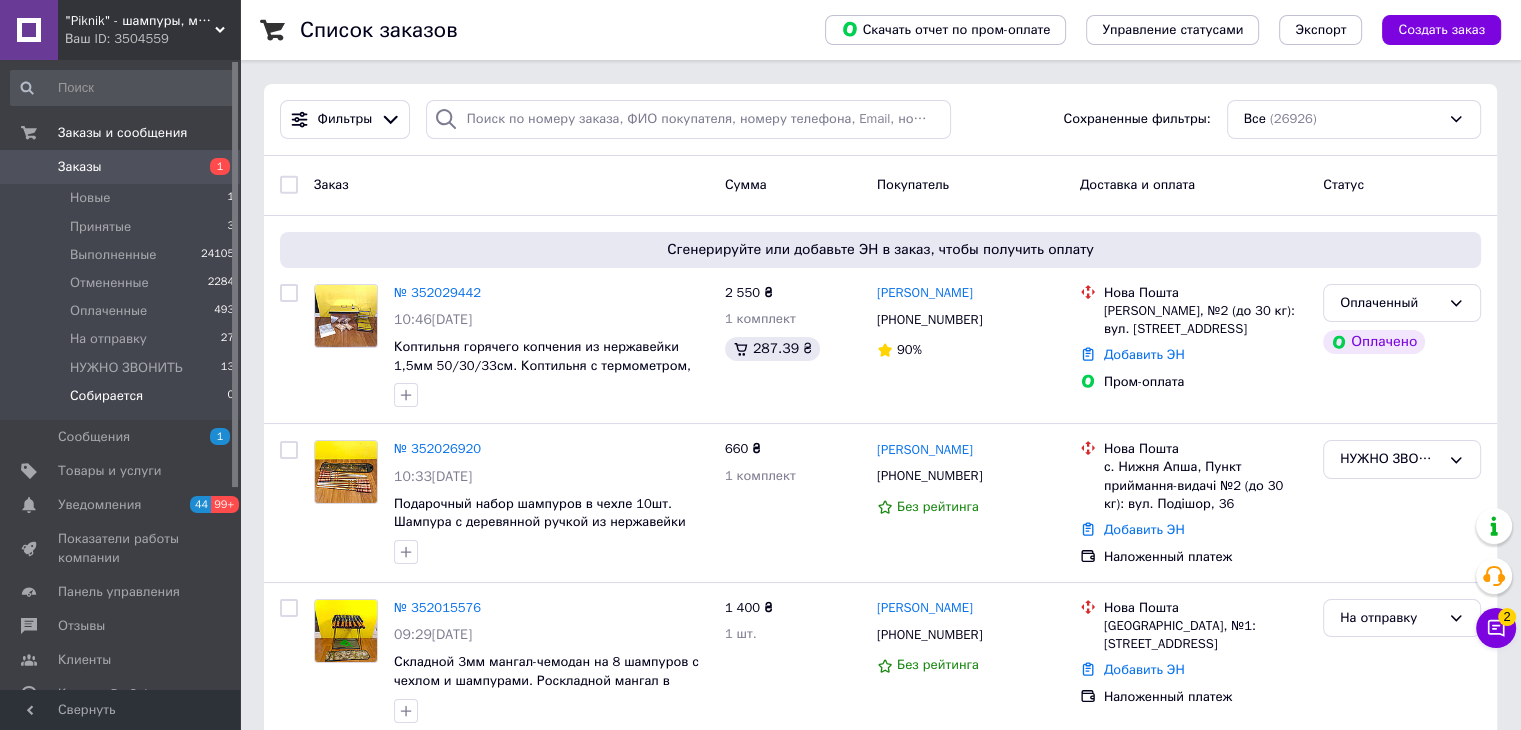 scroll, scrollTop: 0, scrollLeft: 0, axis: both 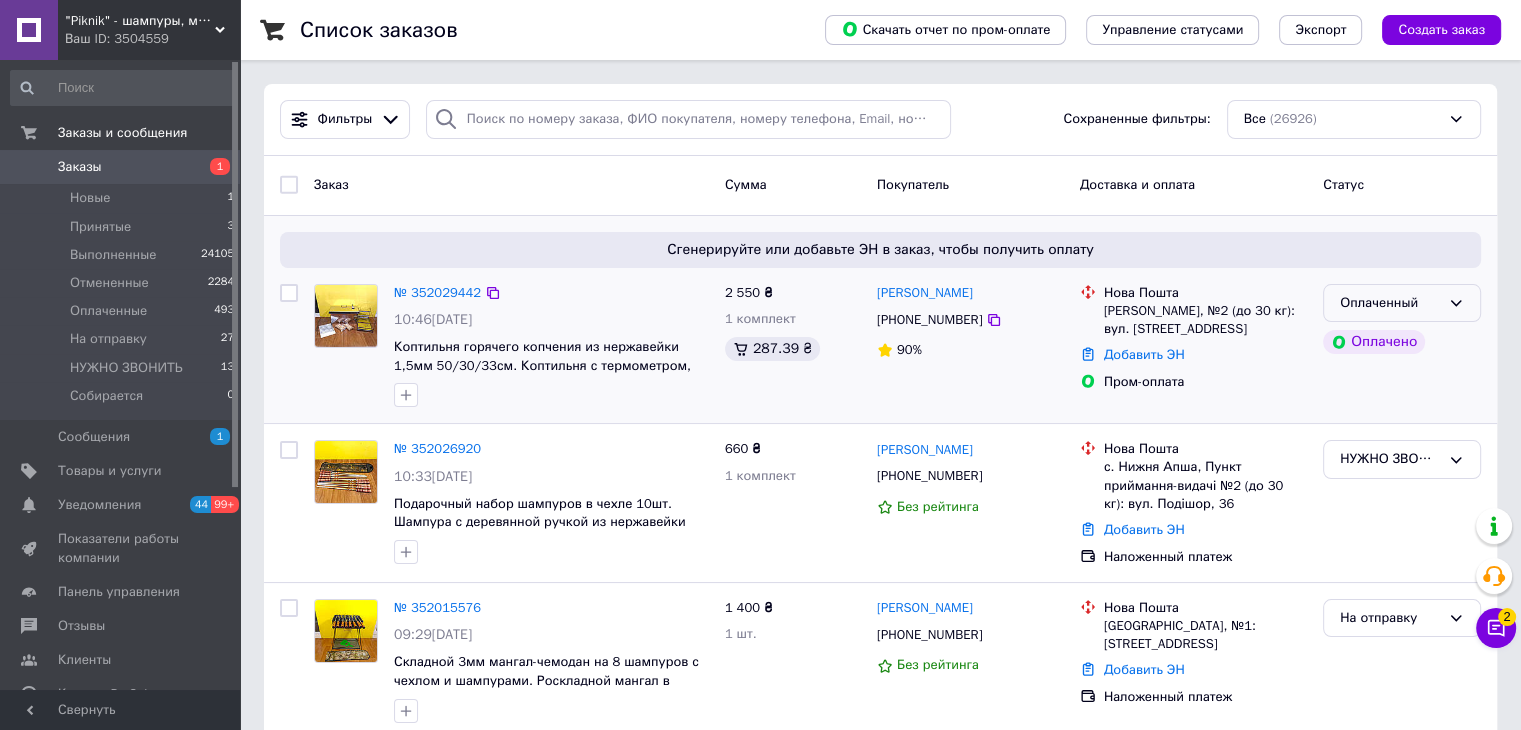 click on "Оплаченный" at bounding box center [1390, 303] 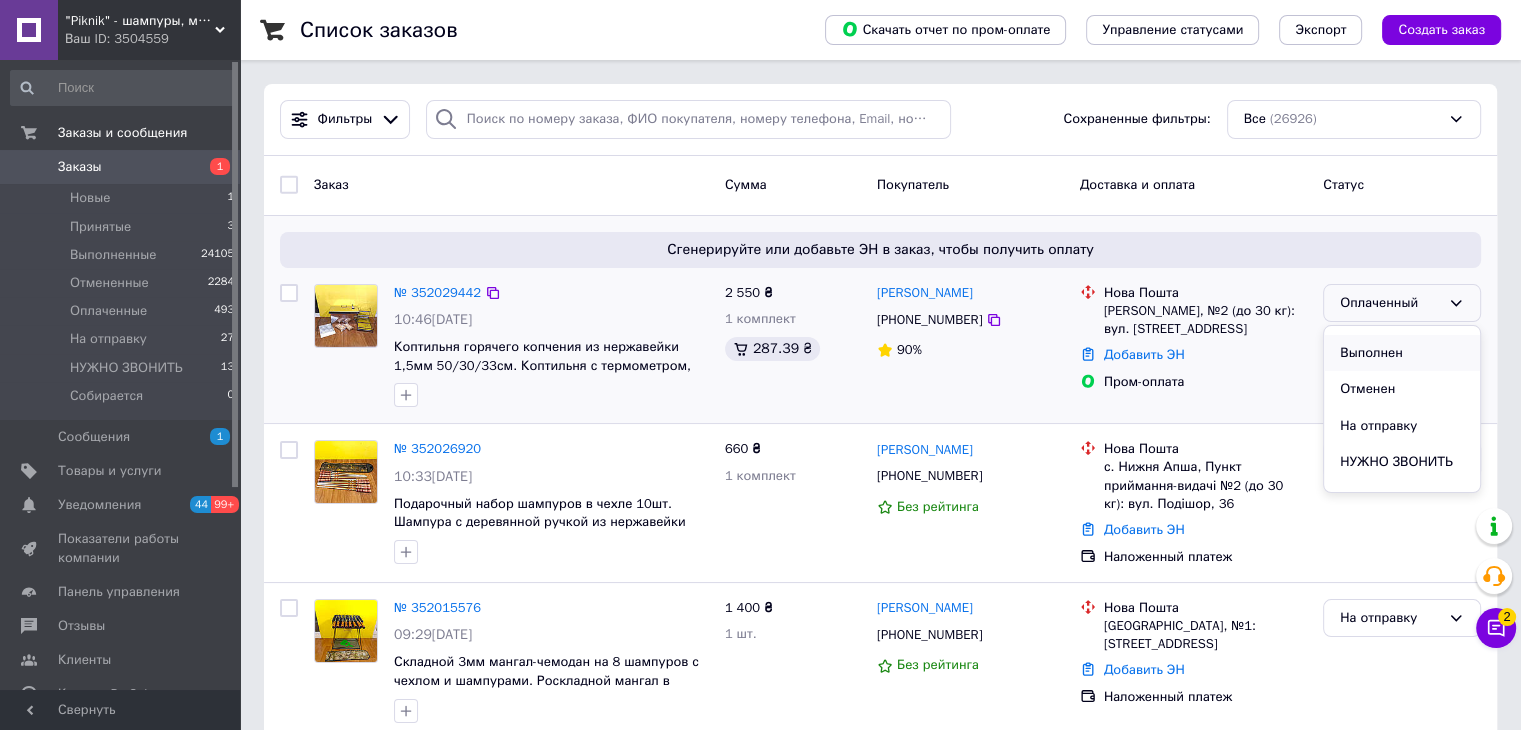 scroll, scrollTop: 53, scrollLeft: 0, axis: vertical 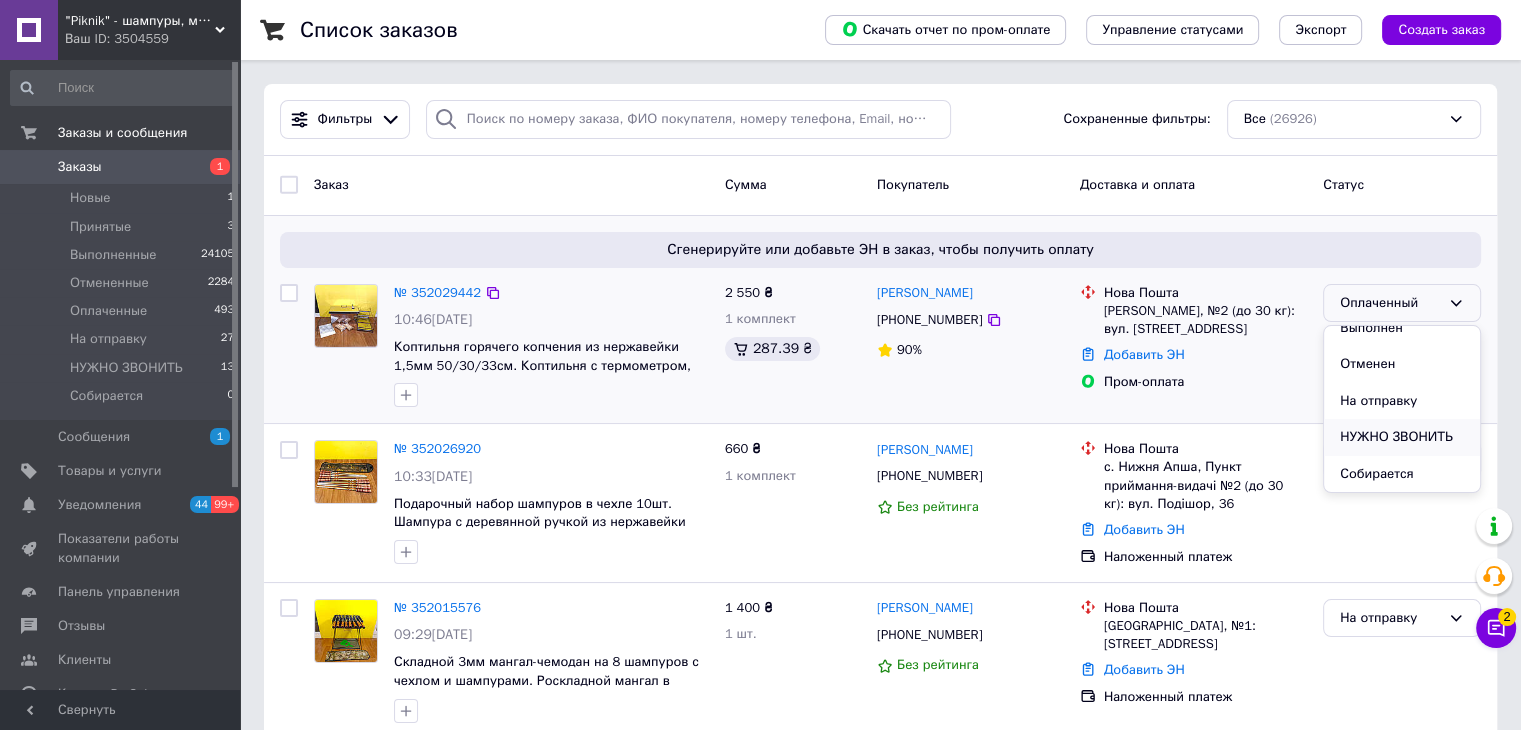 click on "НУЖНО ЗВОНИТЬ" at bounding box center [1402, 437] 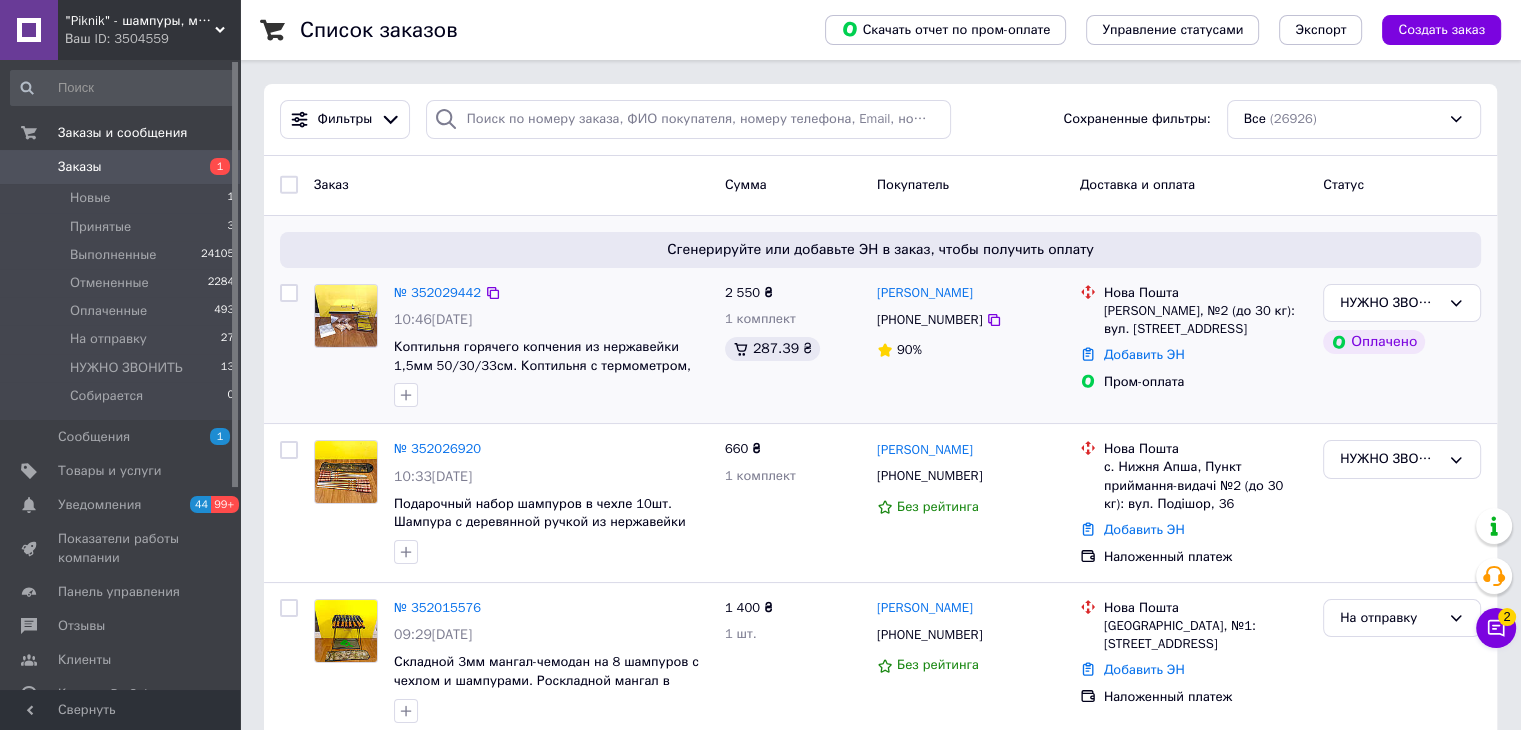 click on "Заказы" at bounding box center [121, 167] 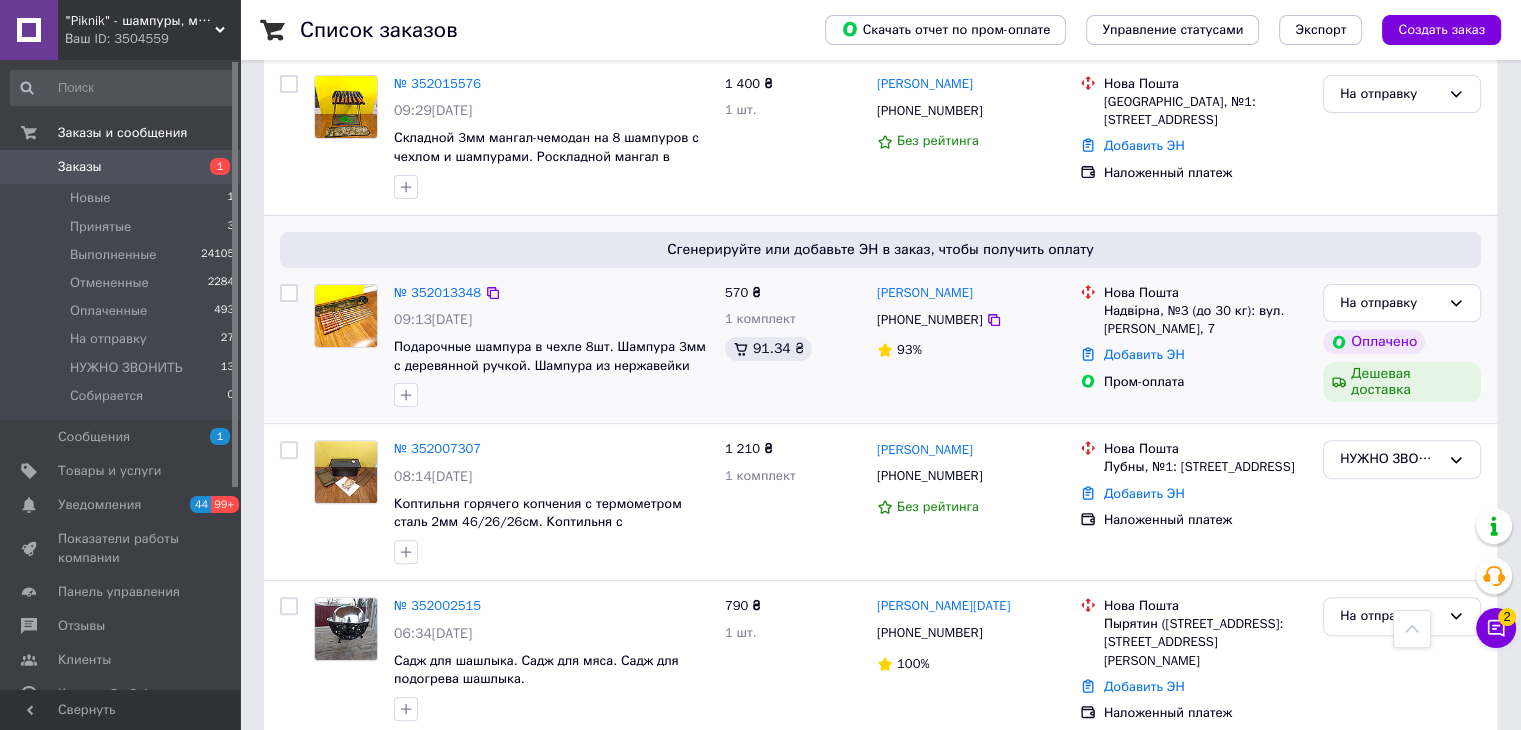 scroll, scrollTop: 800, scrollLeft: 0, axis: vertical 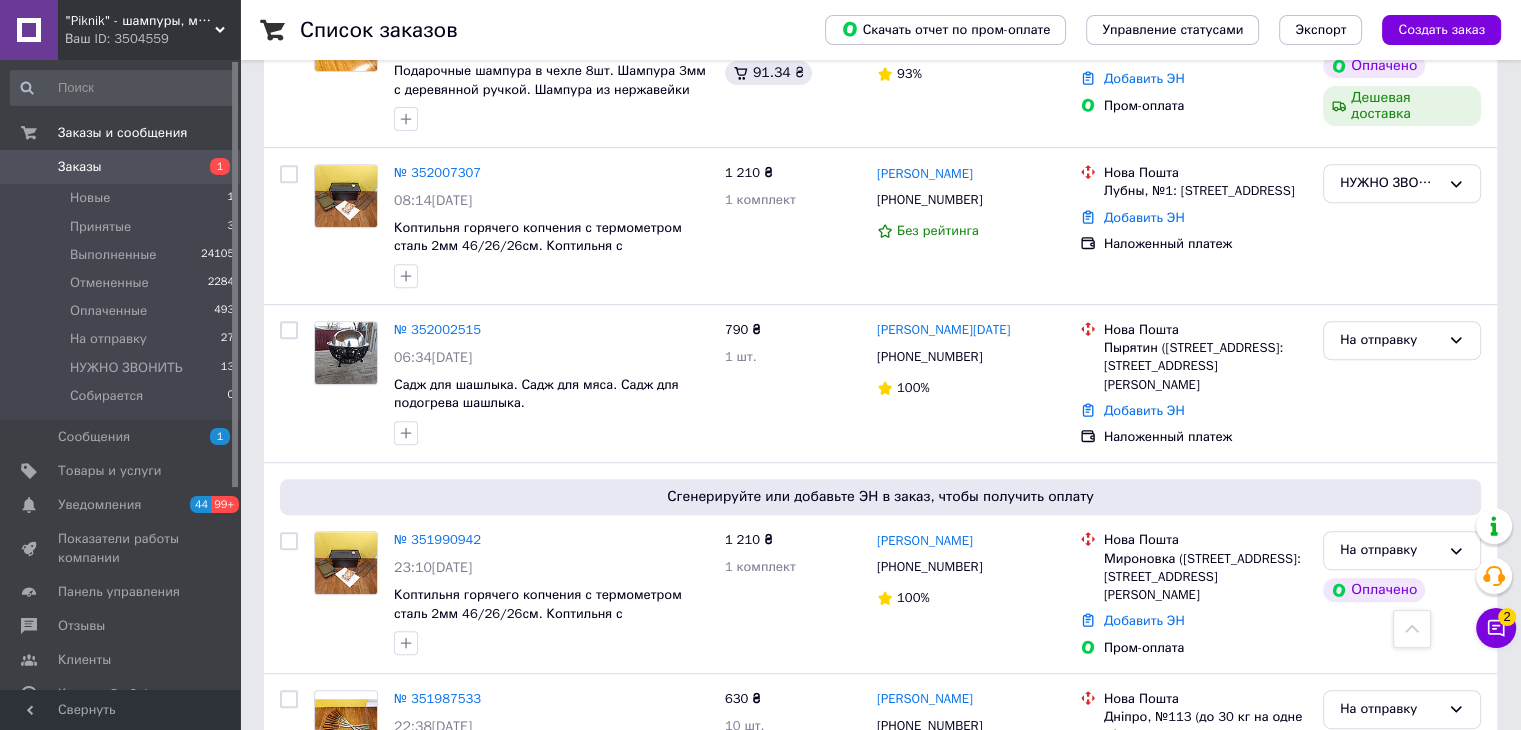 click on "Заказы" at bounding box center [121, 167] 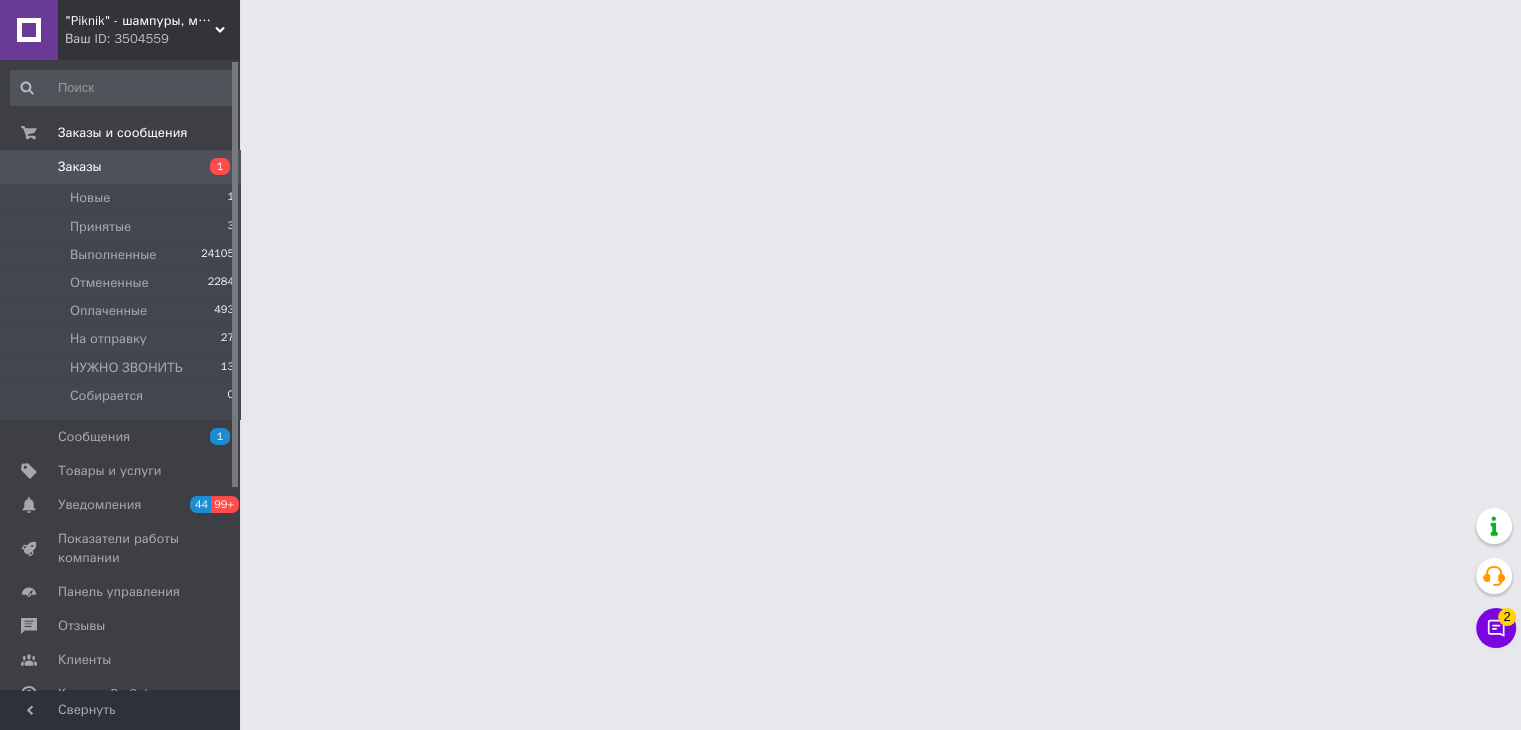 scroll, scrollTop: 0, scrollLeft: 0, axis: both 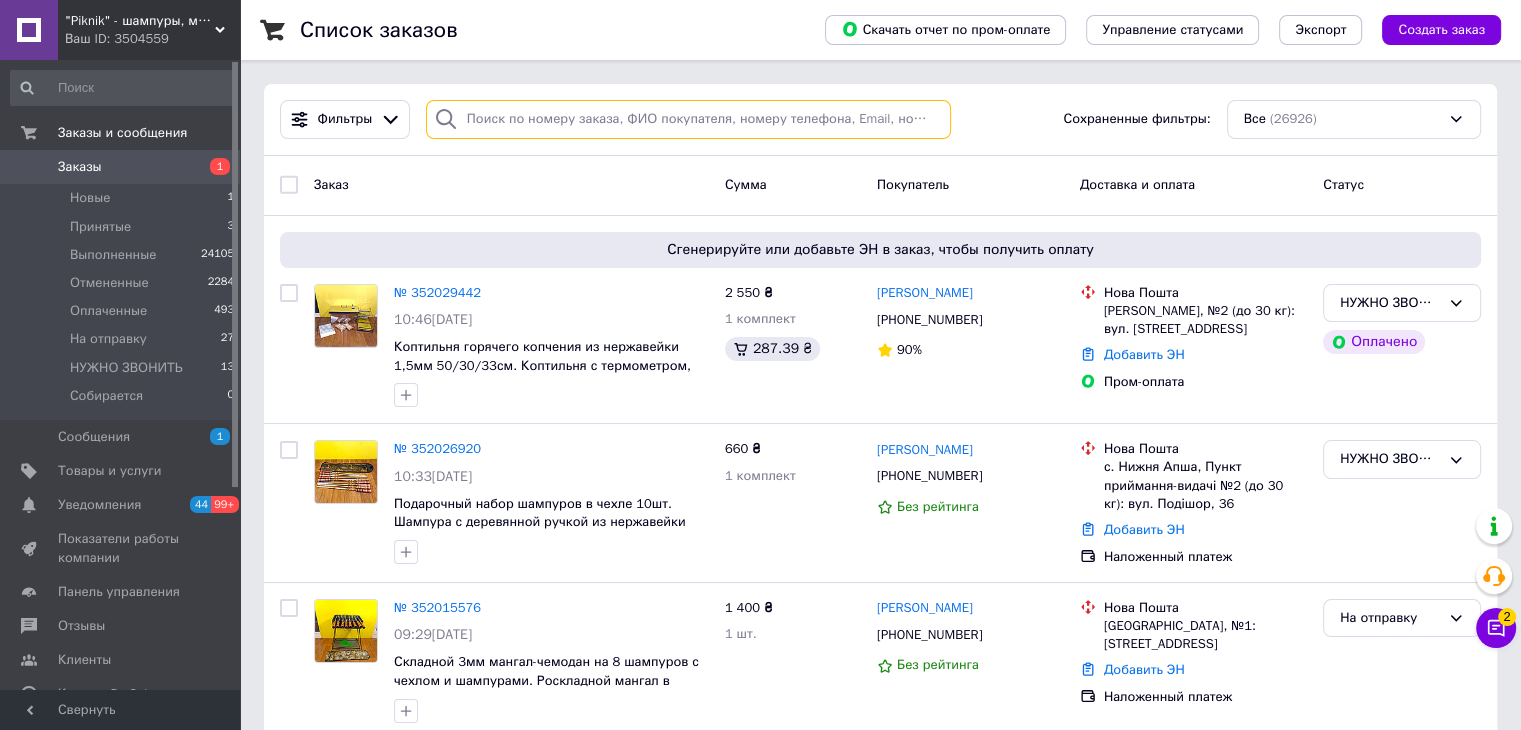 click at bounding box center [688, 119] 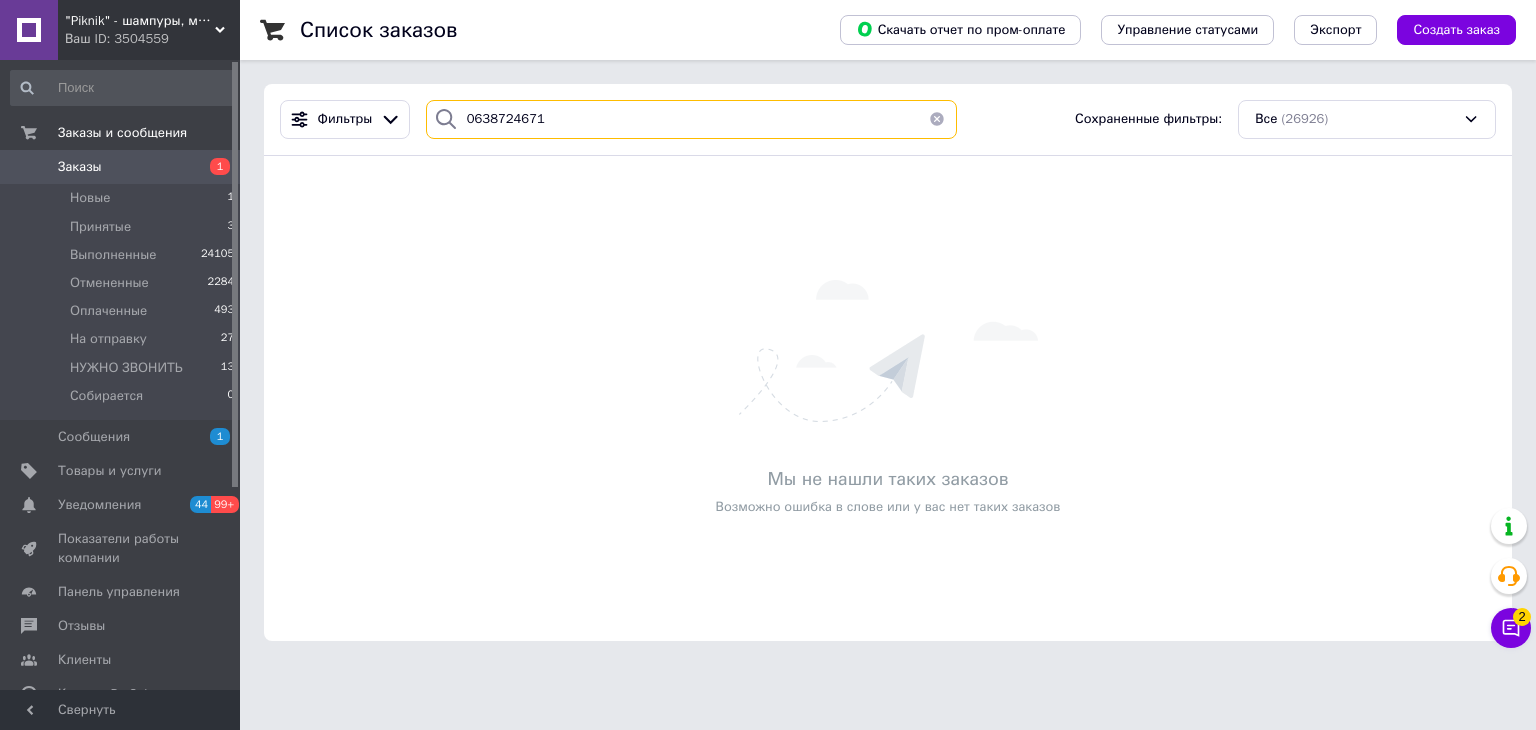 type on "0638724671" 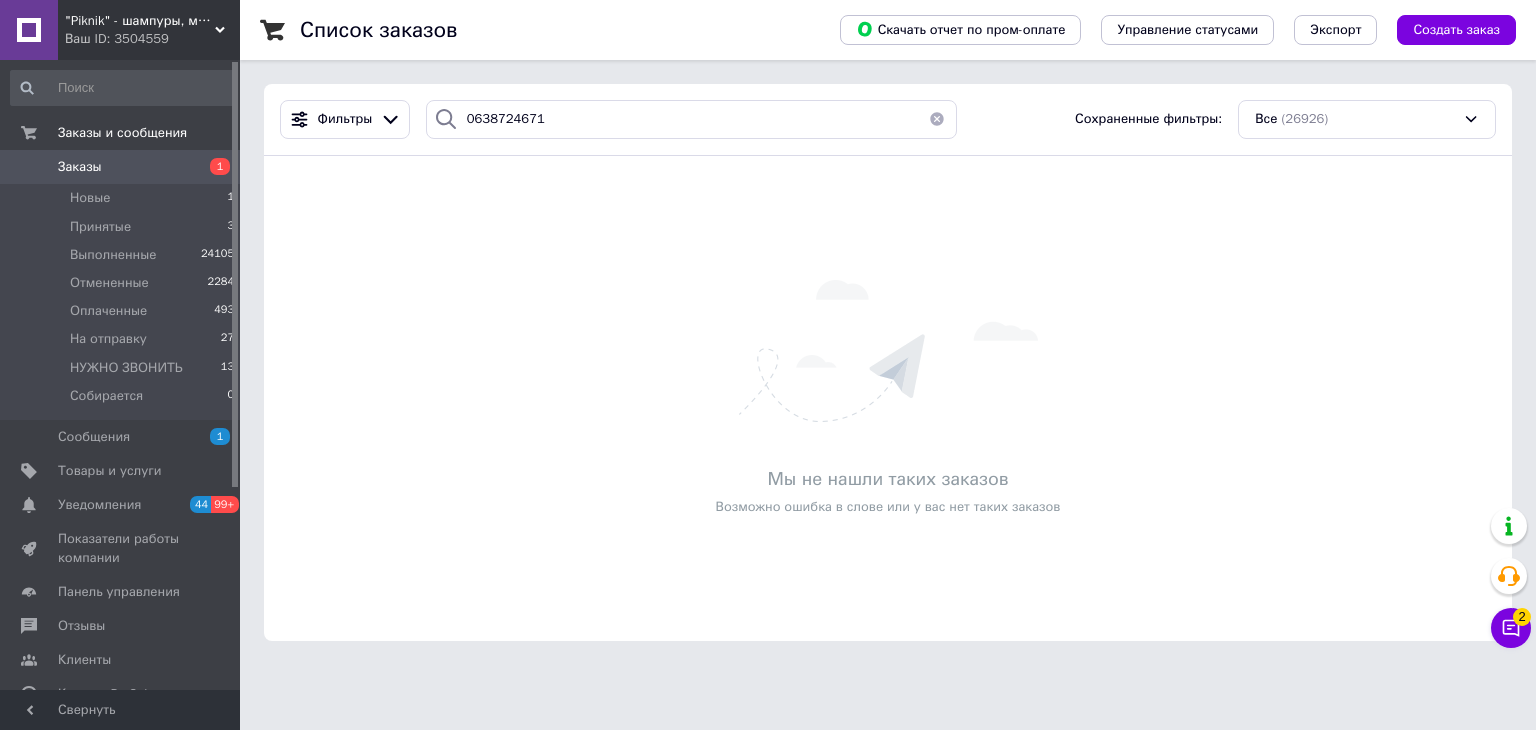 click on "Заказы" at bounding box center (121, 167) 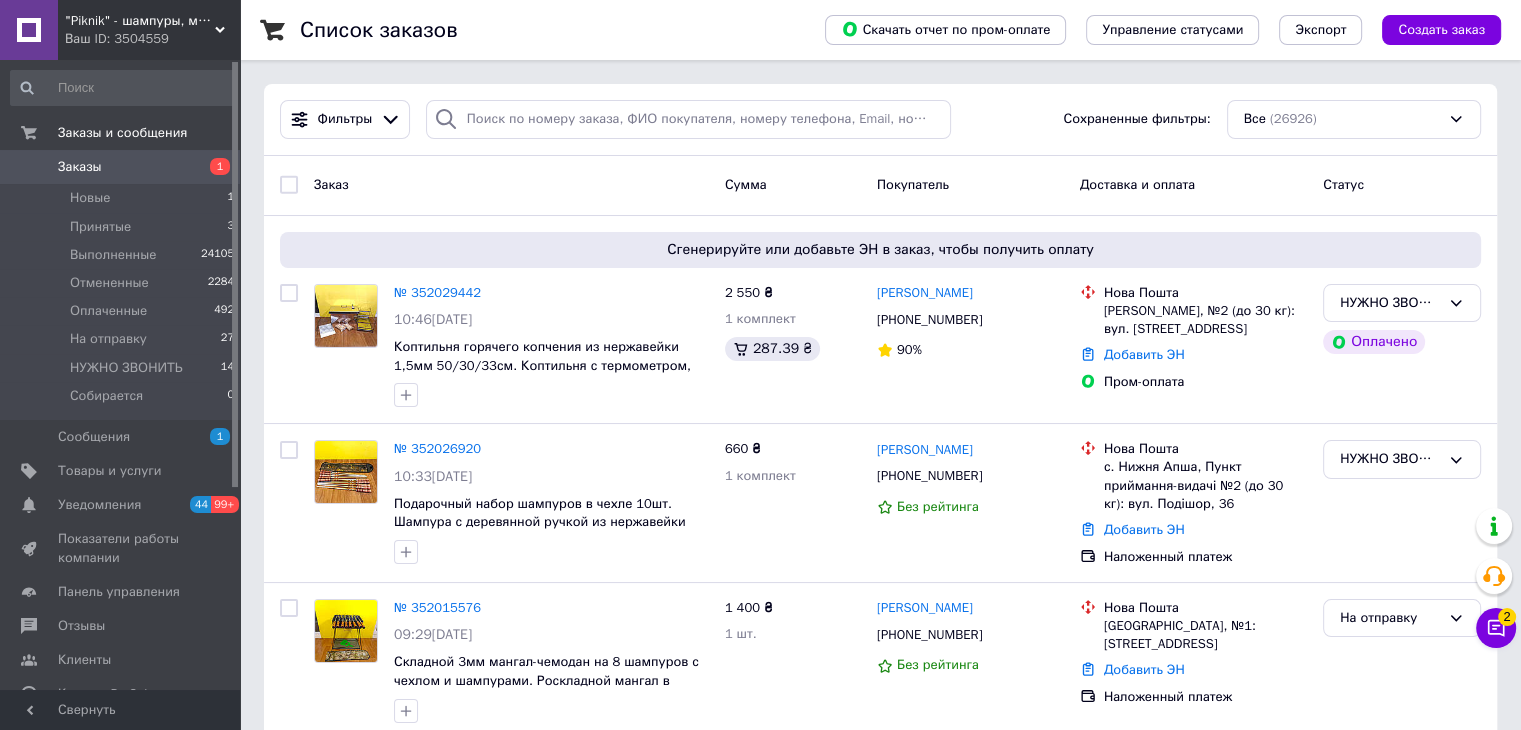 click on "На отправку" at bounding box center [1402, 618] 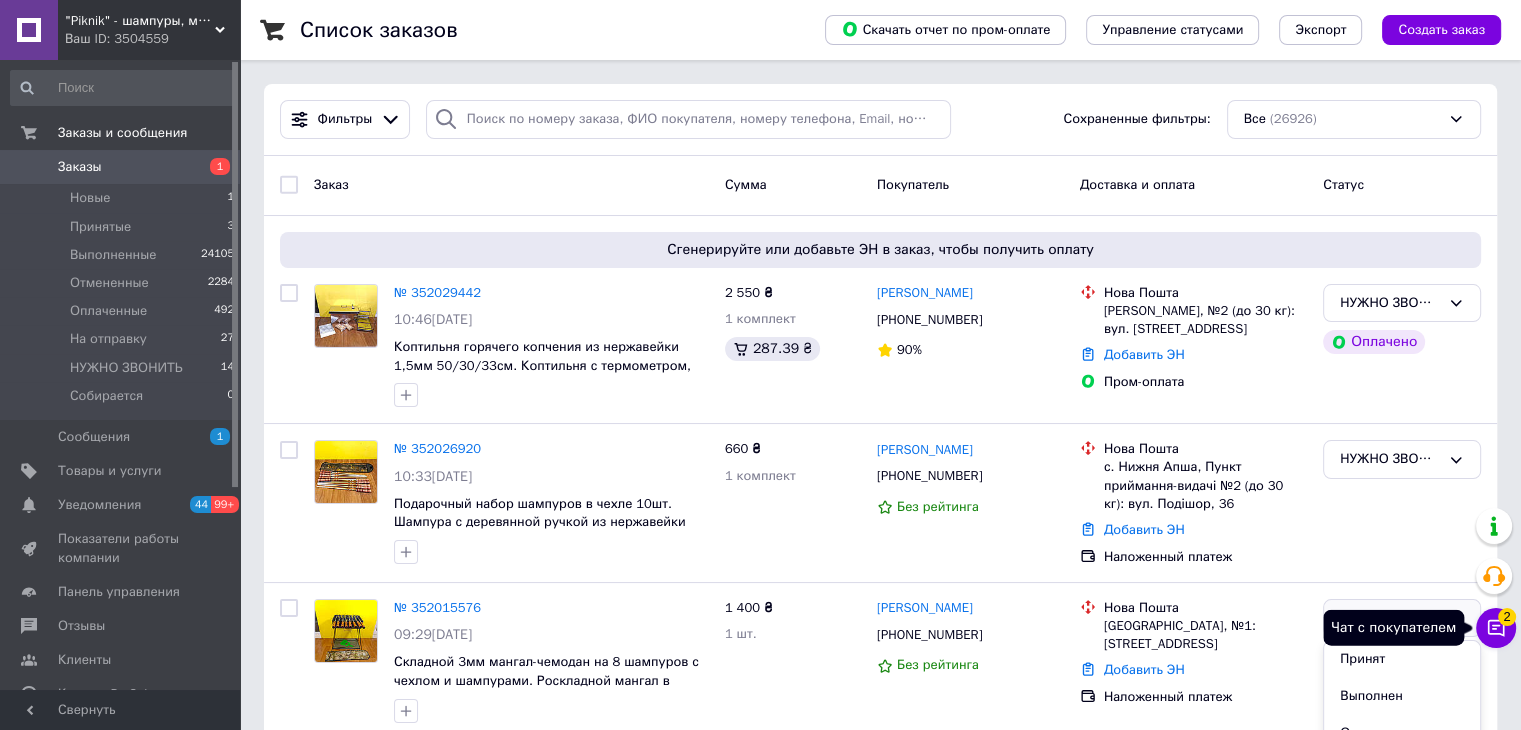 click 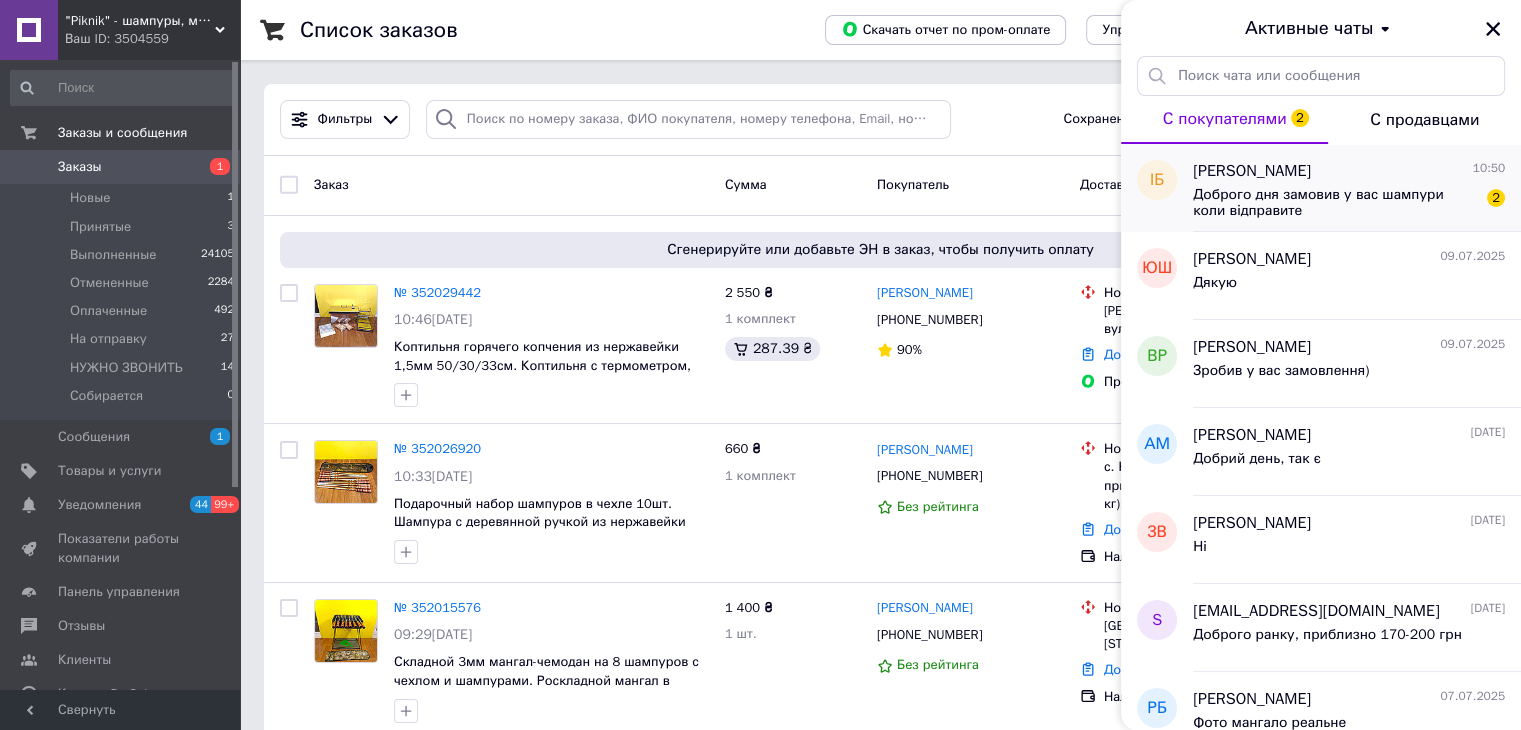click on "Доброго дня  замовив у вас шампури коли відправите" at bounding box center [1335, 203] 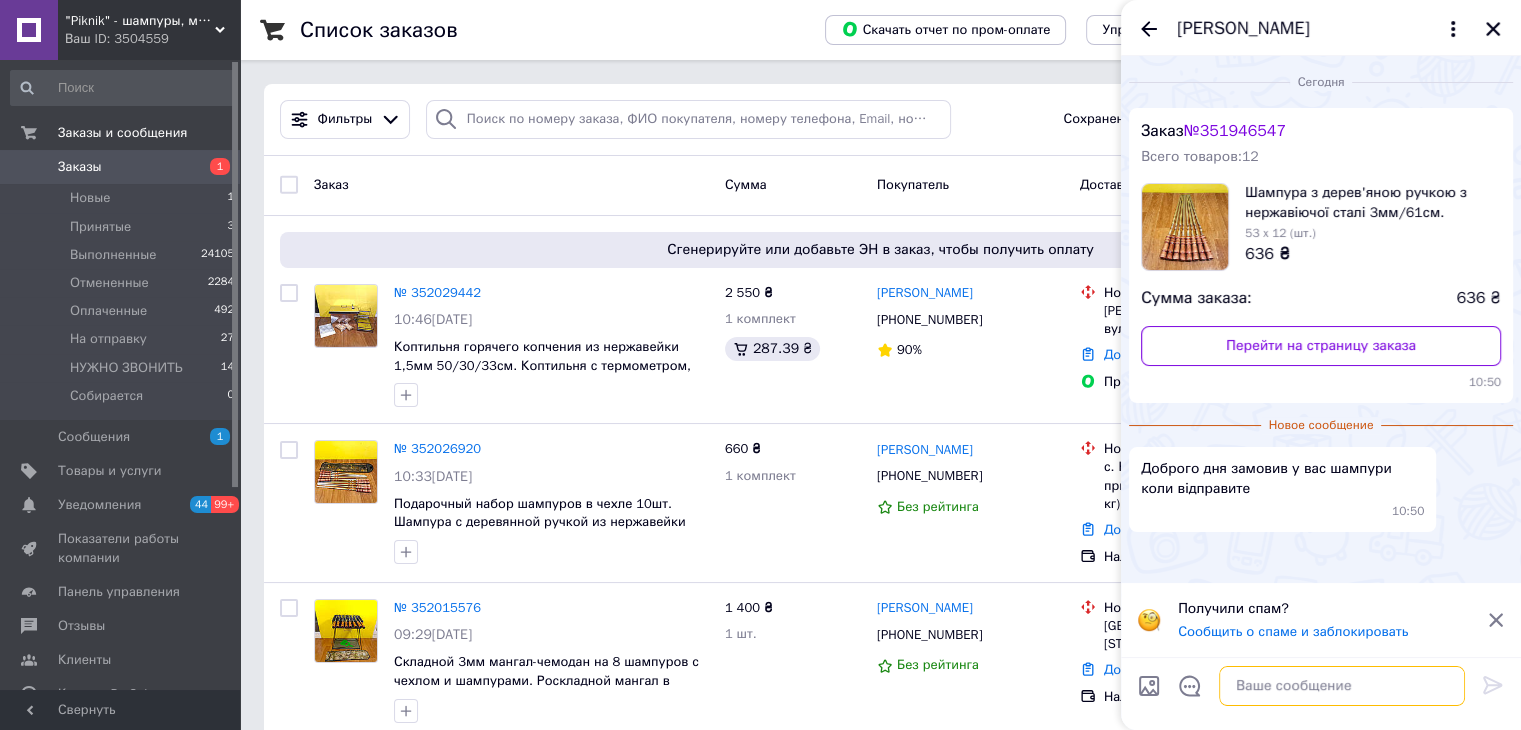 click at bounding box center (1342, 686) 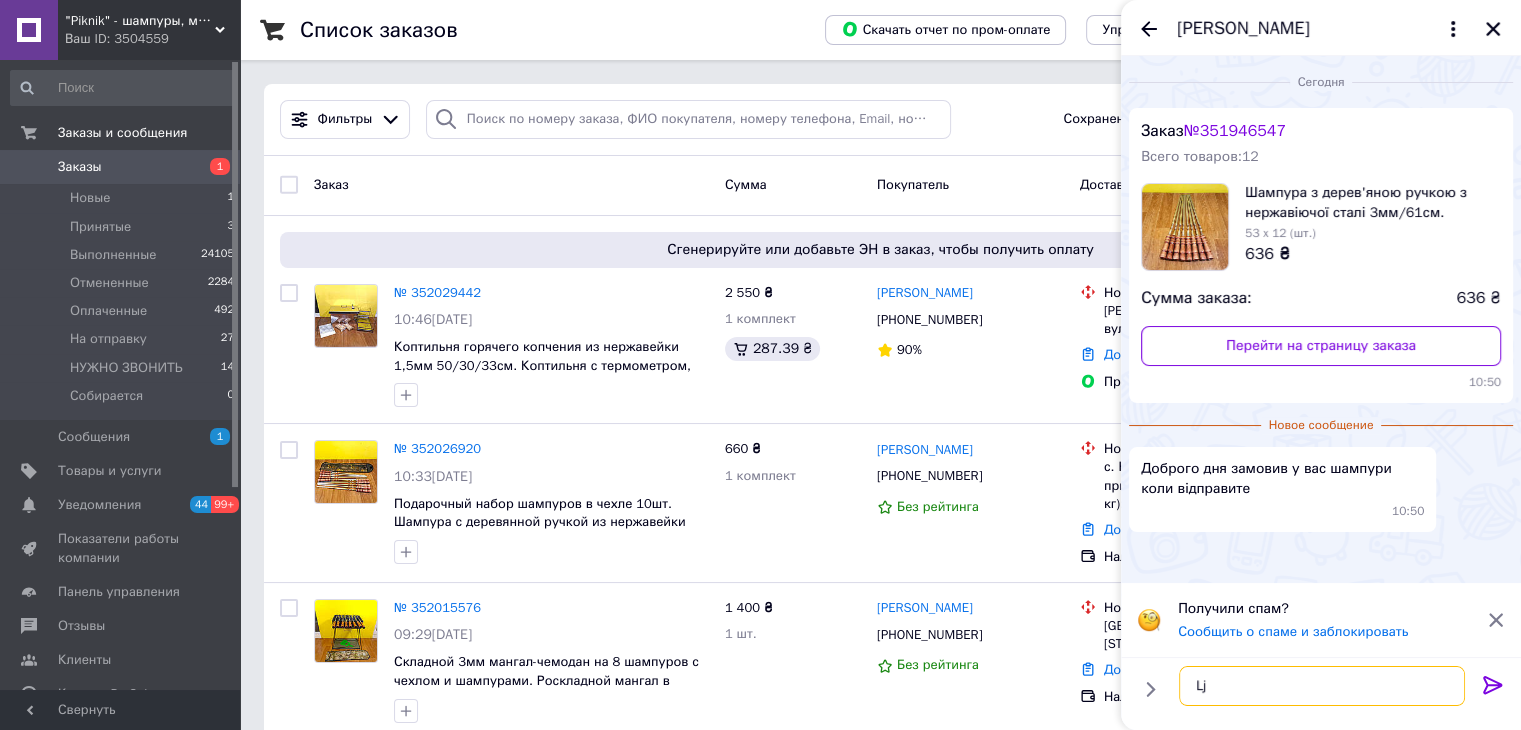 type on "L" 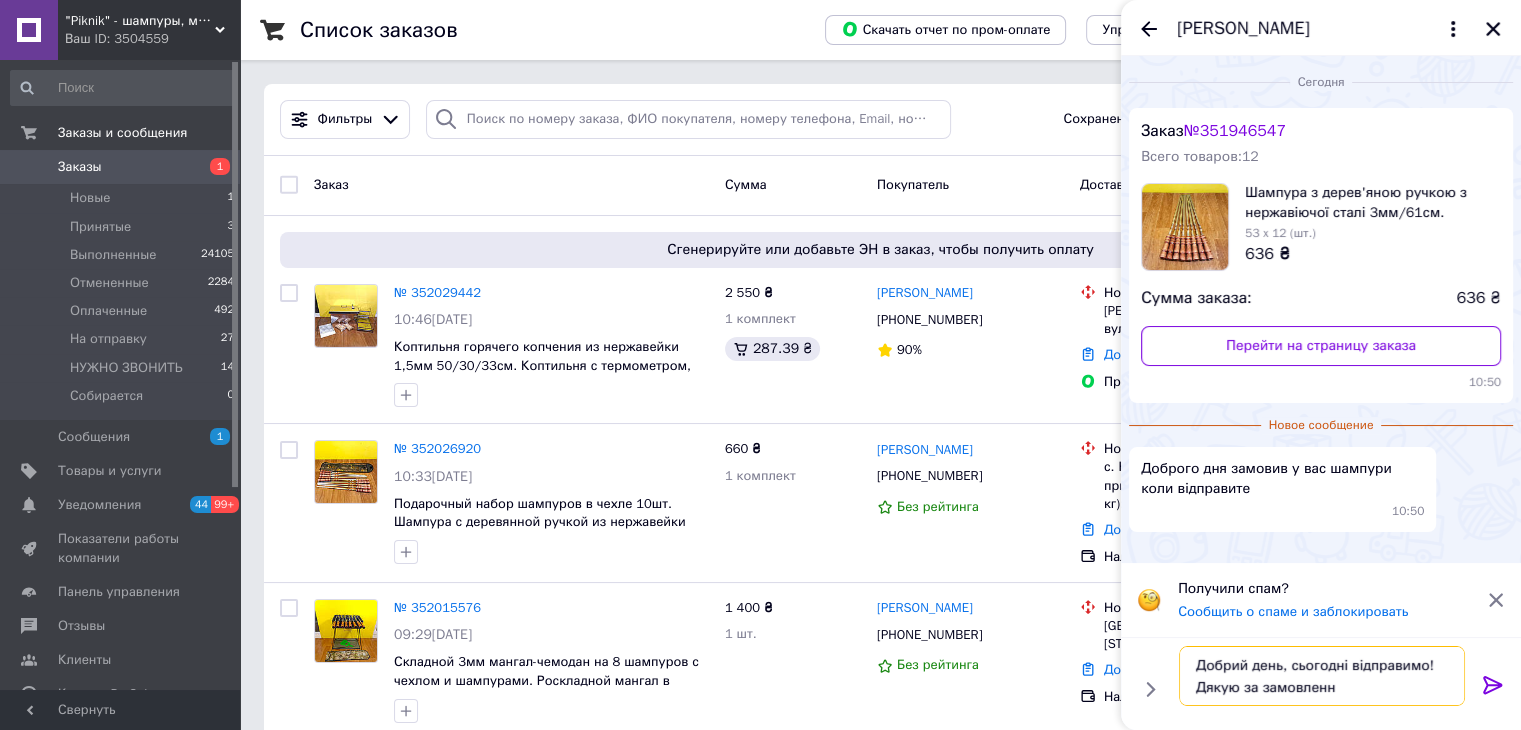 type on "Добрий день, сьогодні відправимо! Дякую за замовлення" 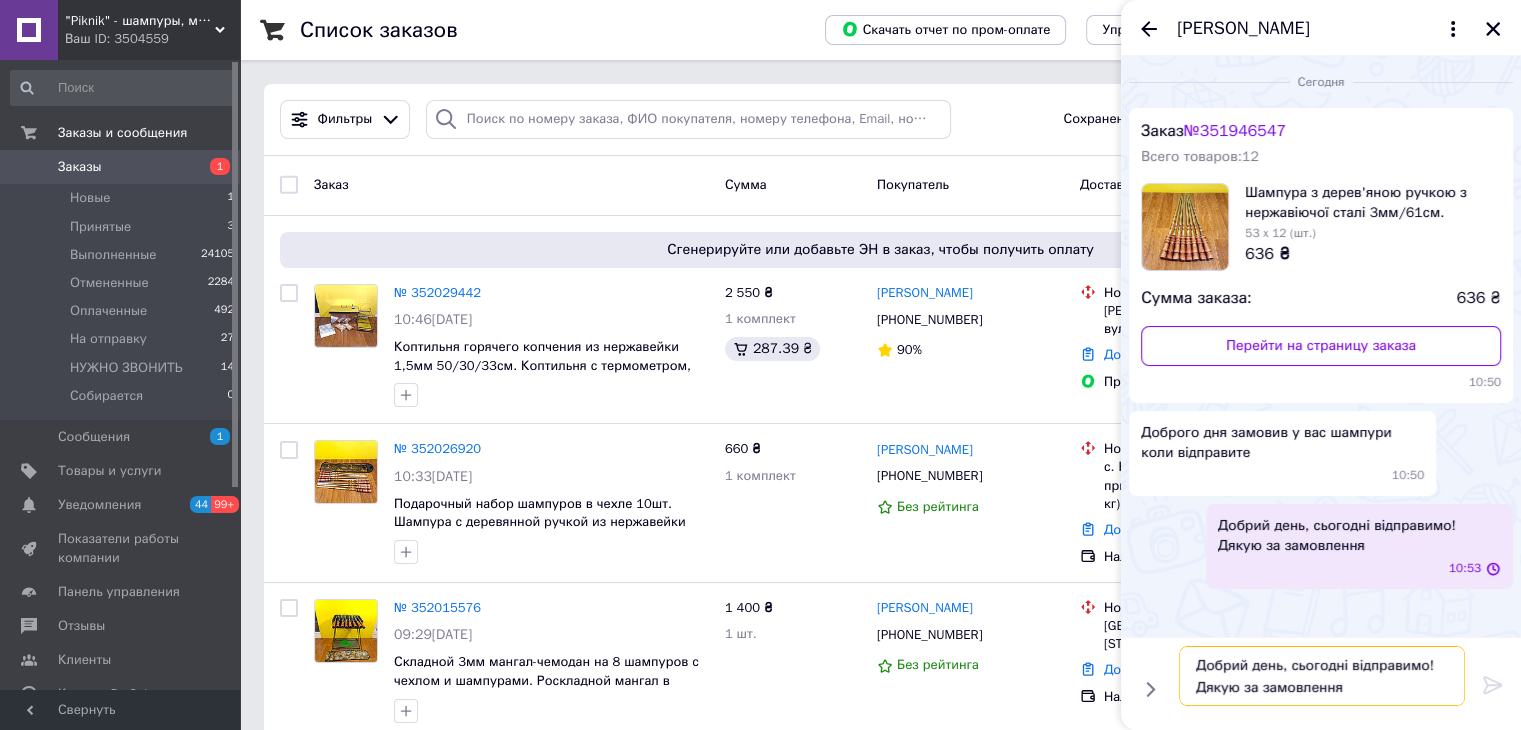 type 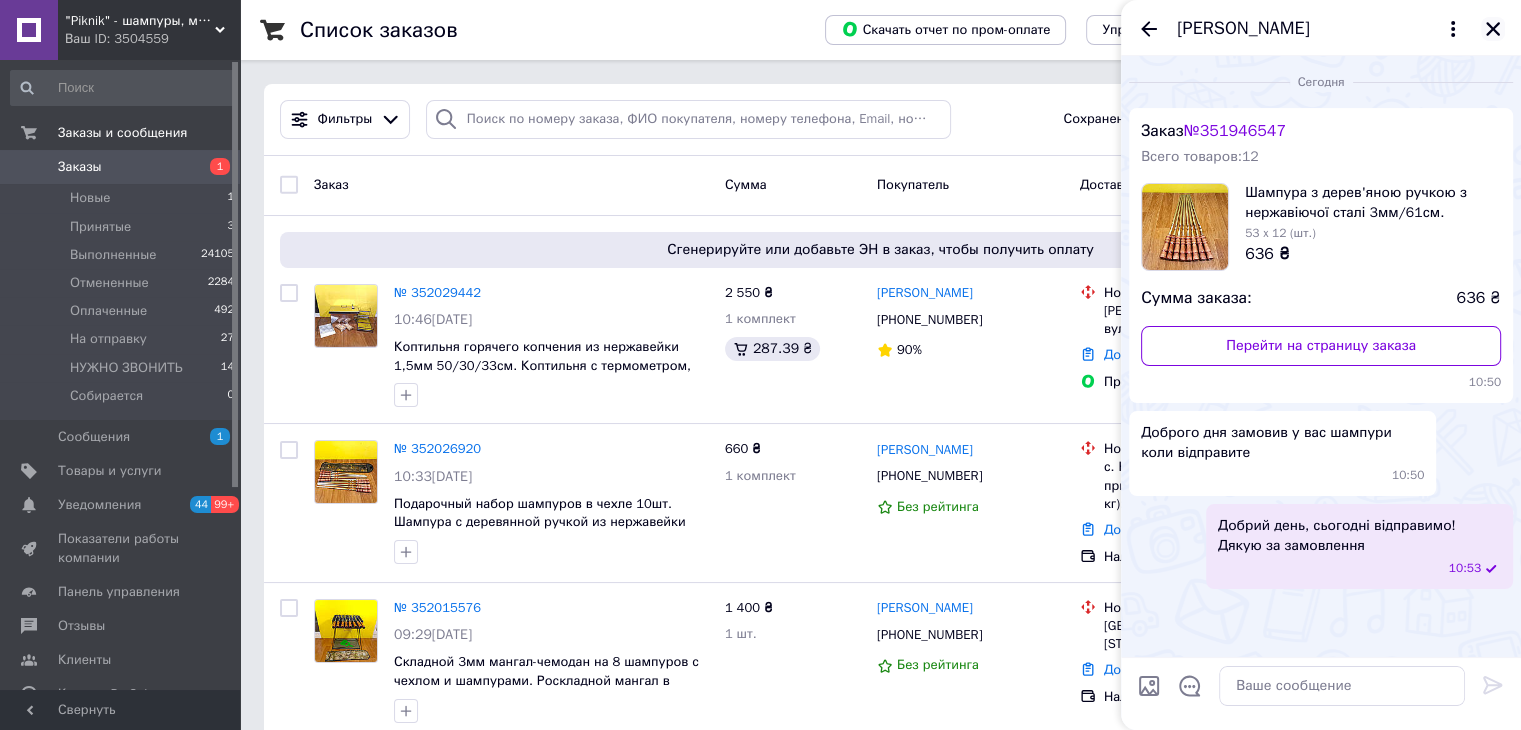 click 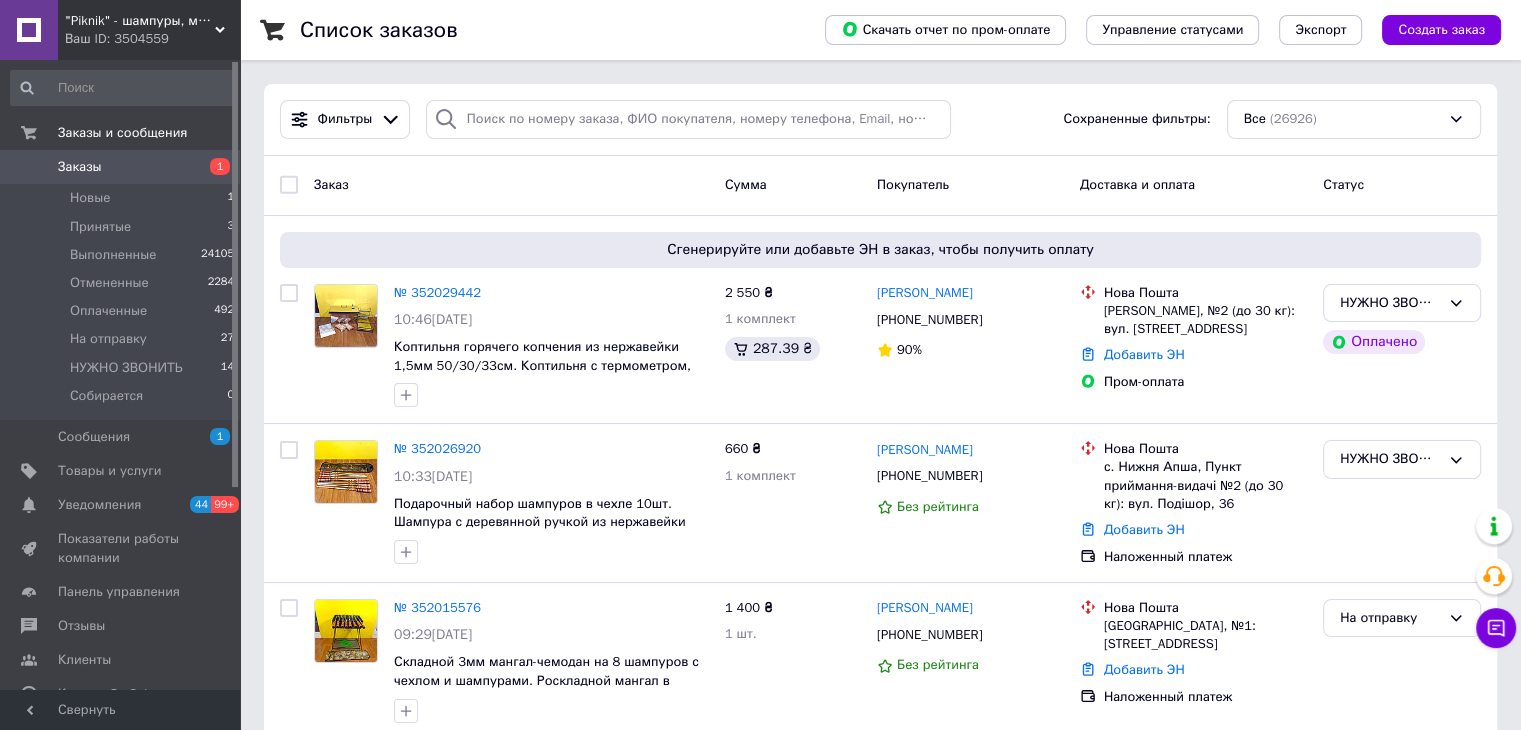 click on "Заказы" at bounding box center [121, 167] 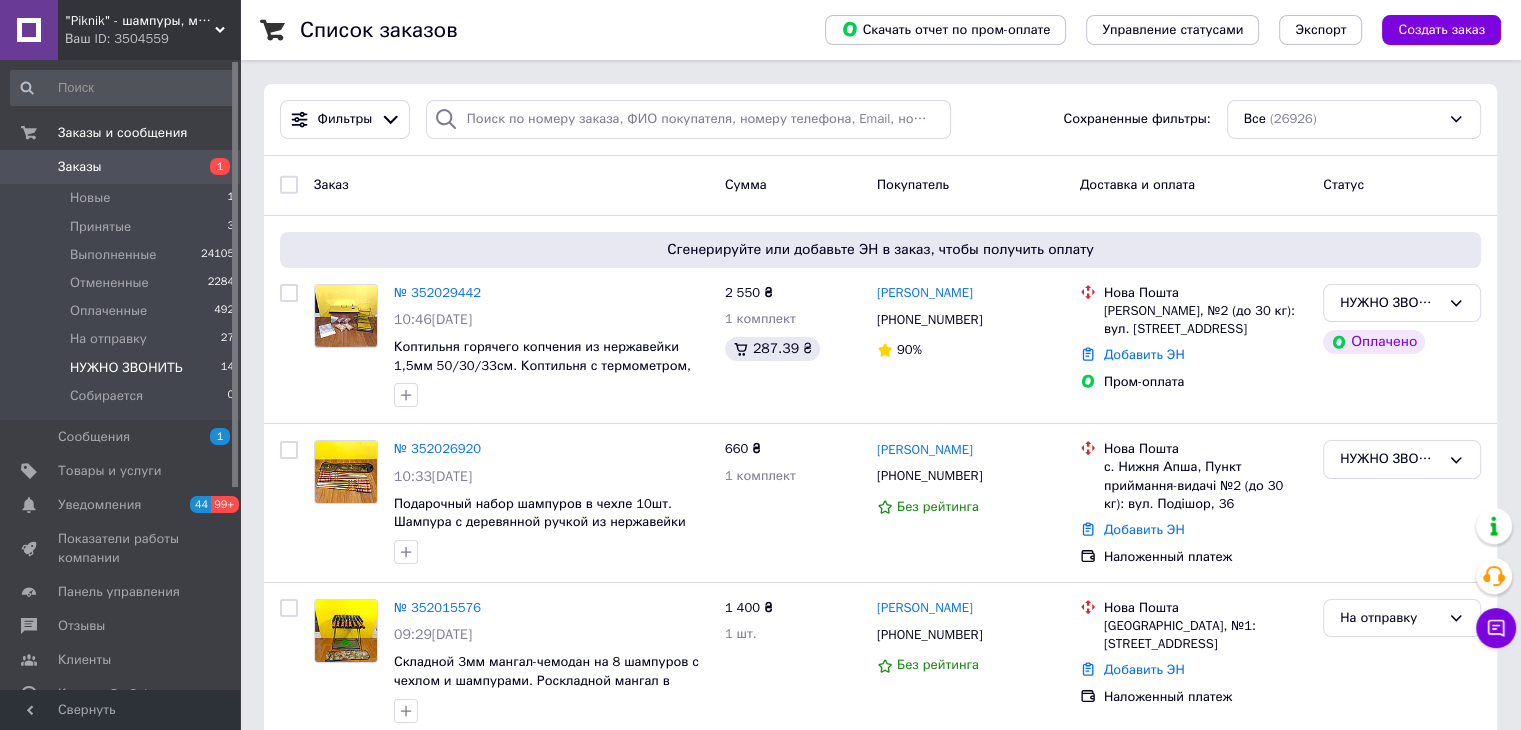 click on "НУЖНО ЗВОНИТЬ" at bounding box center [126, 368] 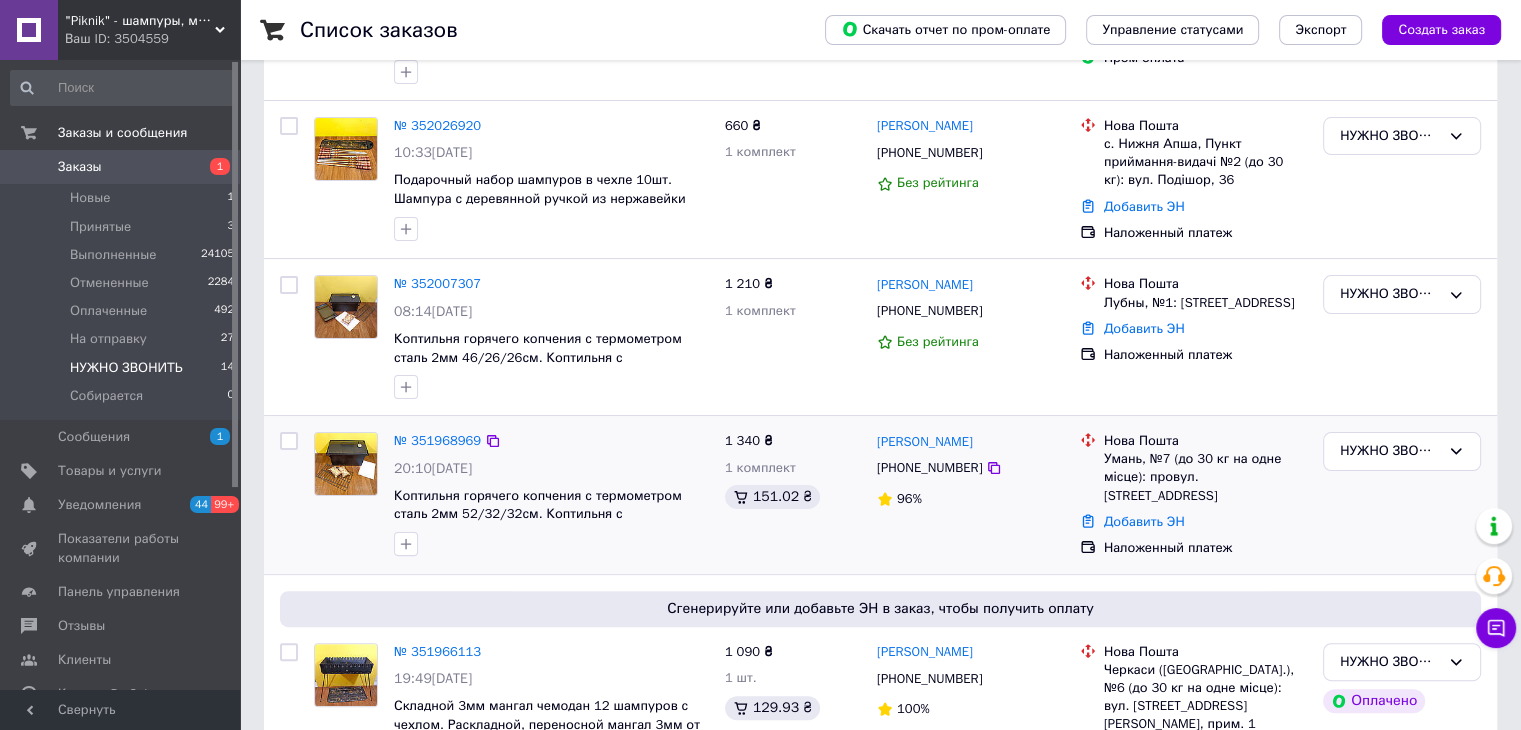 scroll, scrollTop: 400, scrollLeft: 0, axis: vertical 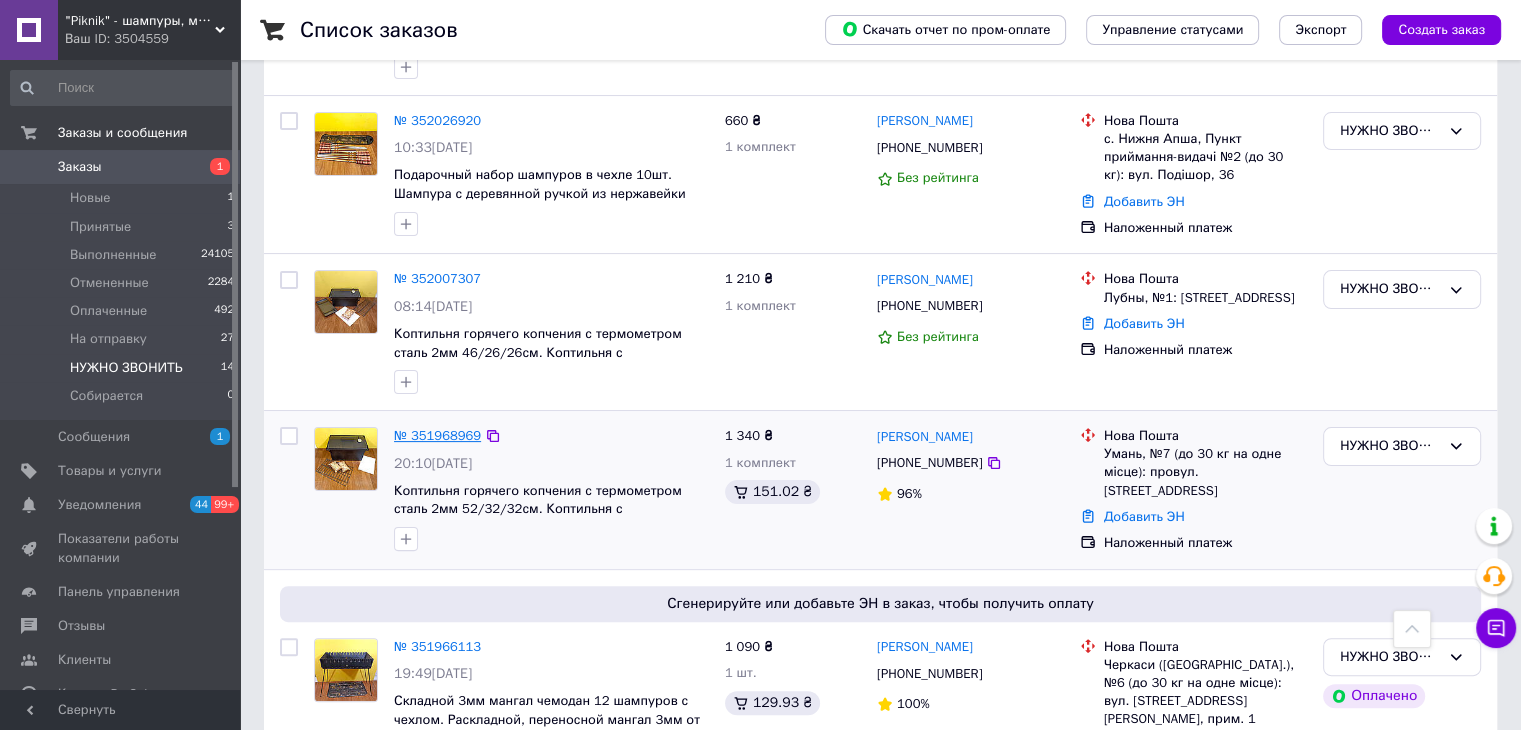 click on "№ 351968969" at bounding box center [437, 435] 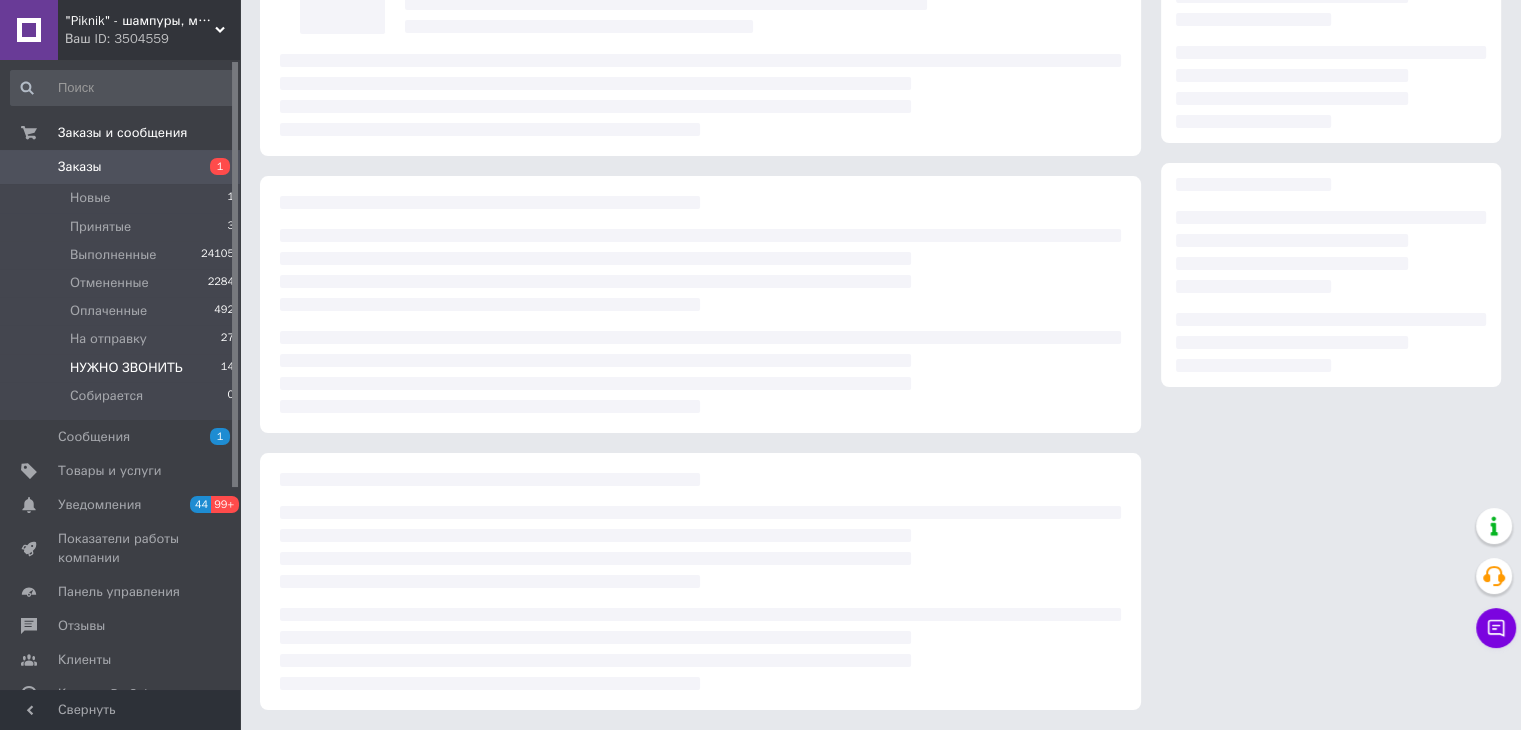 scroll, scrollTop: 0, scrollLeft: 0, axis: both 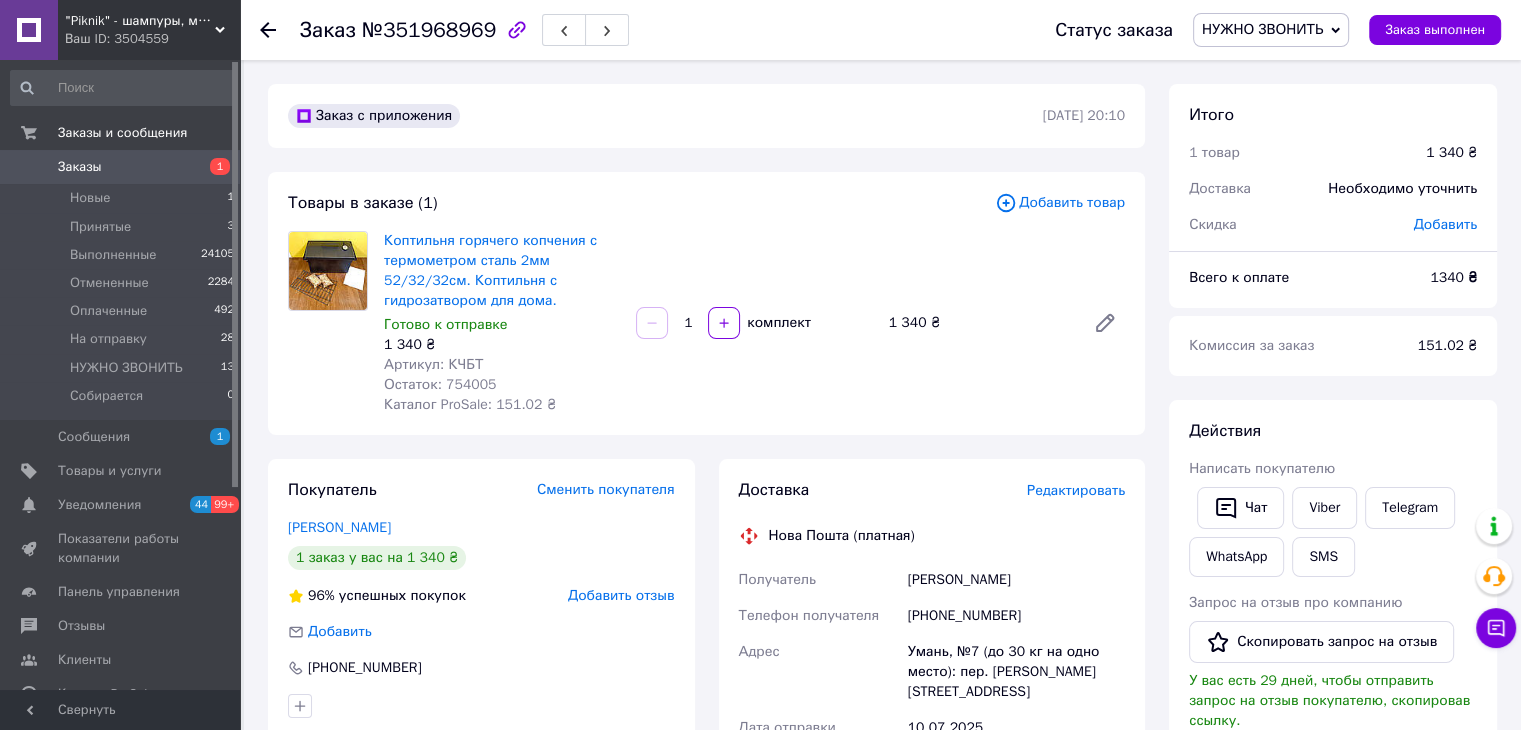 click on "НУЖНО ЗВОНИТЬ" at bounding box center (1262, 29) 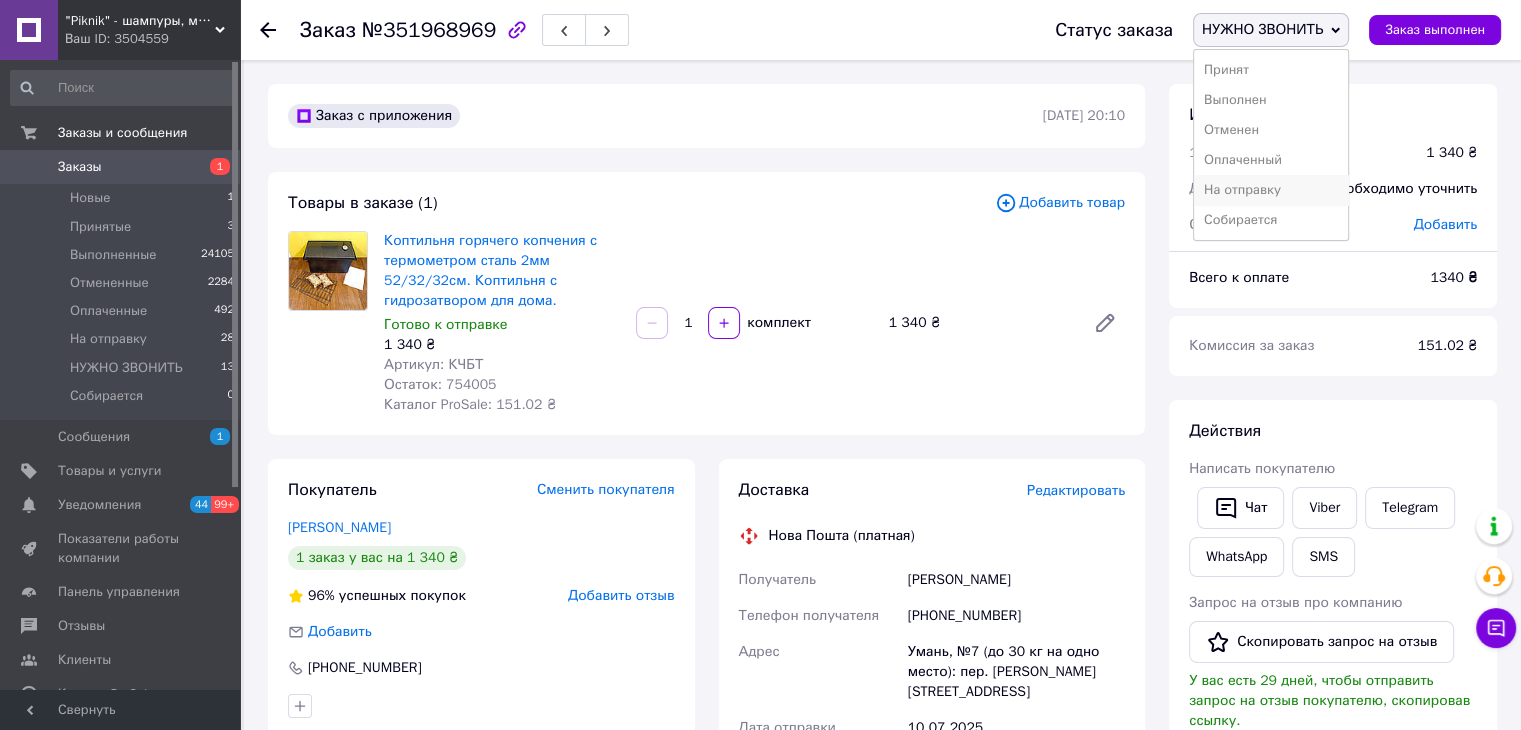 click on "На отправку" at bounding box center (1271, 190) 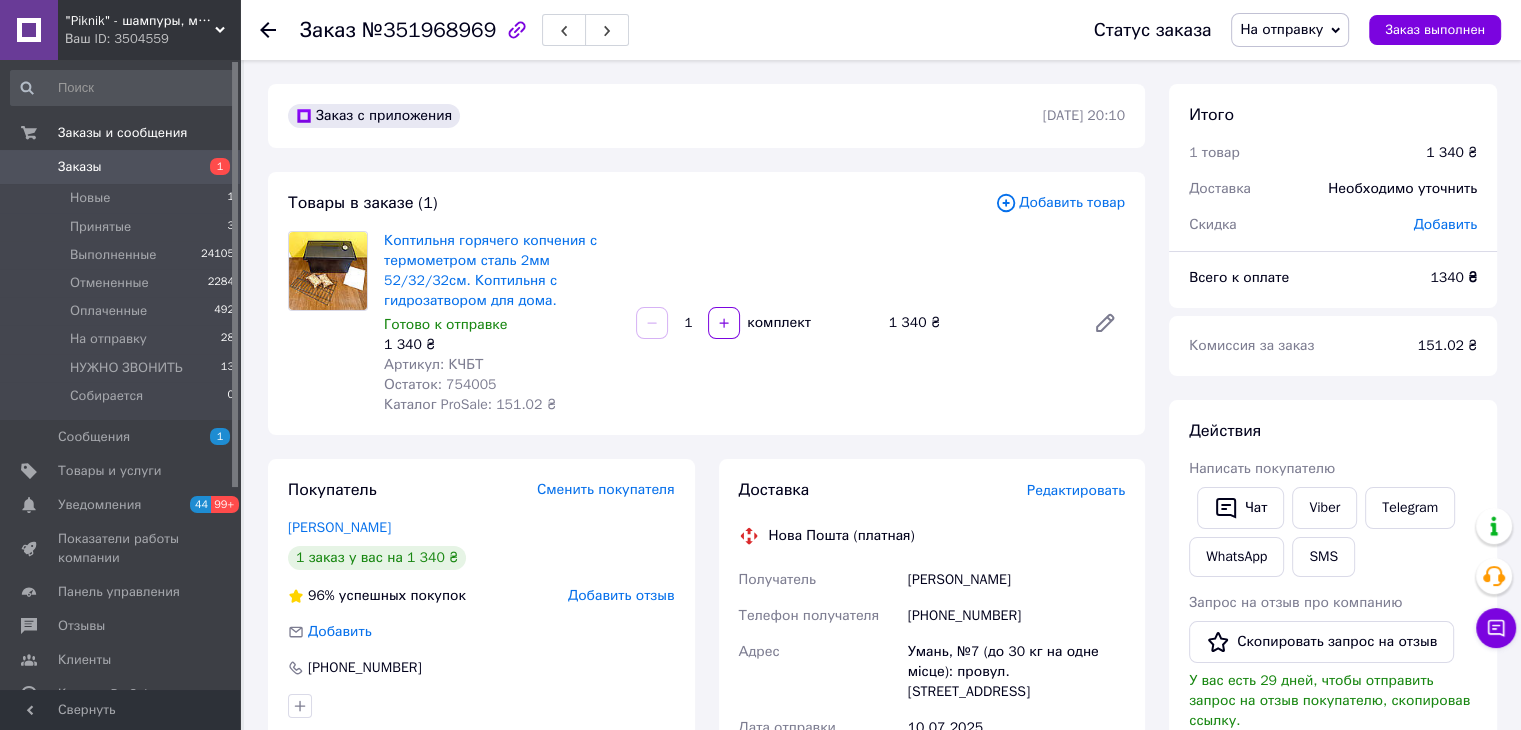 click on "1" at bounding box center [212, 167] 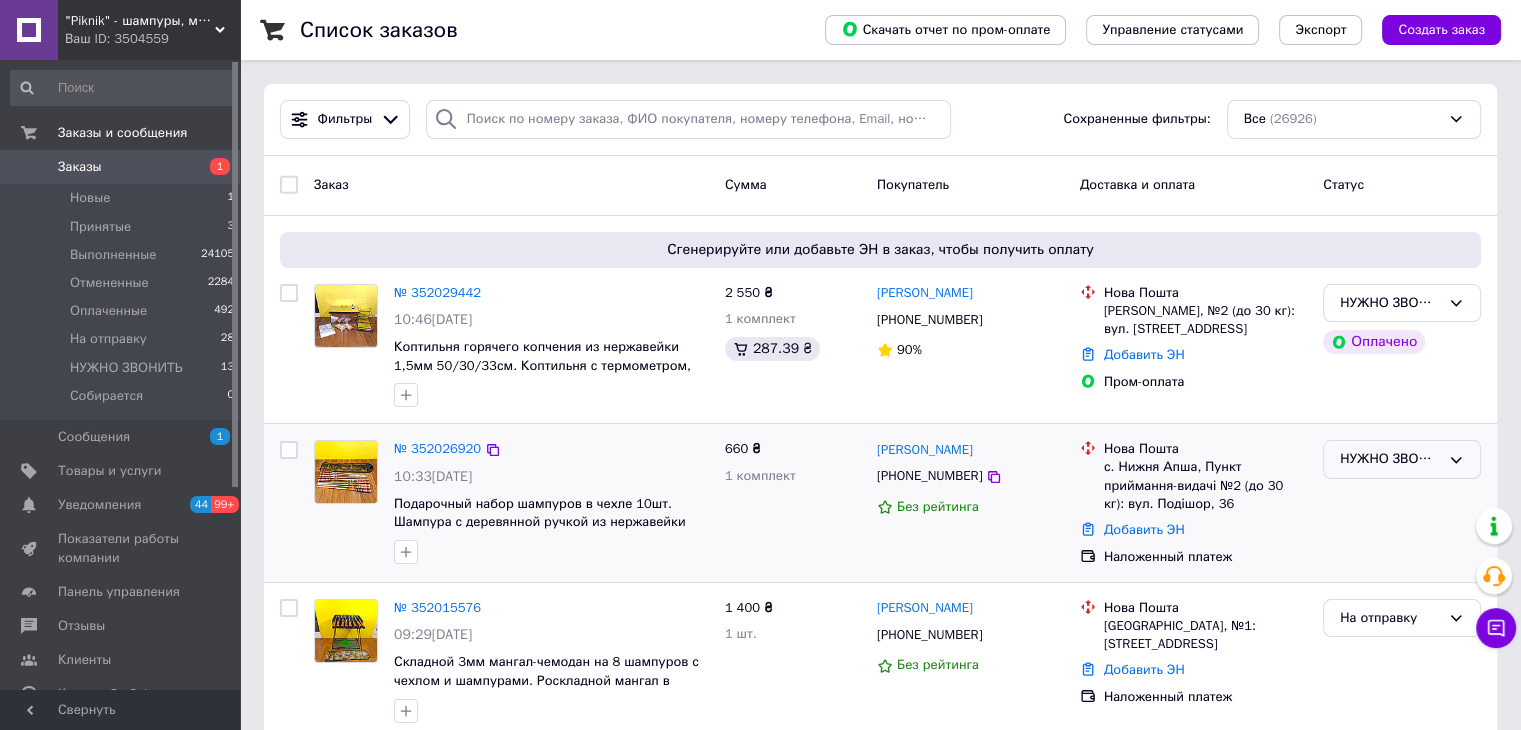 click on "НУЖНО ЗВОНИТЬ" at bounding box center (1390, 459) 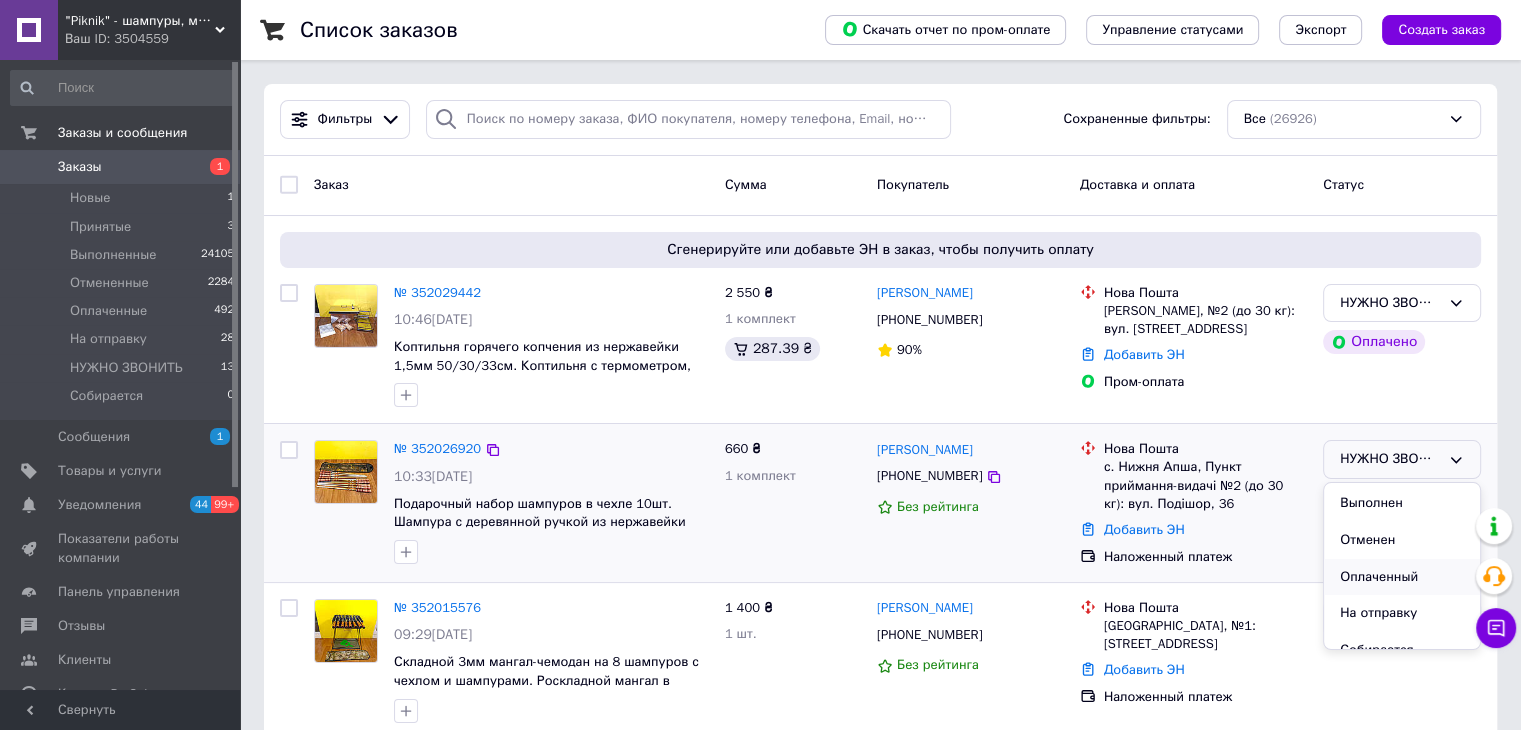scroll, scrollTop: 53, scrollLeft: 0, axis: vertical 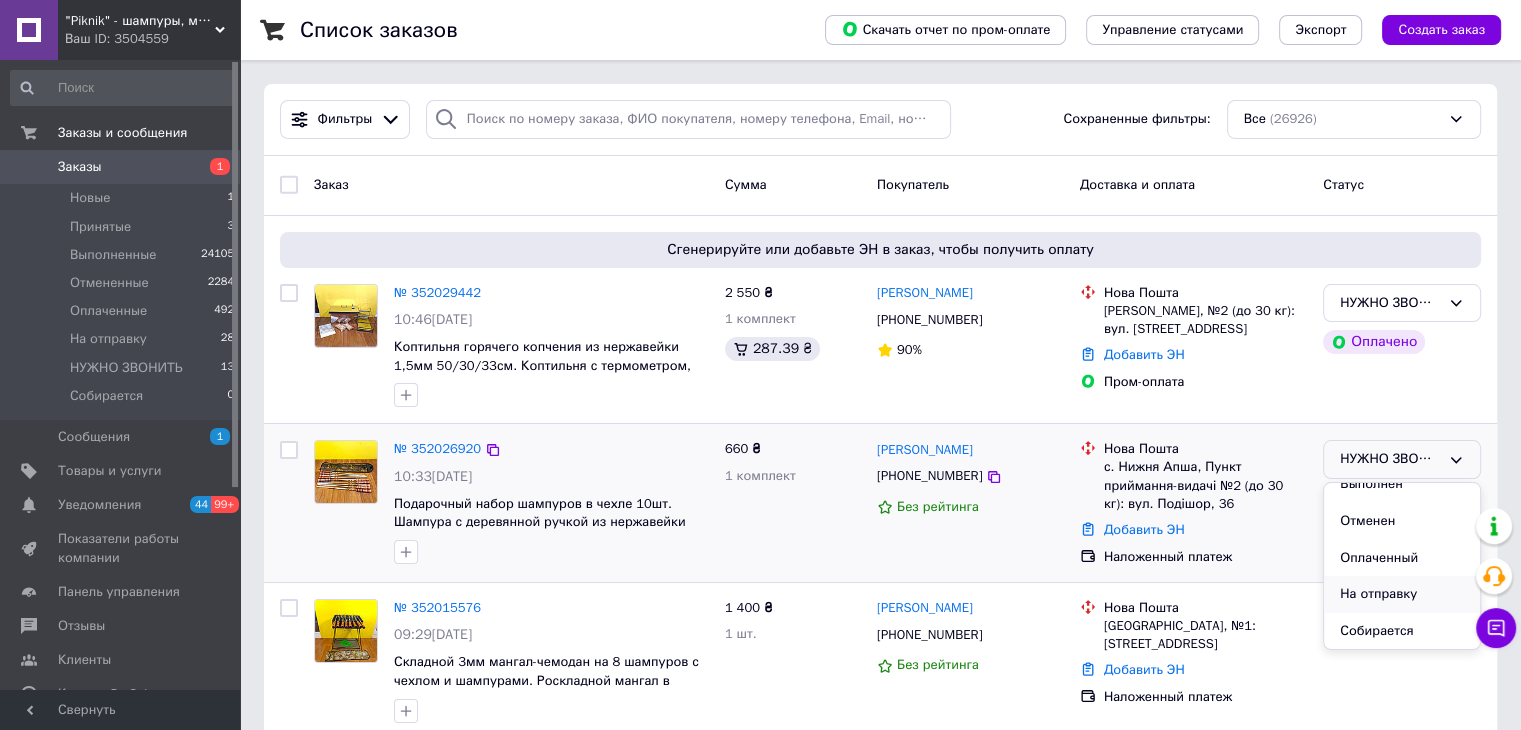 click on "На отправку" at bounding box center (1402, 594) 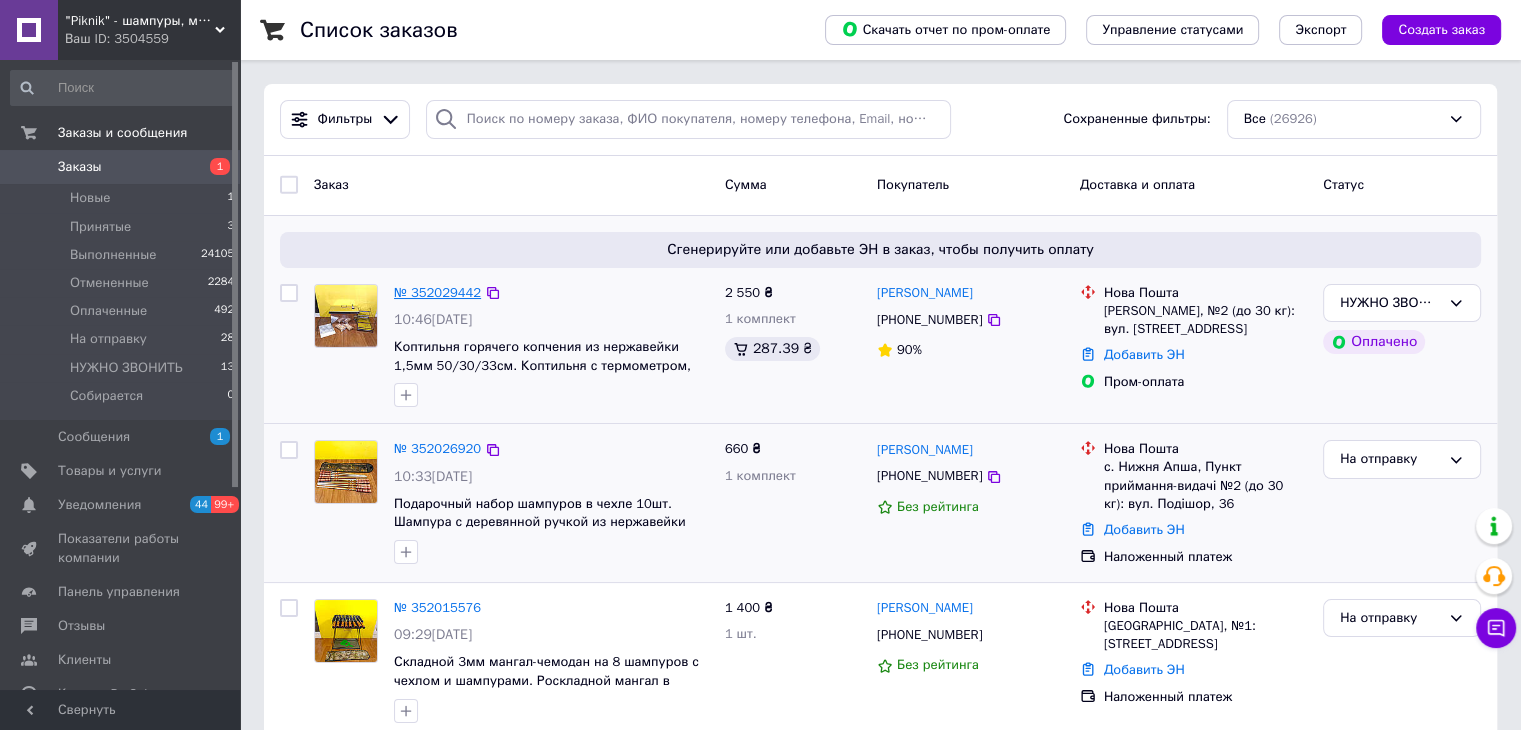 click on "№ 352029442" at bounding box center [437, 292] 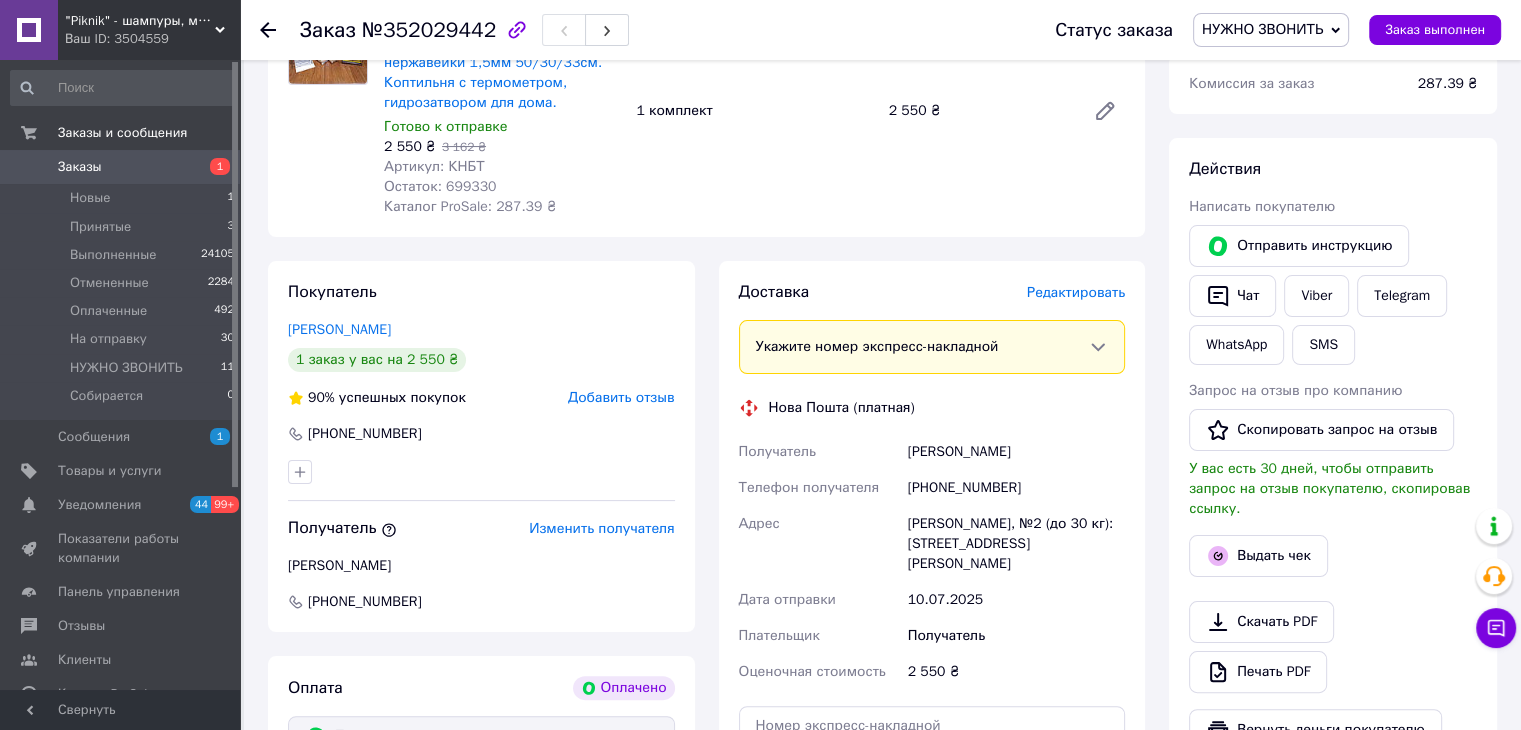 scroll, scrollTop: 0, scrollLeft: 0, axis: both 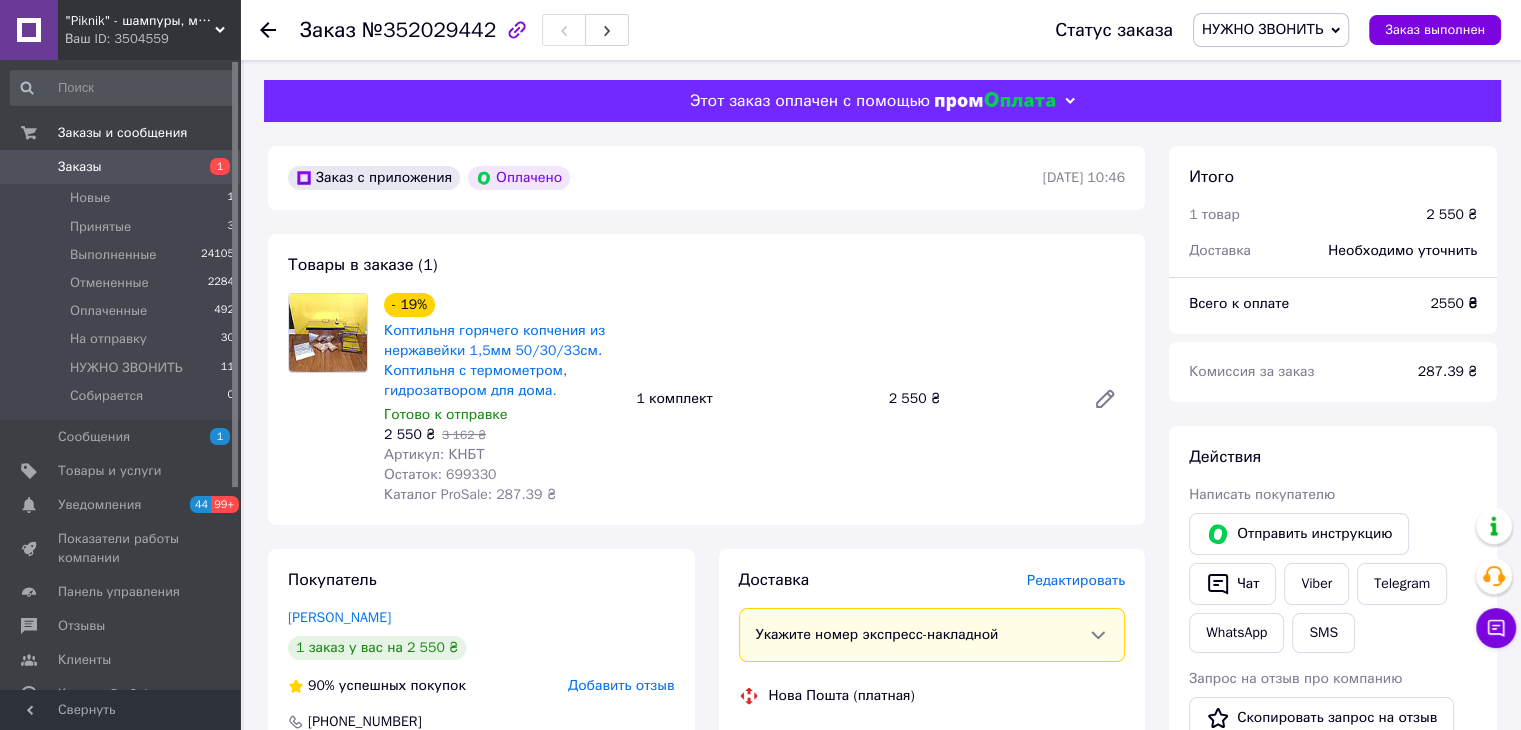 click on "НУЖНО ЗВОНИТЬ" at bounding box center (1262, 29) 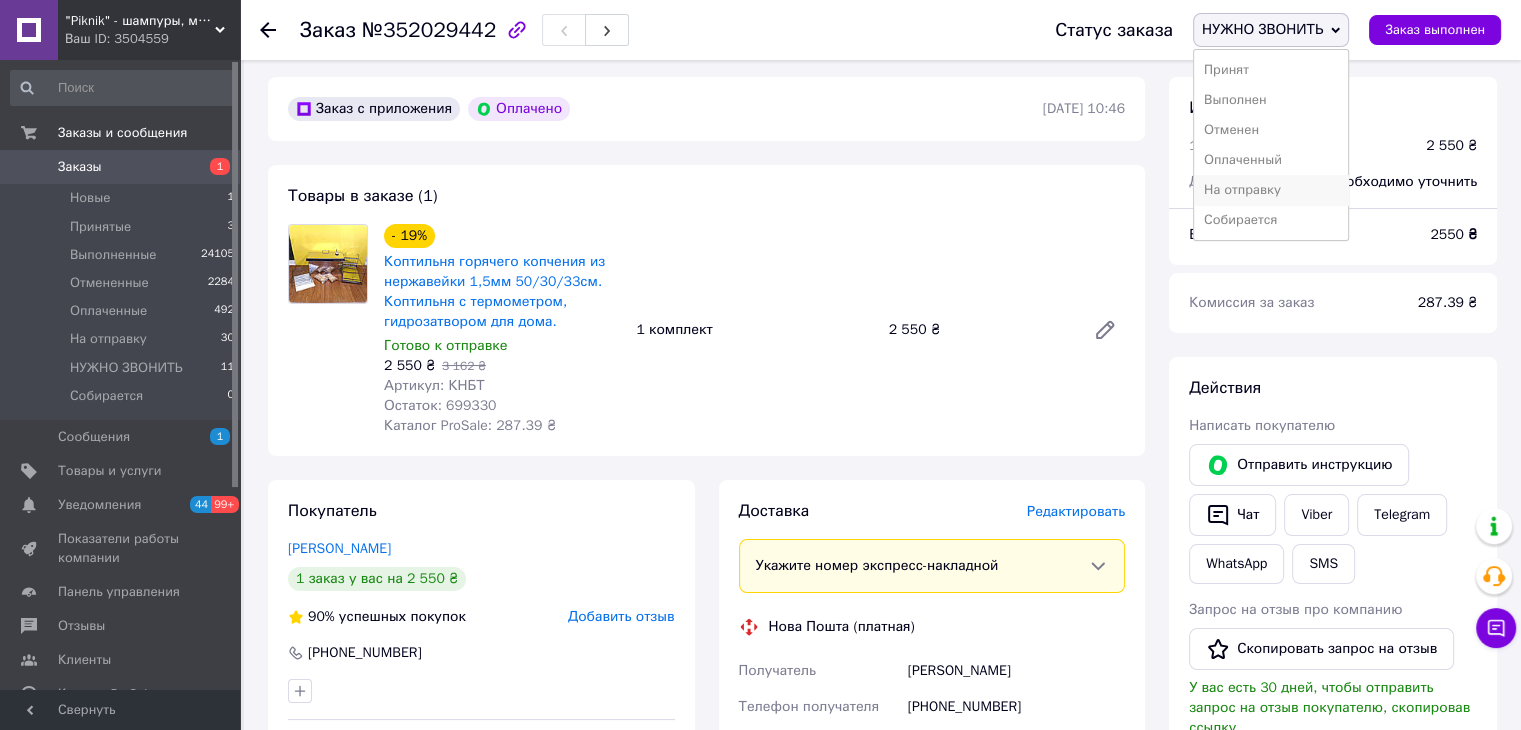 scroll, scrollTop: 100, scrollLeft: 0, axis: vertical 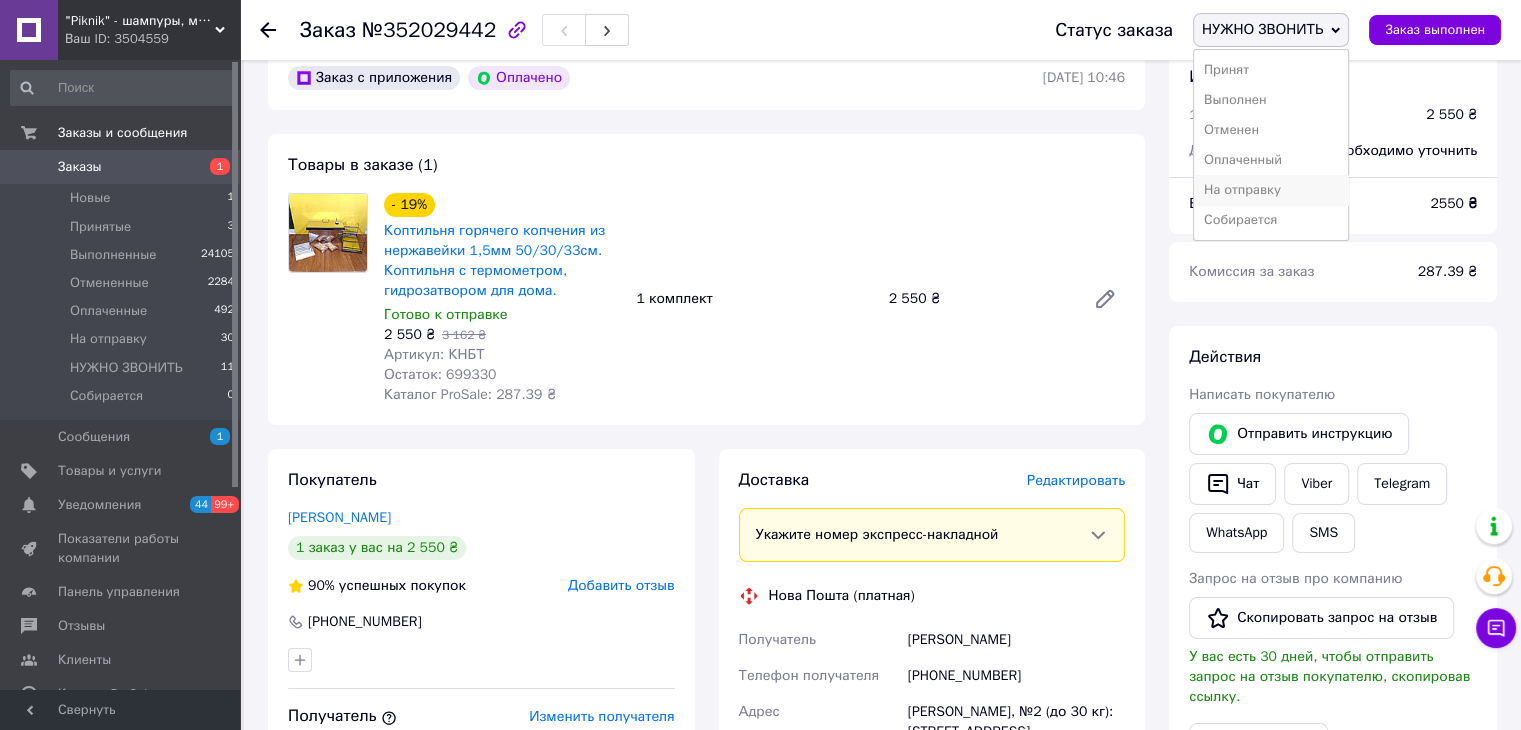 click on "На отправку" at bounding box center [1271, 190] 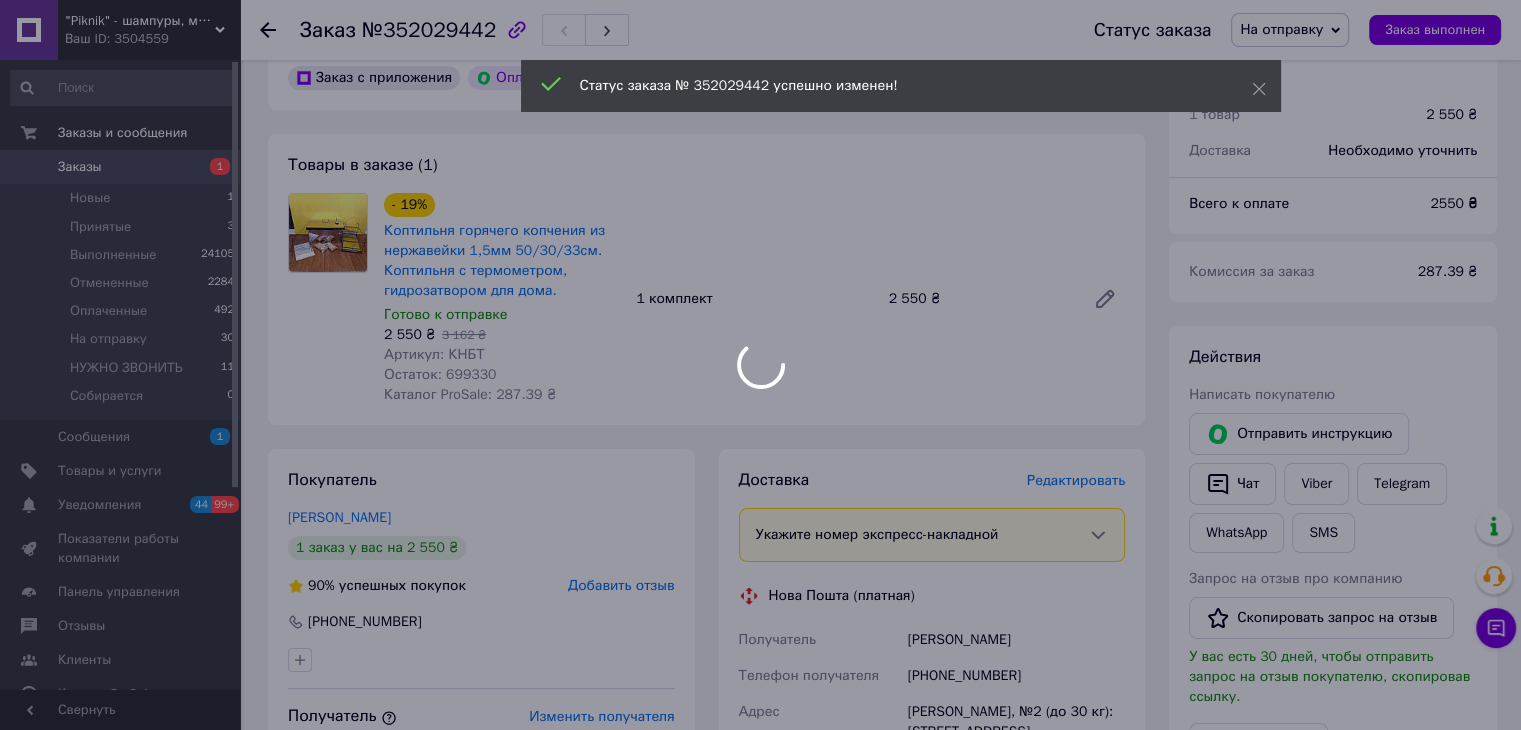 click at bounding box center (760, 365) 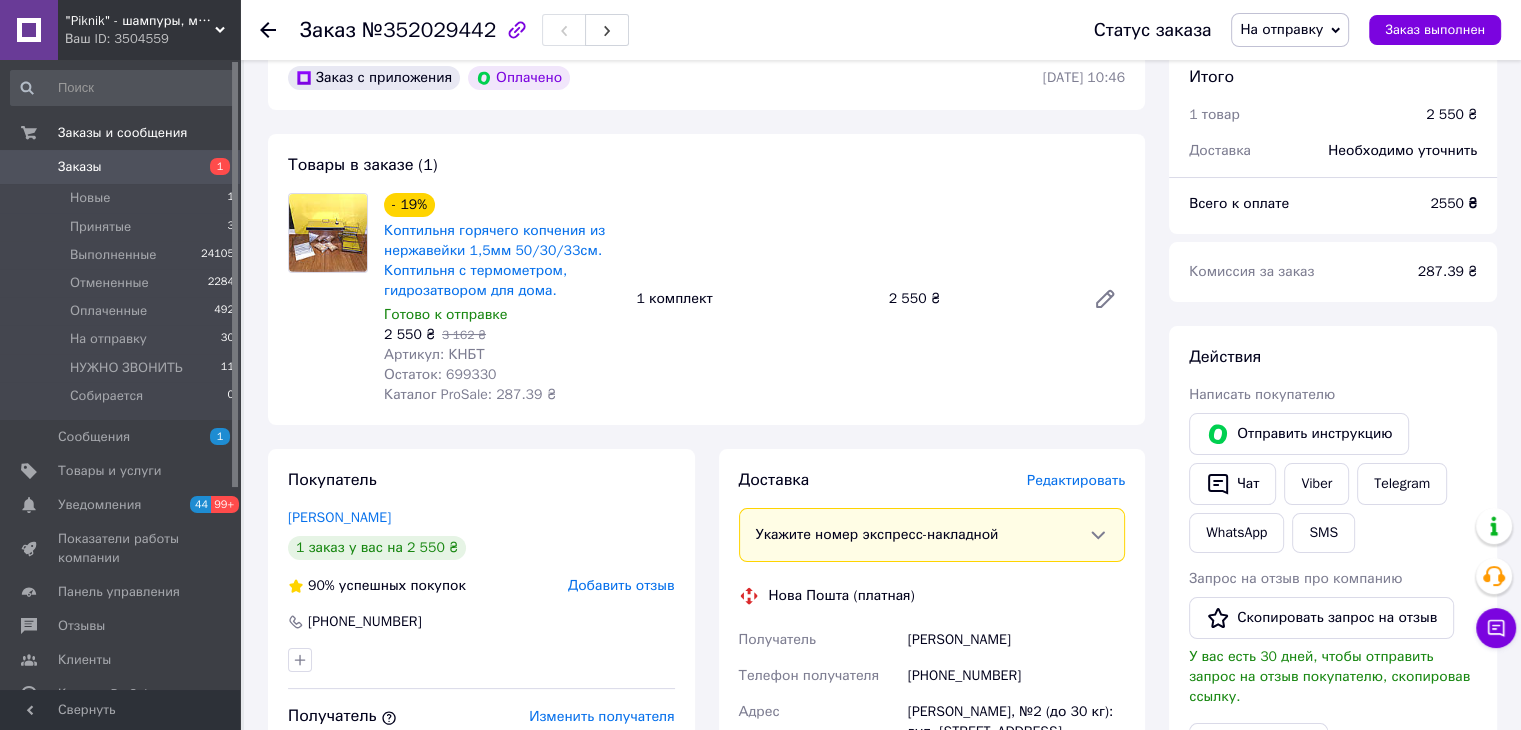 click on "Заказы" at bounding box center (121, 167) 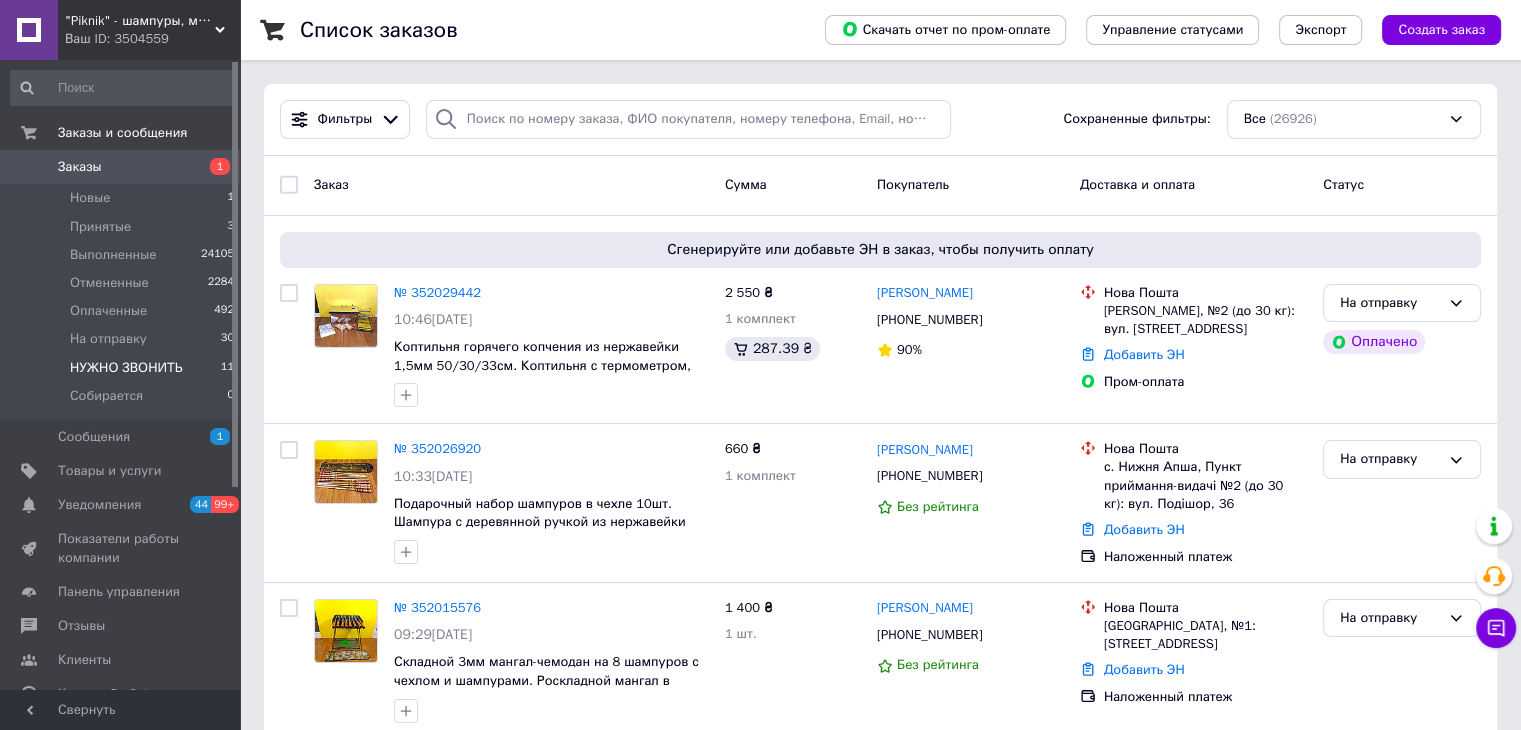 click on "НУЖНО ЗВОНИТЬ" at bounding box center [126, 368] 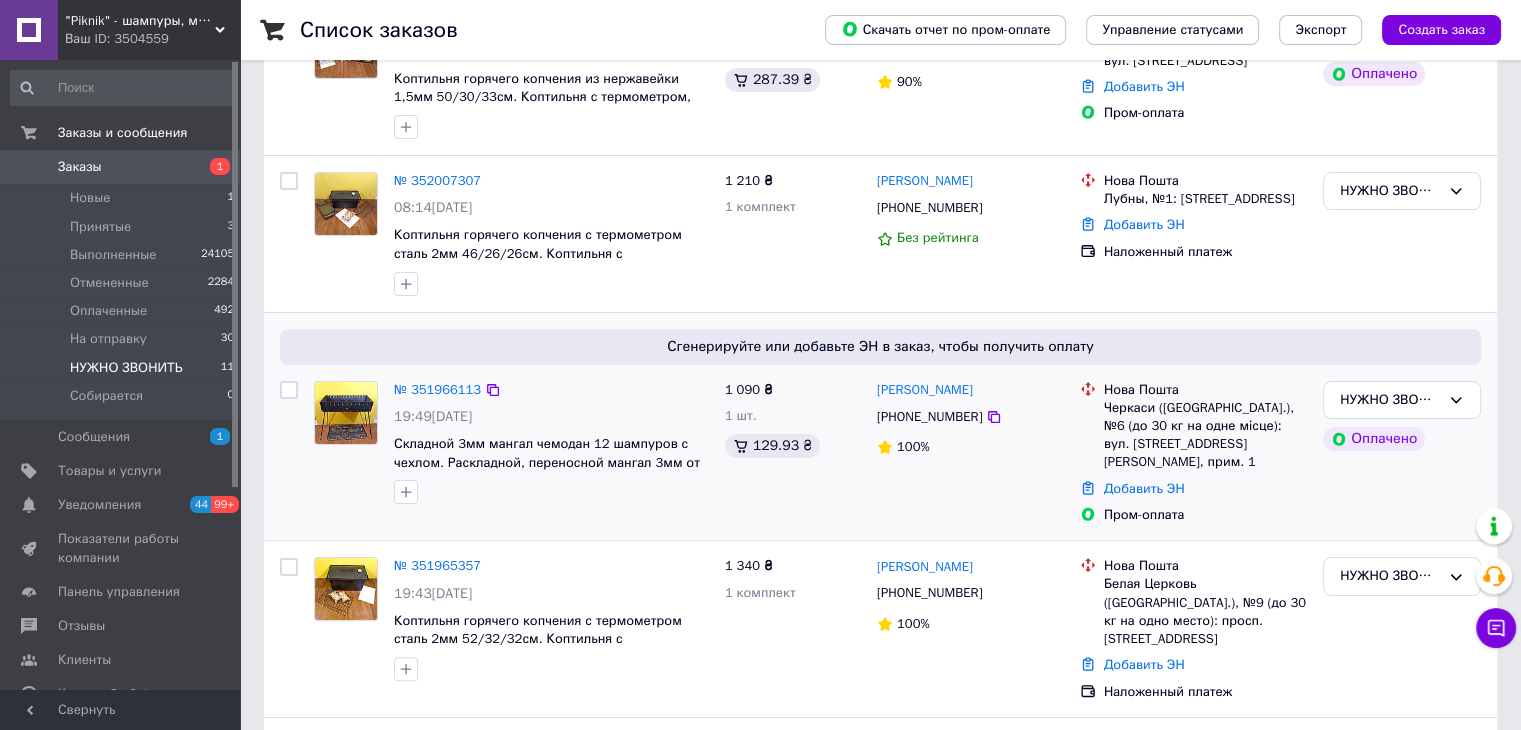 scroll, scrollTop: 400, scrollLeft: 0, axis: vertical 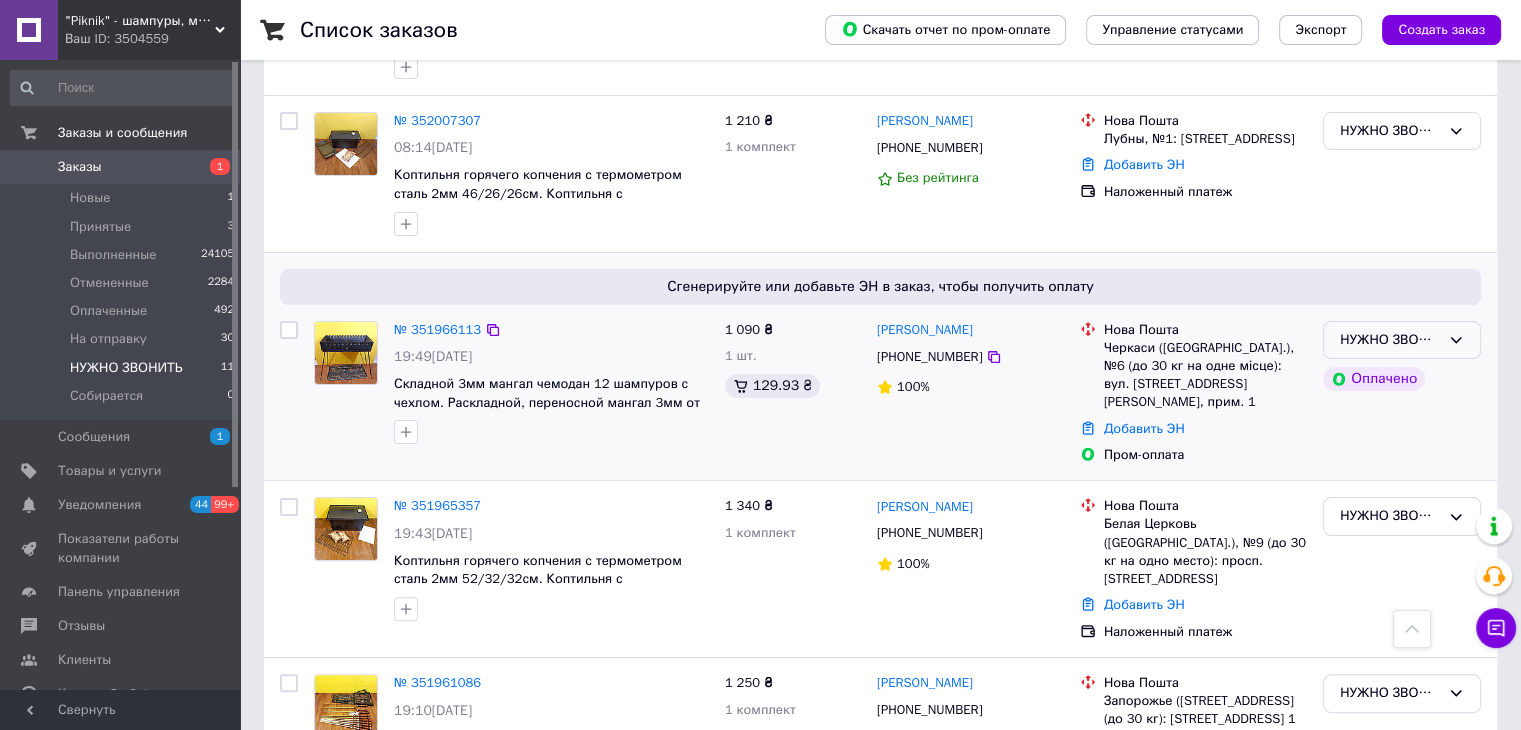 click on "НУЖНО ЗВОНИТЬ" at bounding box center [1390, 340] 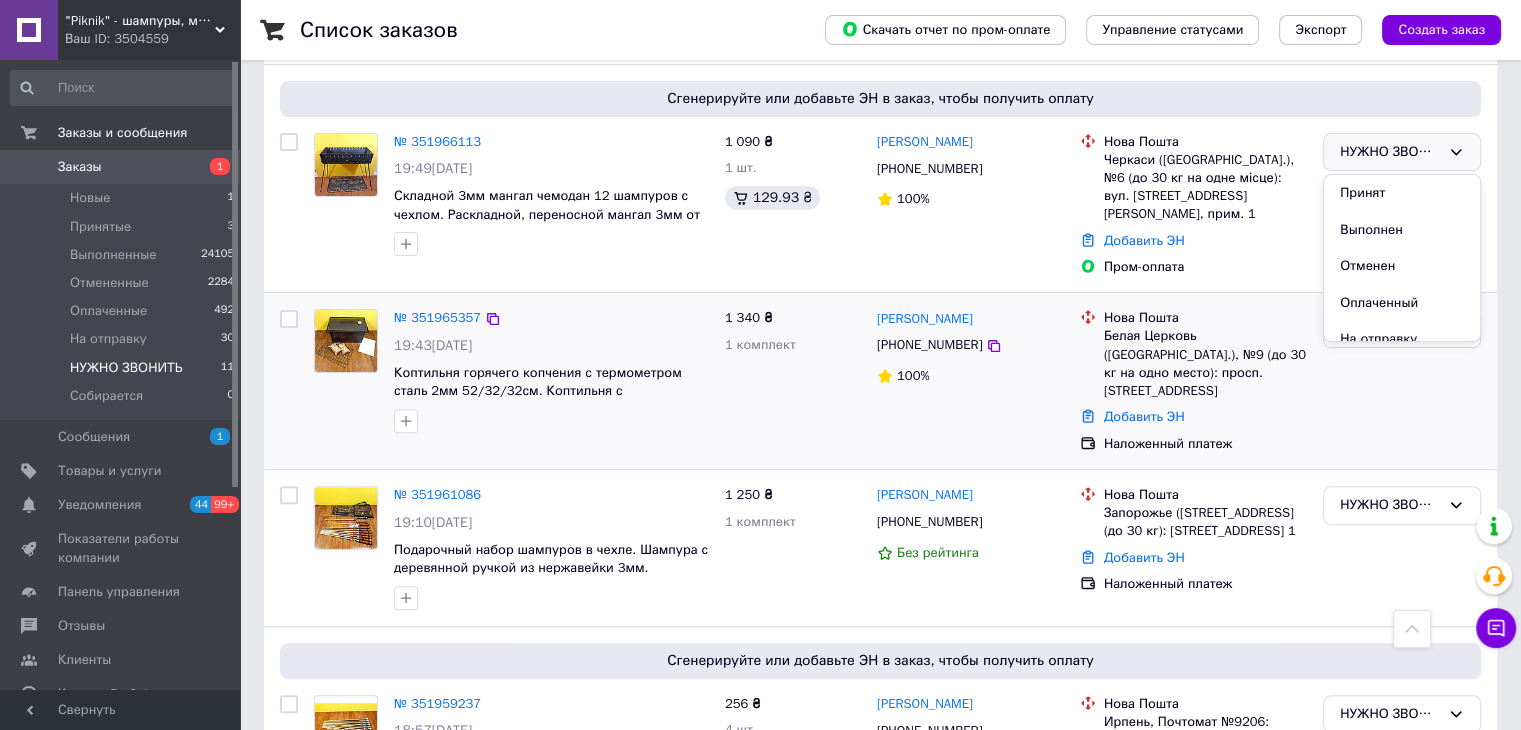 scroll, scrollTop: 600, scrollLeft: 0, axis: vertical 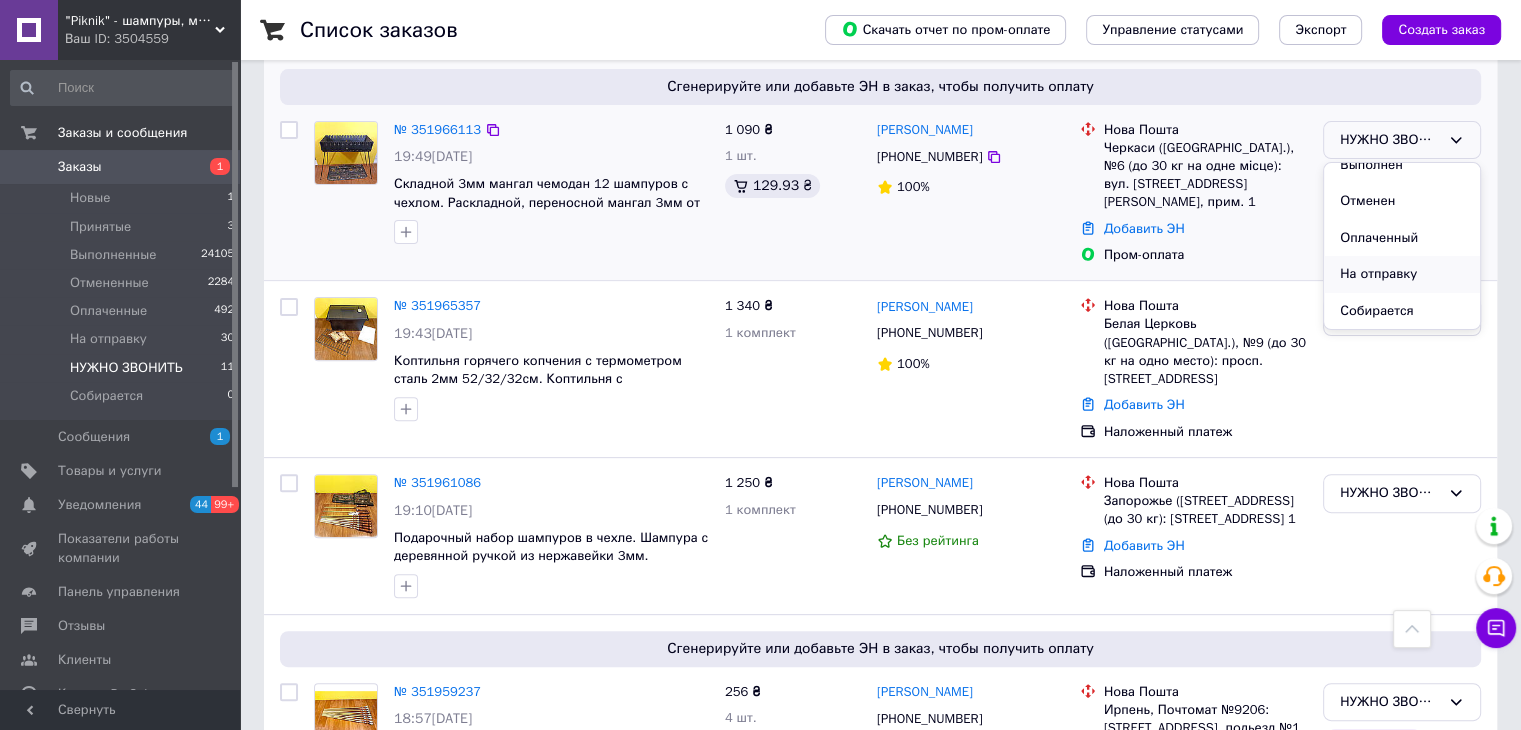 click on "На отправку" at bounding box center [1402, 274] 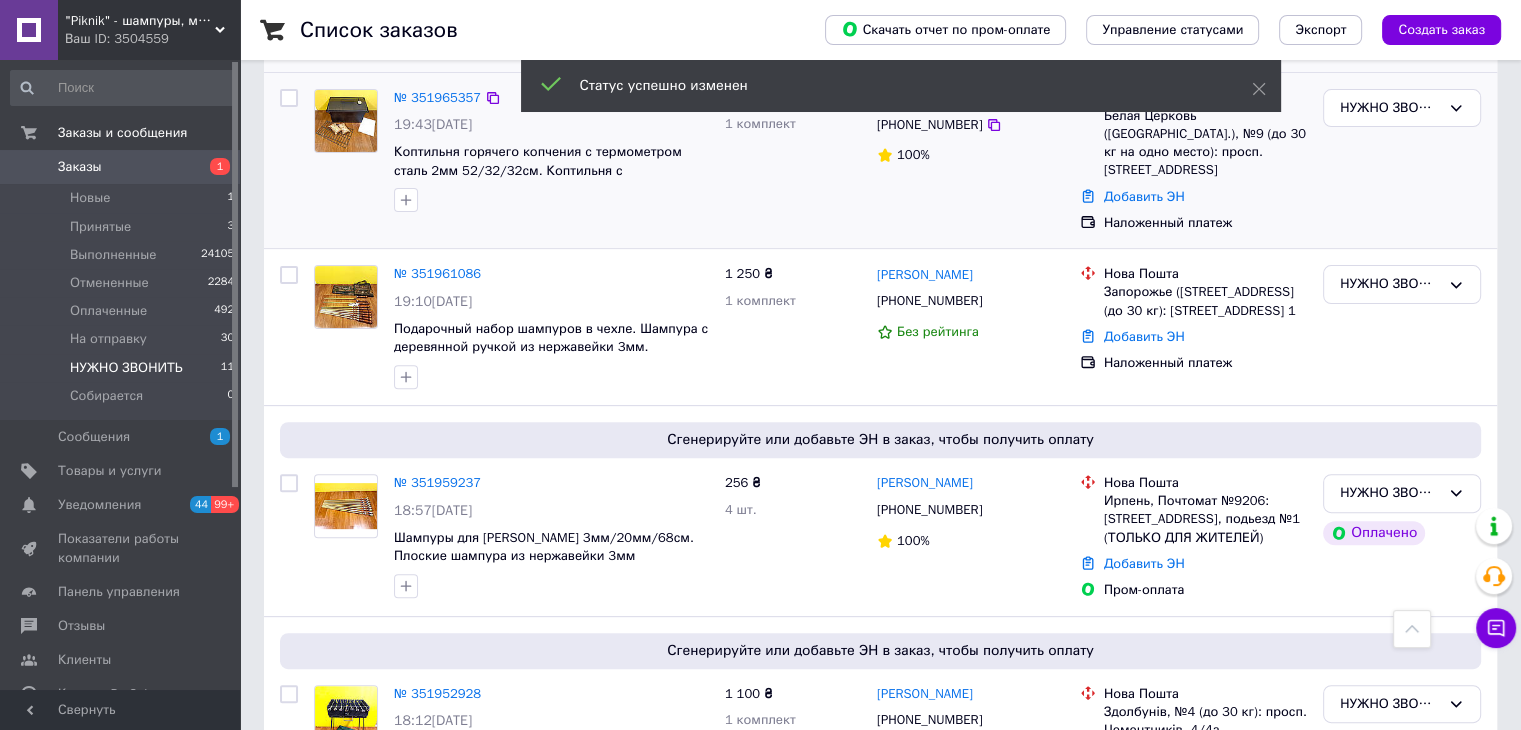 scroll, scrollTop: 391, scrollLeft: 0, axis: vertical 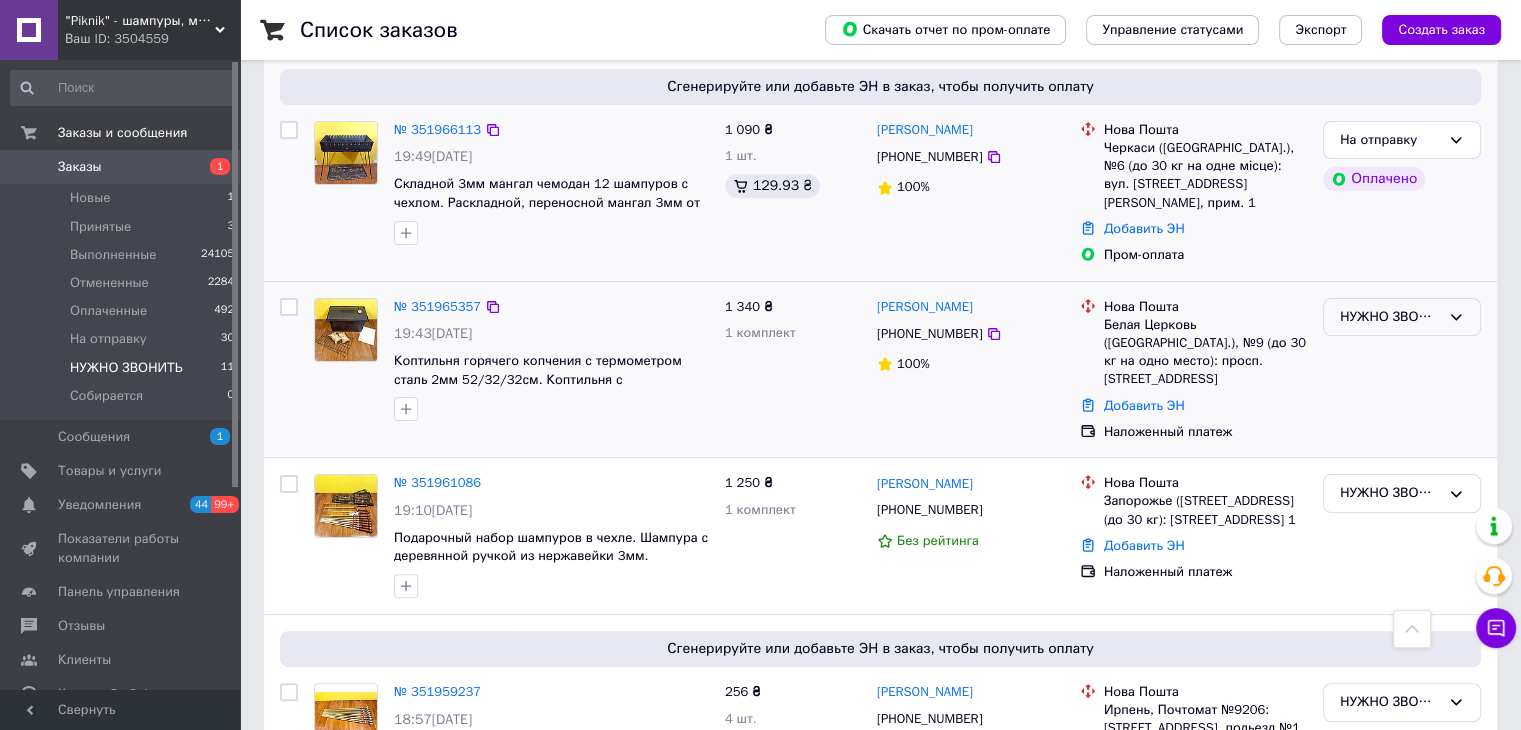 click on "НУЖНО ЗВОНИТЬ" at bounding box center (1390, 317) 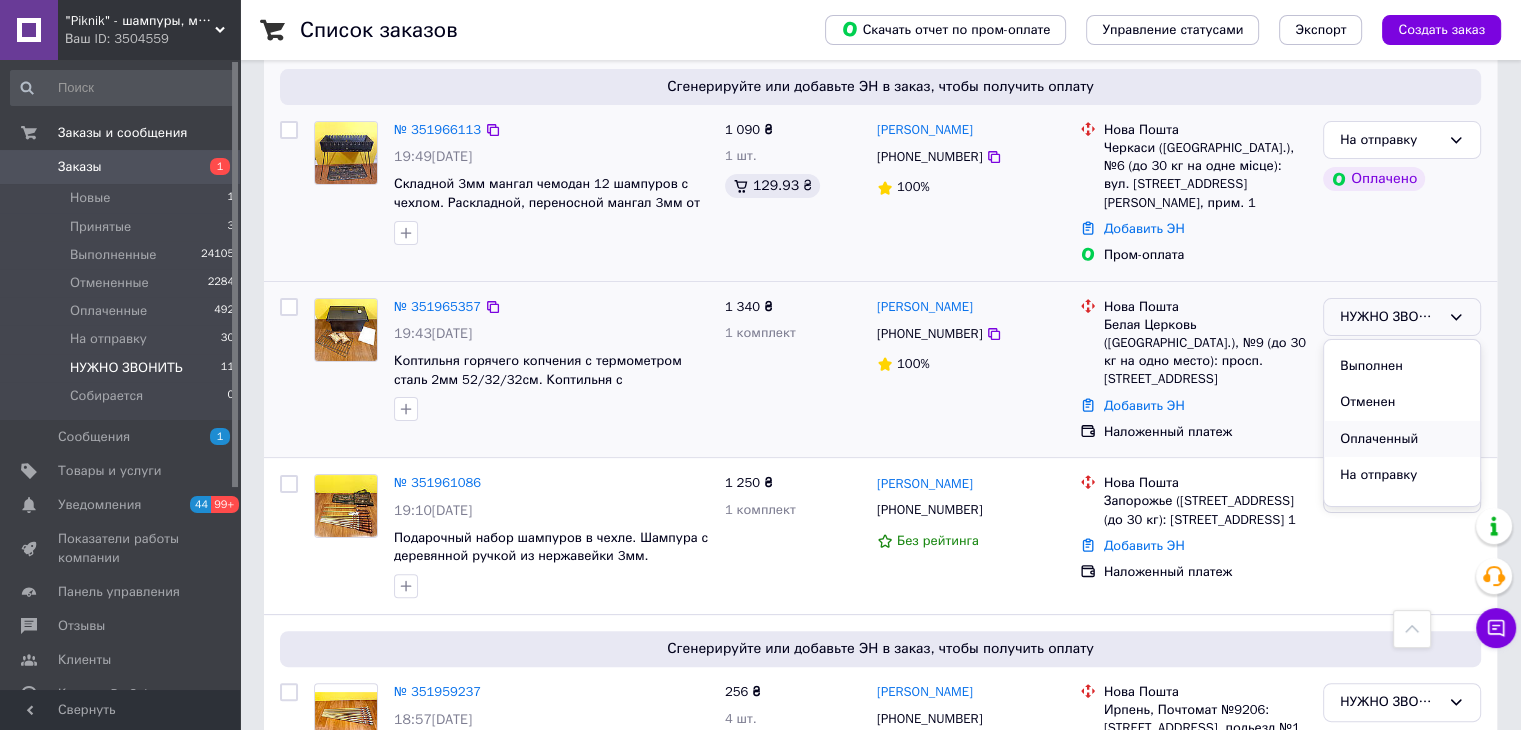 scroll, scrollTop: 53, scrollLeft: 0, axis: vertical 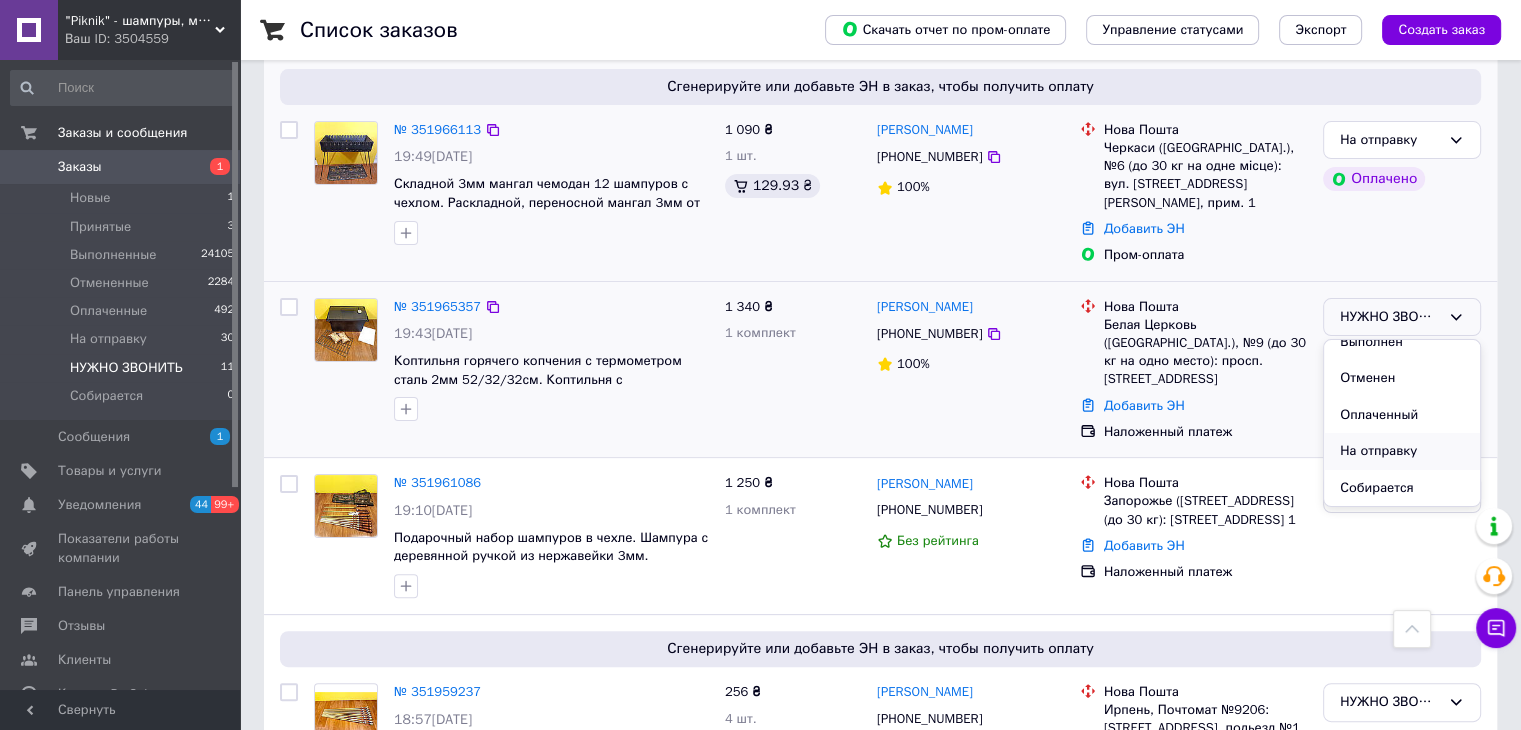click on "На отправку" at bounding box center [1402, 451] 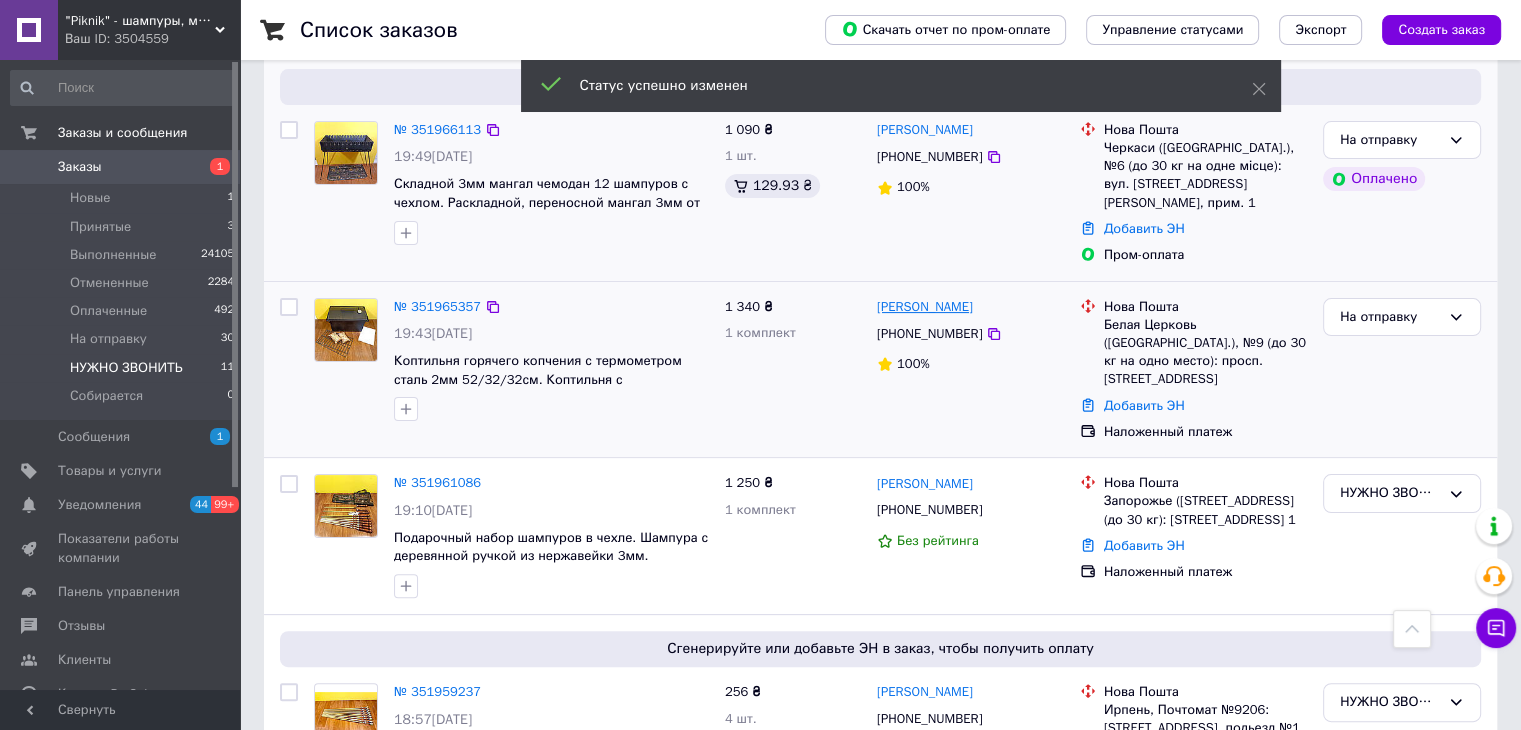 click on "[PERSON_NAME]" at bounding box center [925, 307] 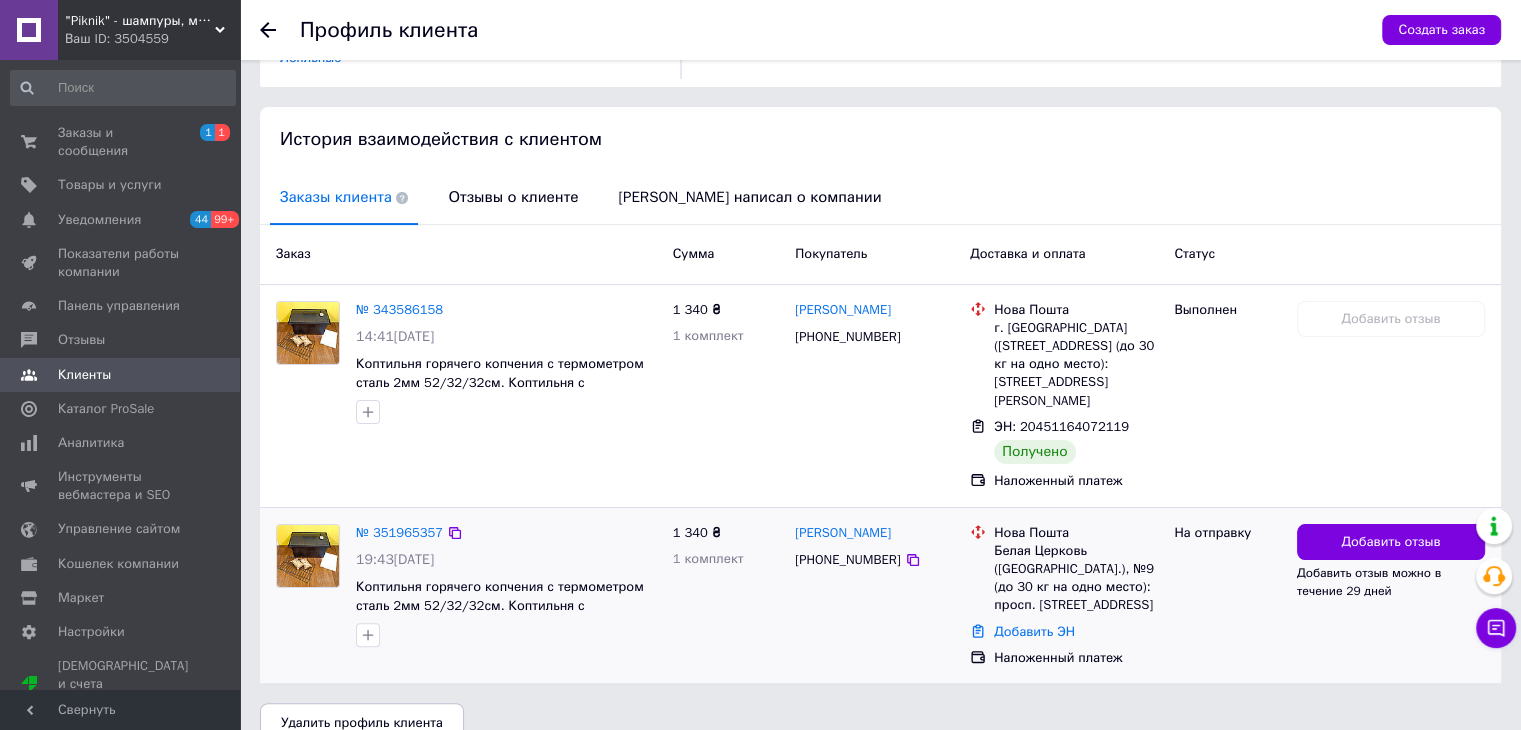 scroll, scrollTop: 370, scrollLeft: 0, axis: vertical 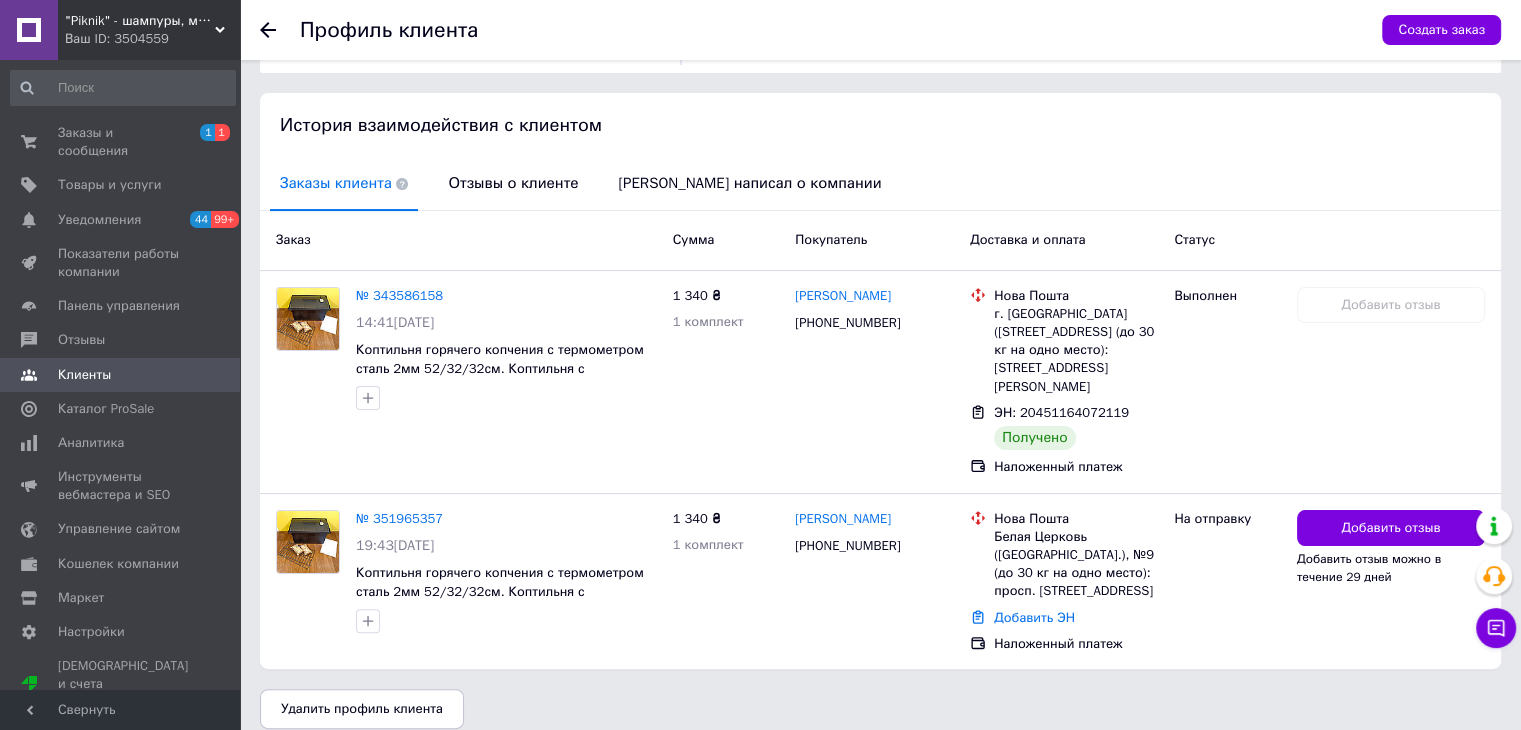 click 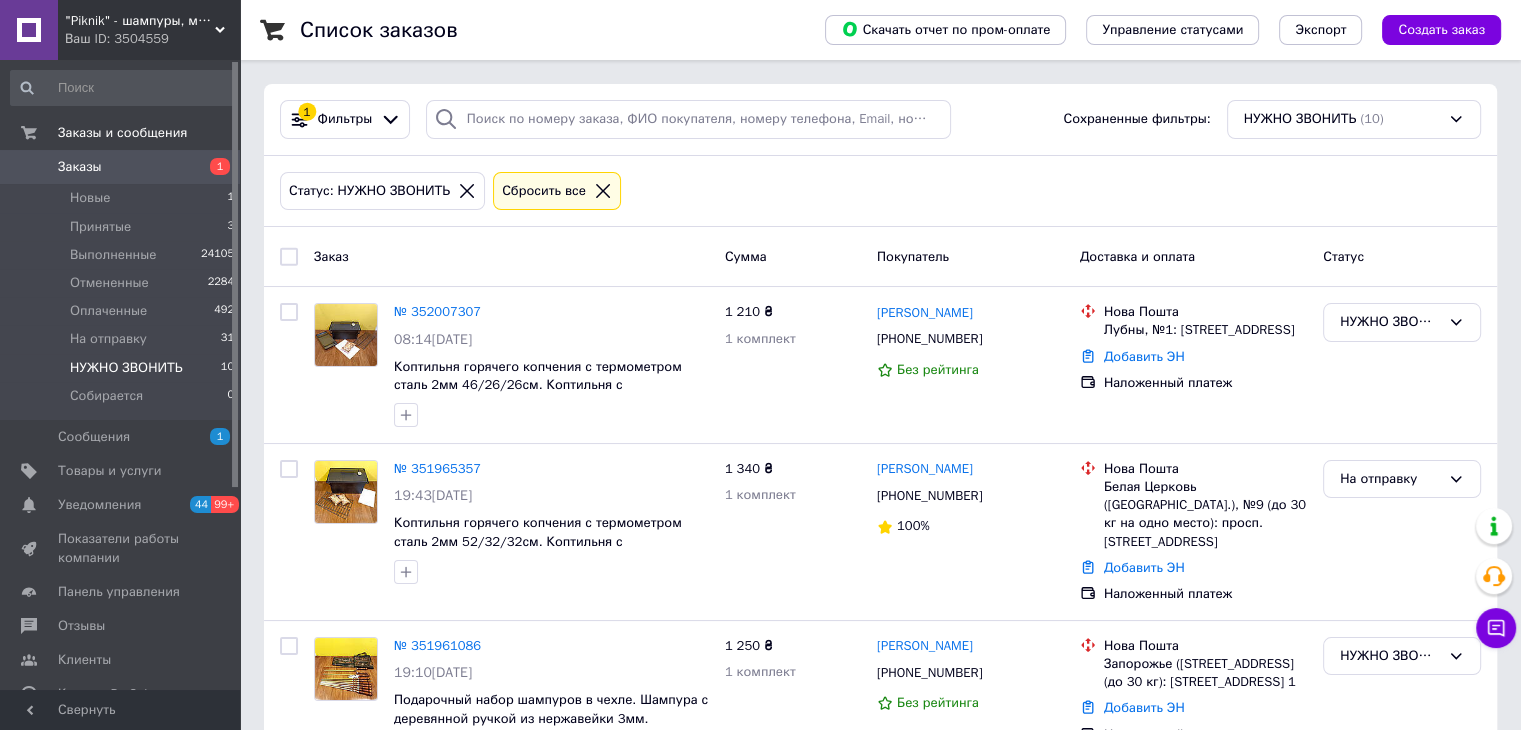 click on "НУЖНО ЗВОНИТЬ" at bounding box center (126, 368) 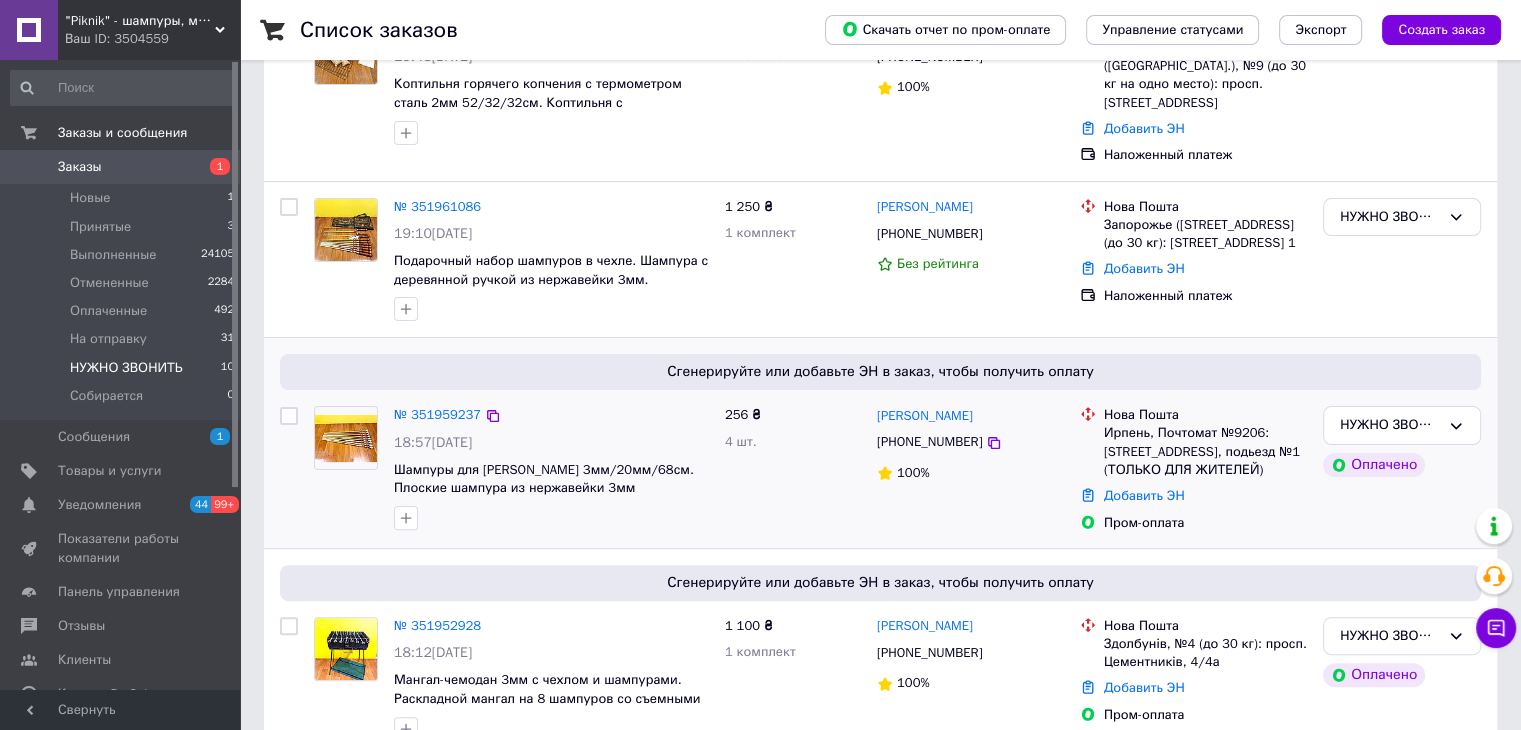 scroll, scrollTop: 500, scrollLeft: 0, axis: vertical 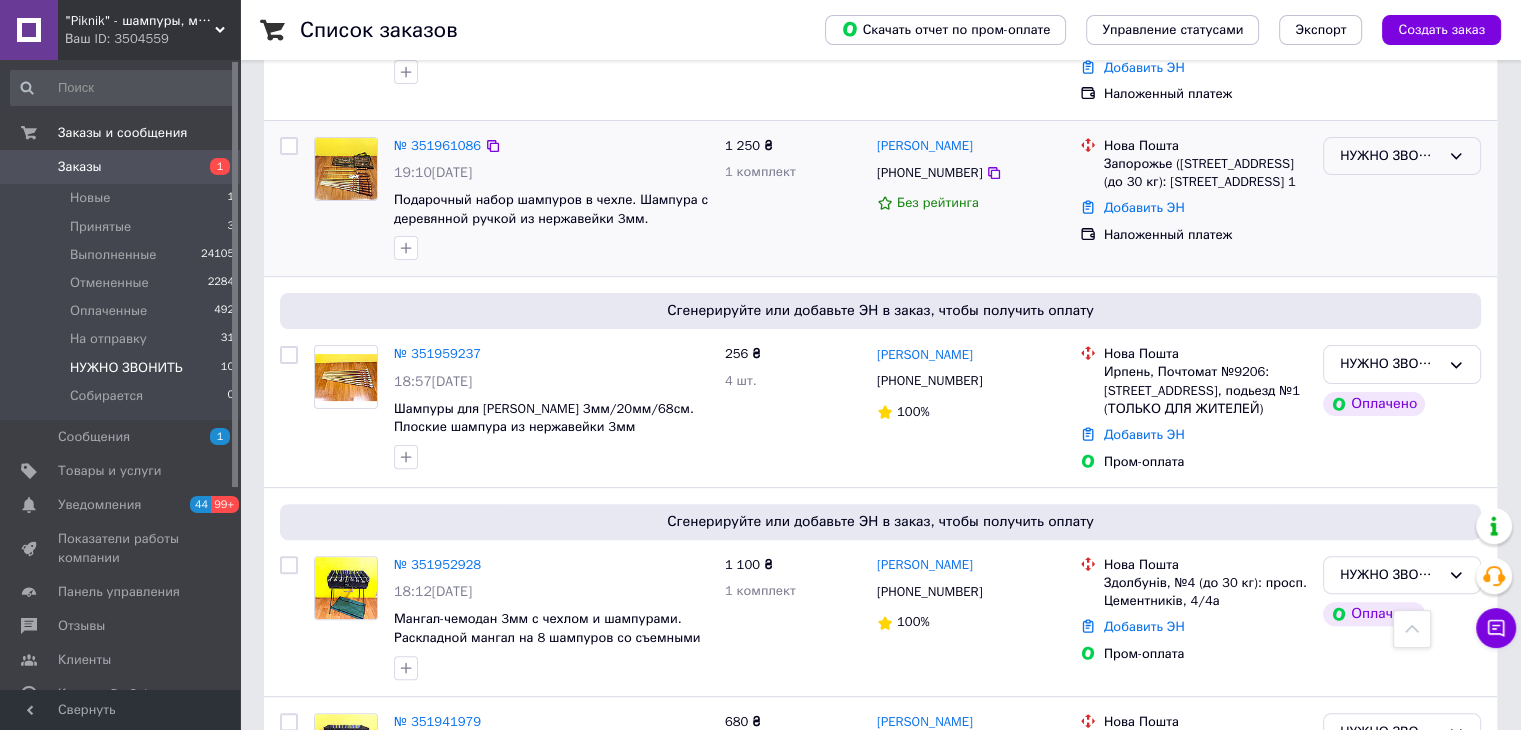 click on "НУЖНО ЗВОНИТЬ" at bounding box center (1390, 156) 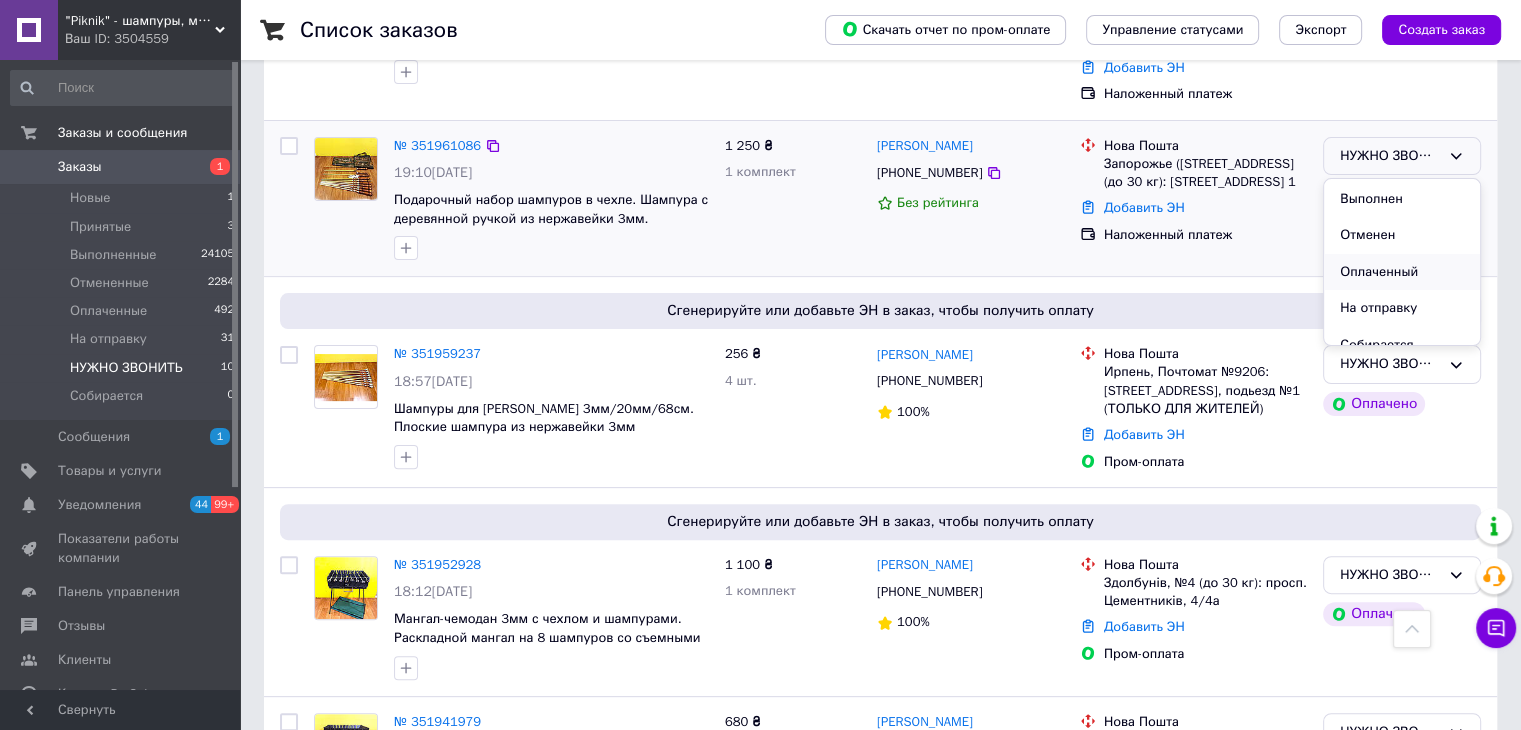 scroll, scrollTop: 53, scrollLeft: 0, axis: vertical 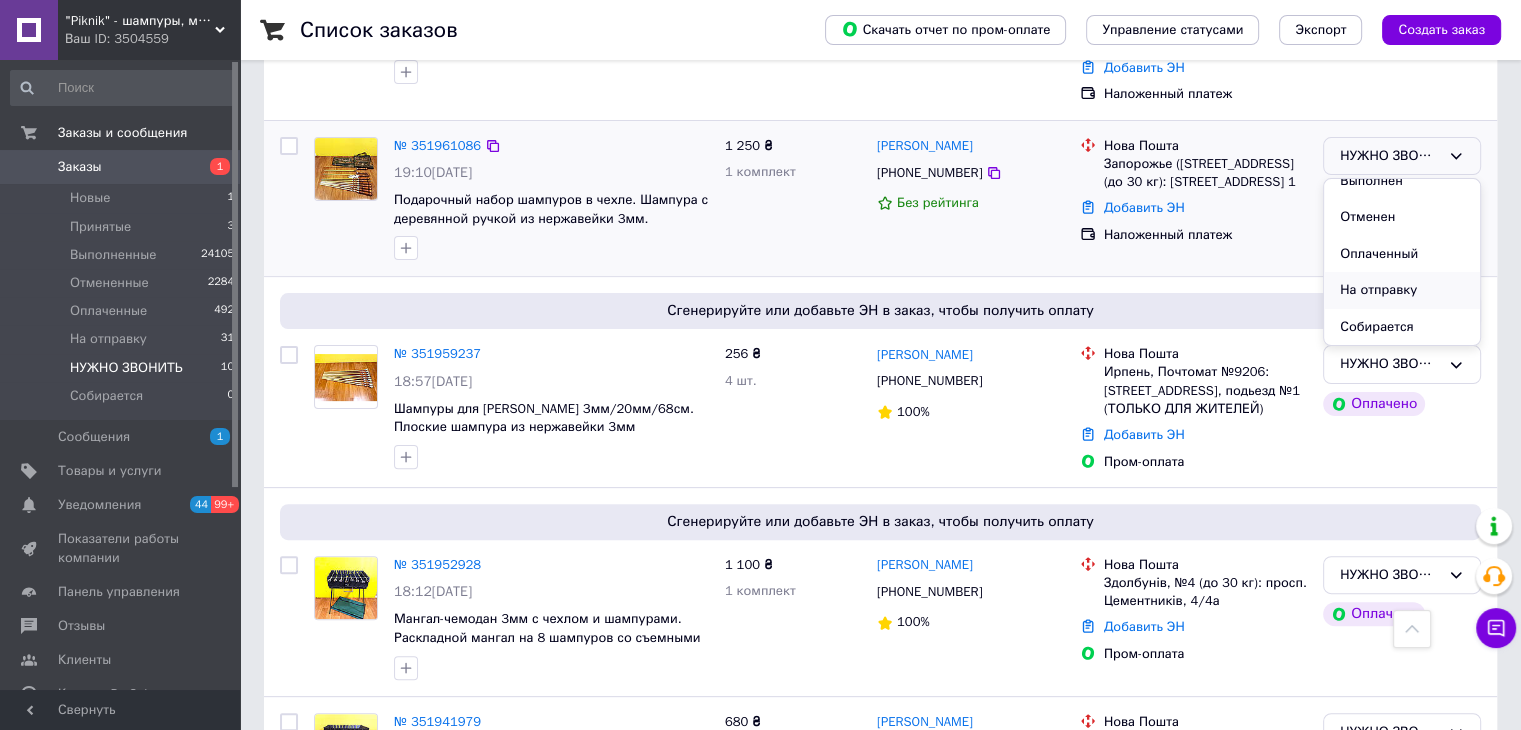 click on "На отправку" at bounding box center (1402, 290) 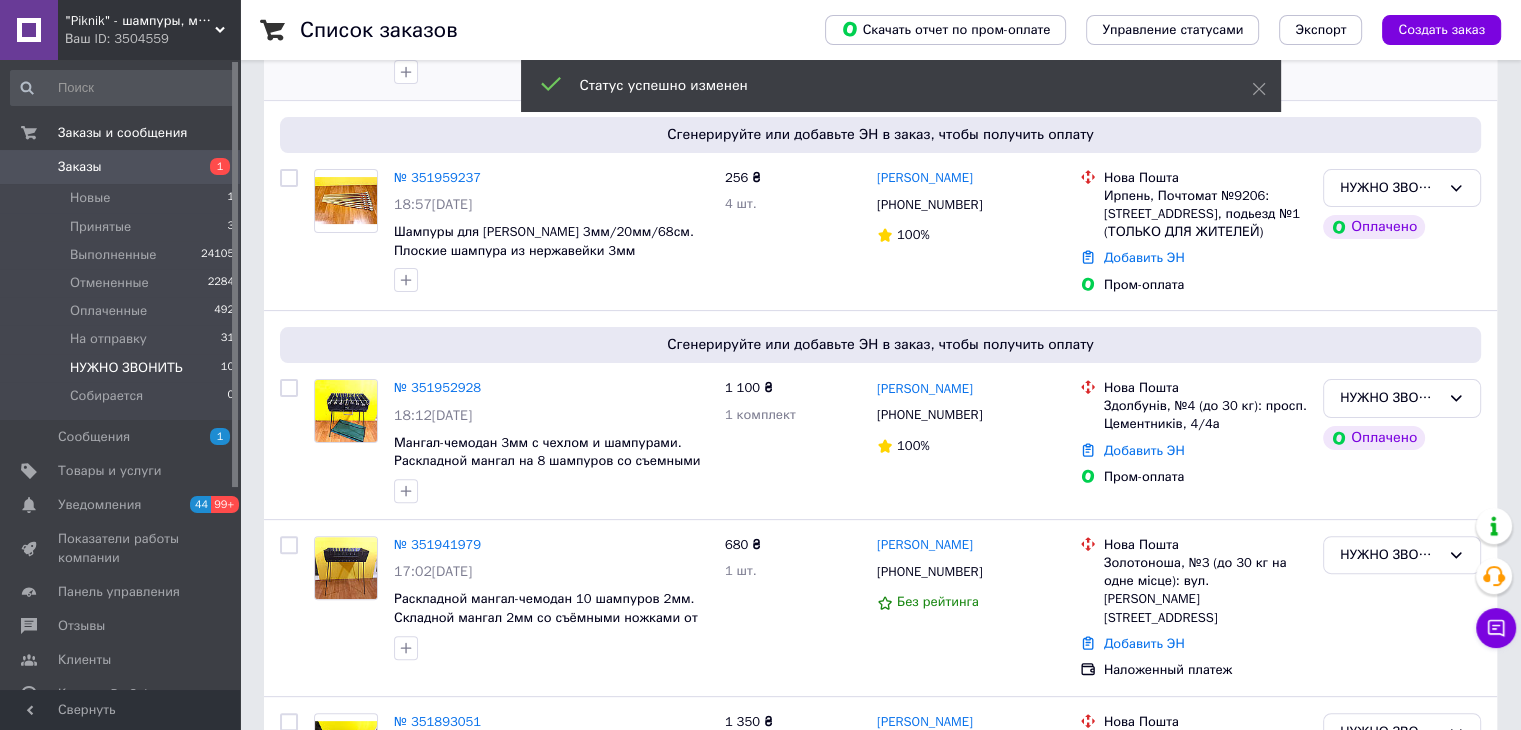 scroll, scrollTop: 341, scrollLeft: 0, axis: vertical 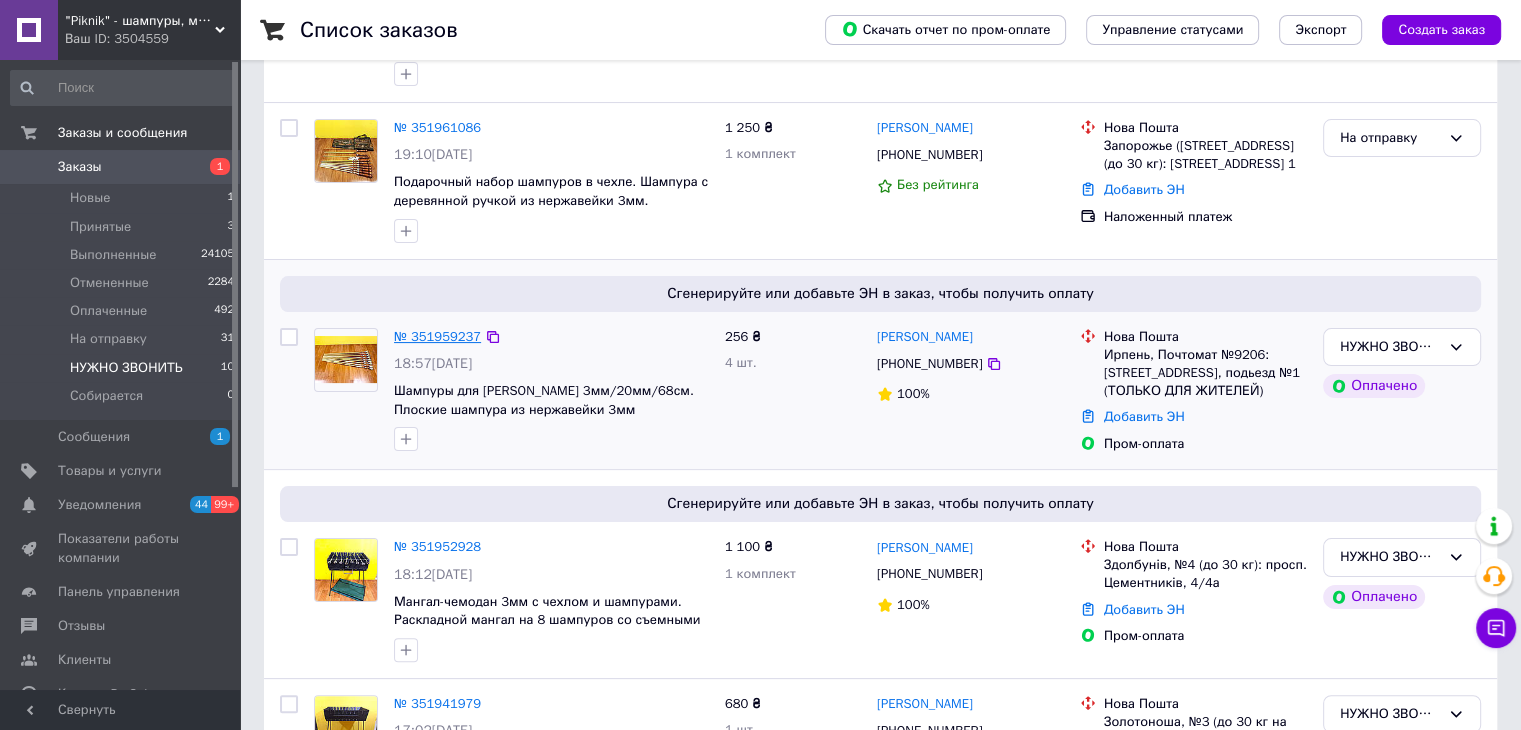 click on "№ 351959237" at bounding box center (437, 336) 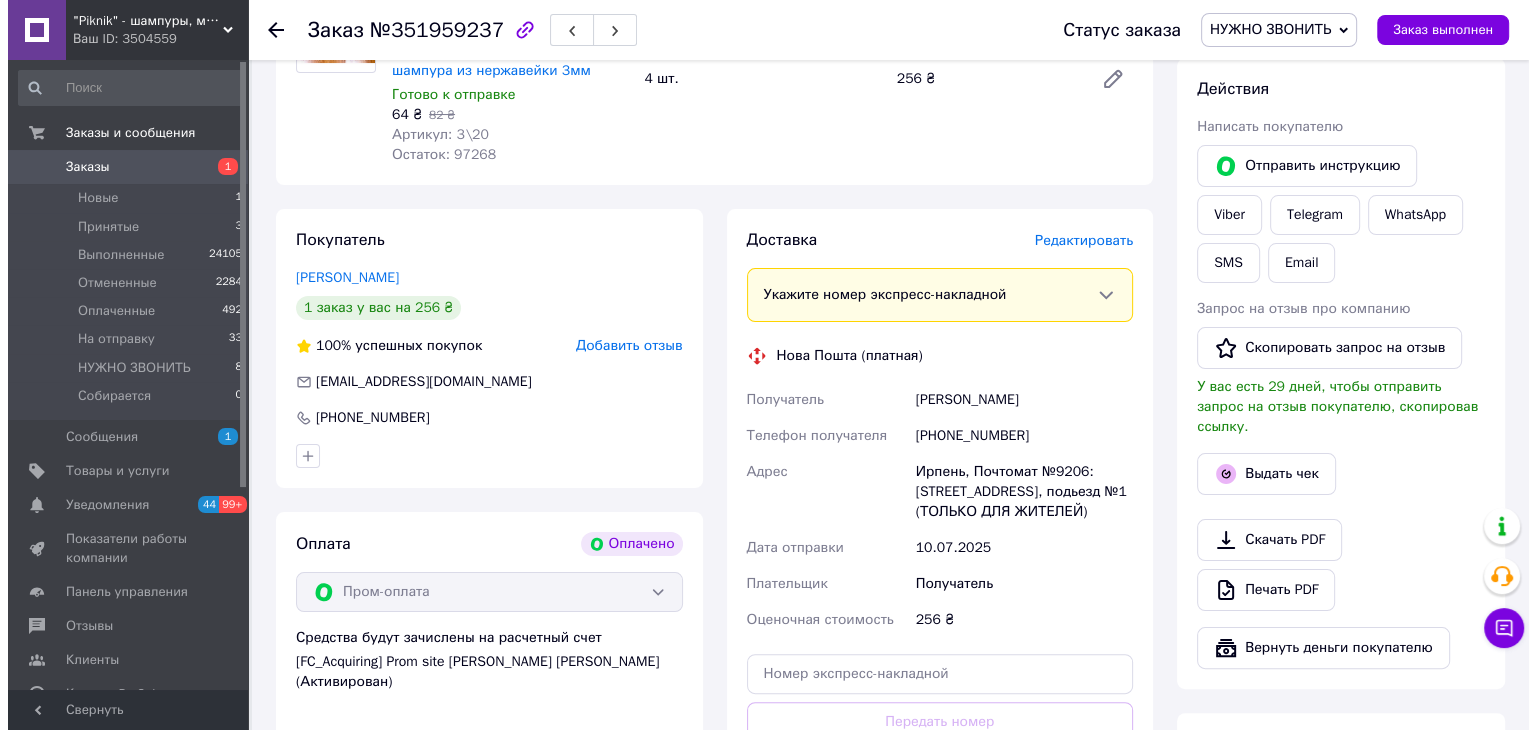 scroll, scrollTop: 200, scrollLeft: 0, axis: vertical 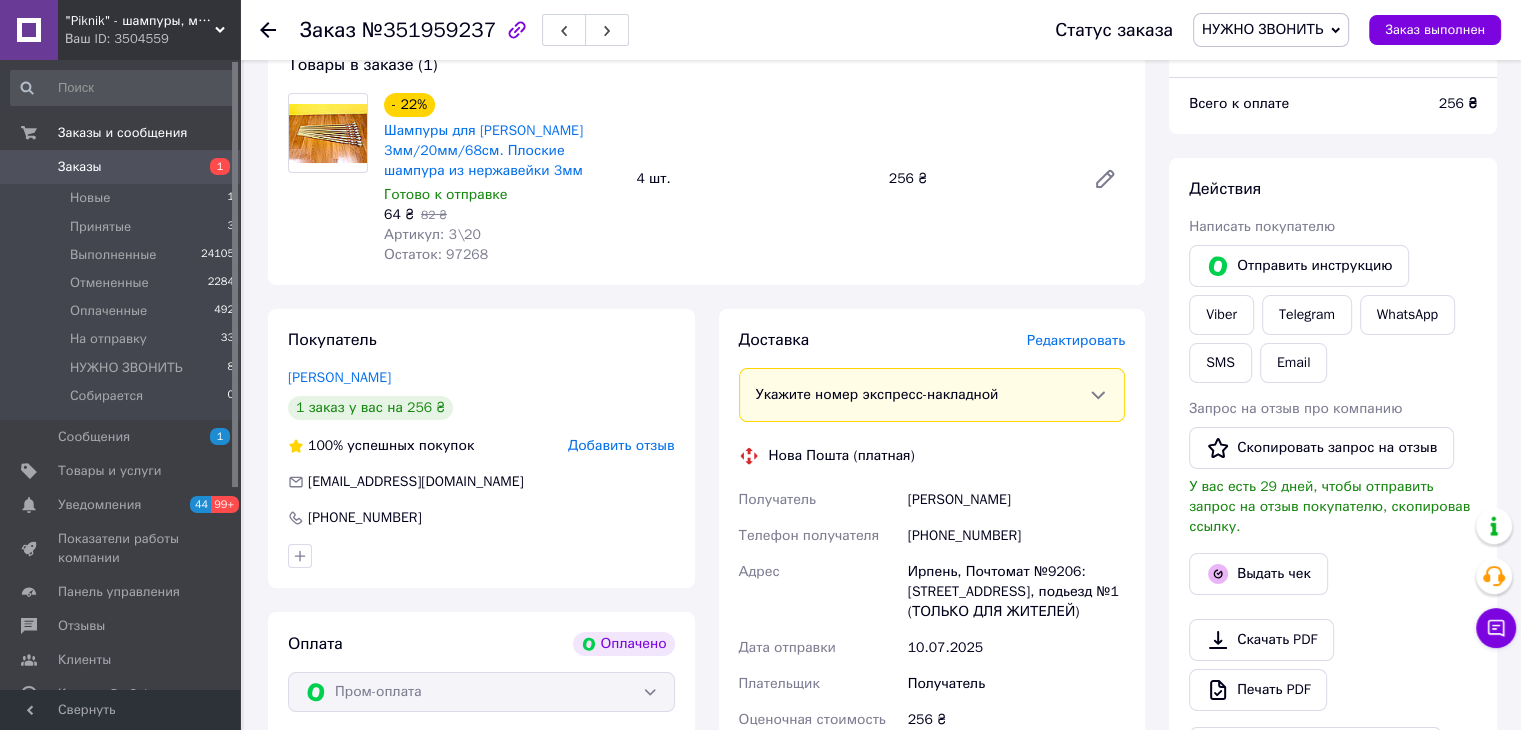 click on "Редактировать" at bounding box center (1076, 340) 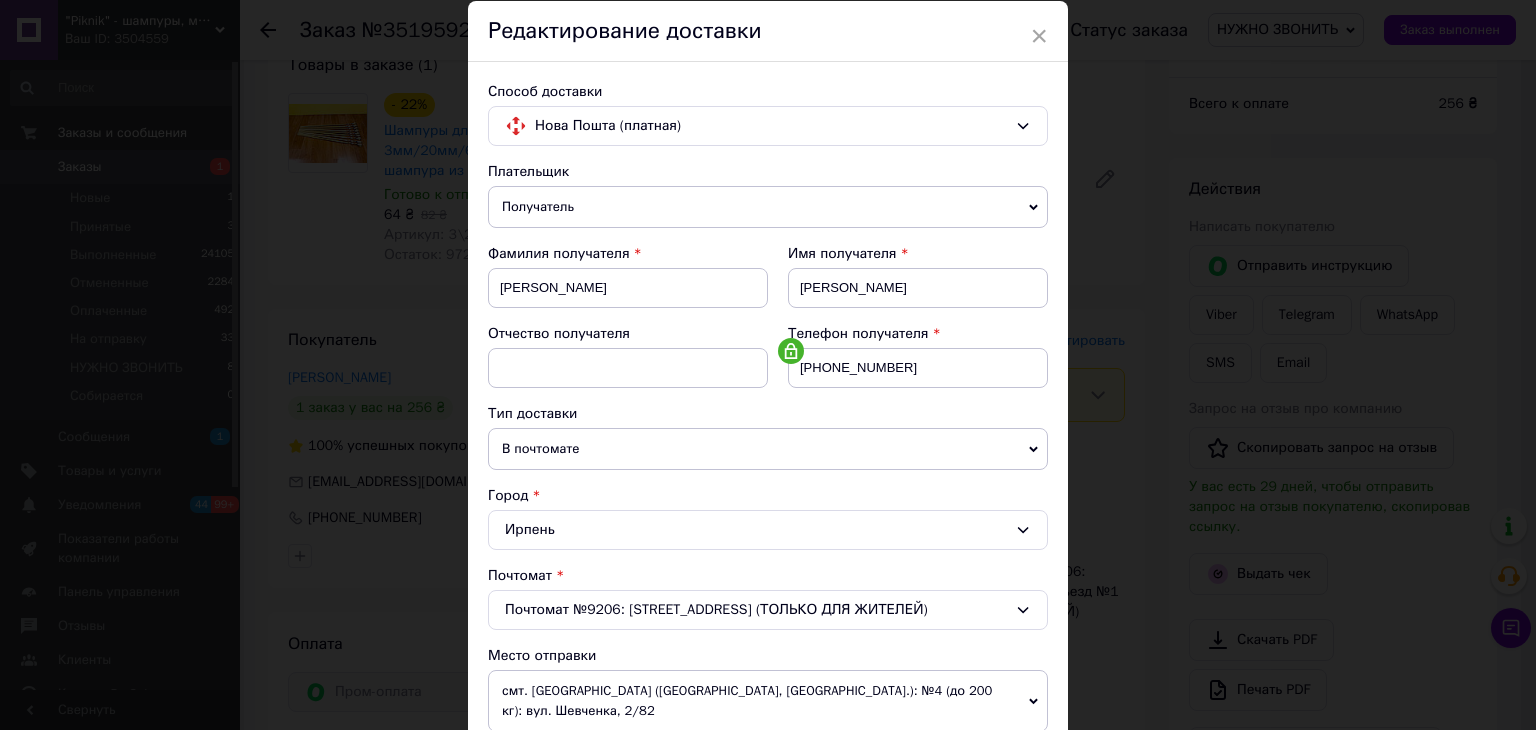 scroll, scrollTop: 100, scrollLeft: 0, axis: vertical 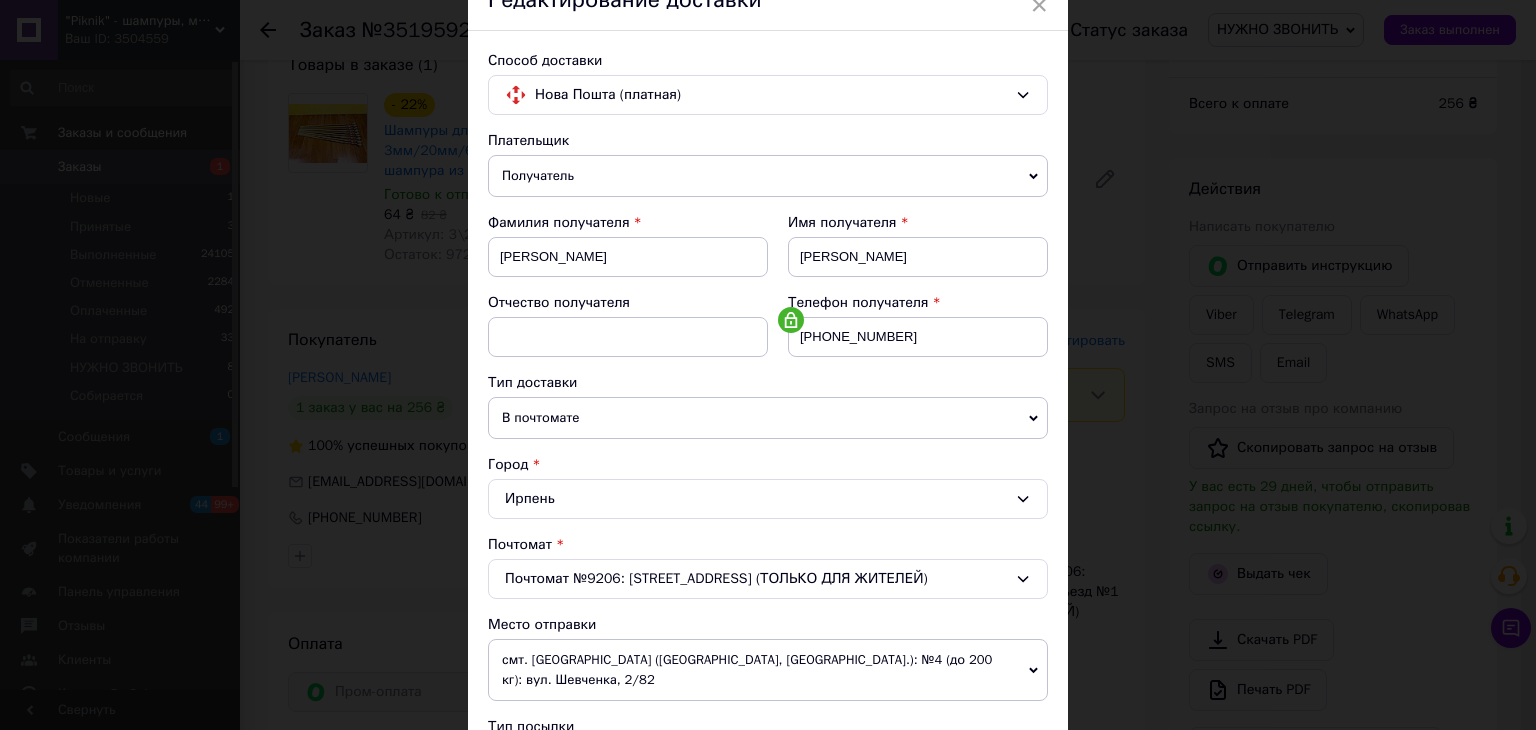 click on "В почтомате" at bounding box center [768, 418] 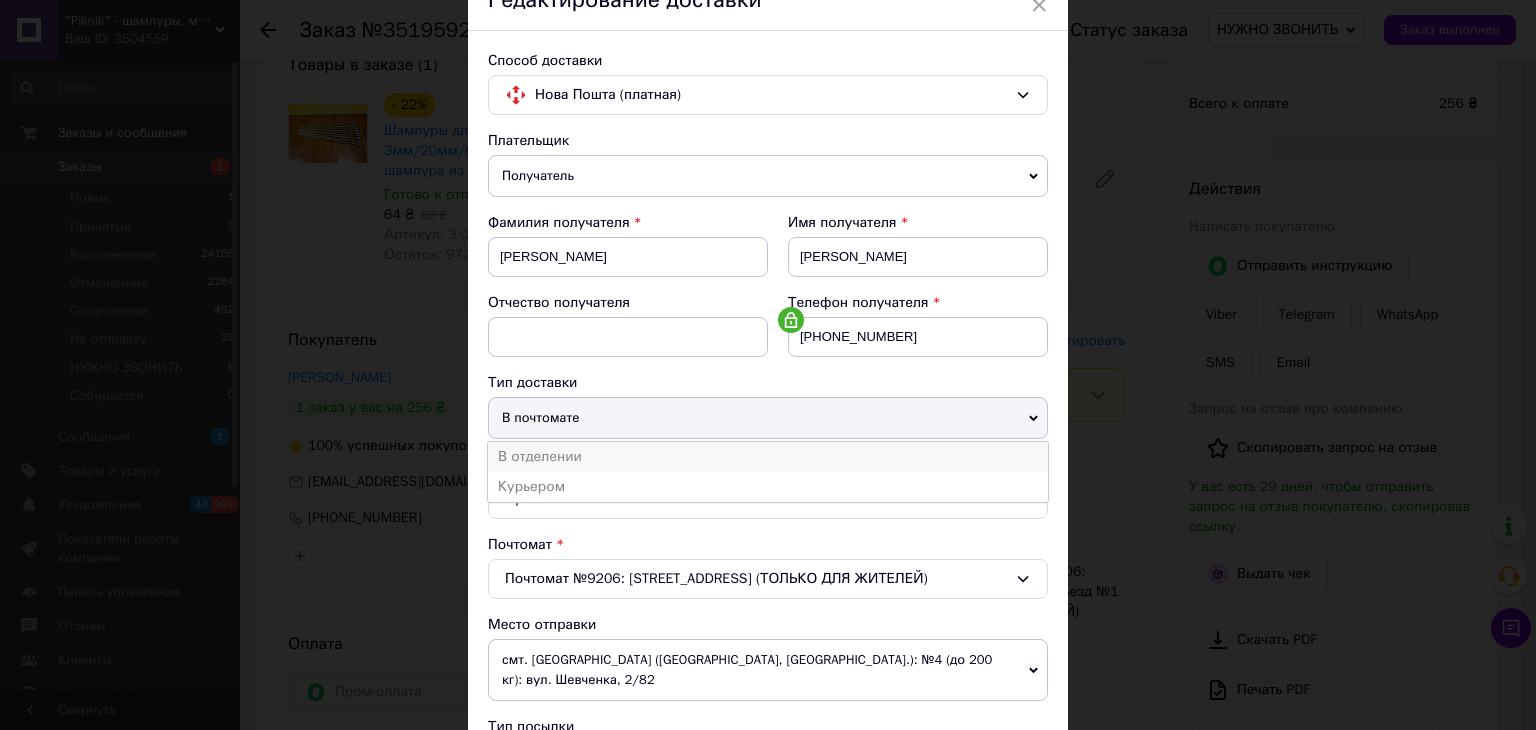 click on "В отделении" at bounding box center [768, 457] 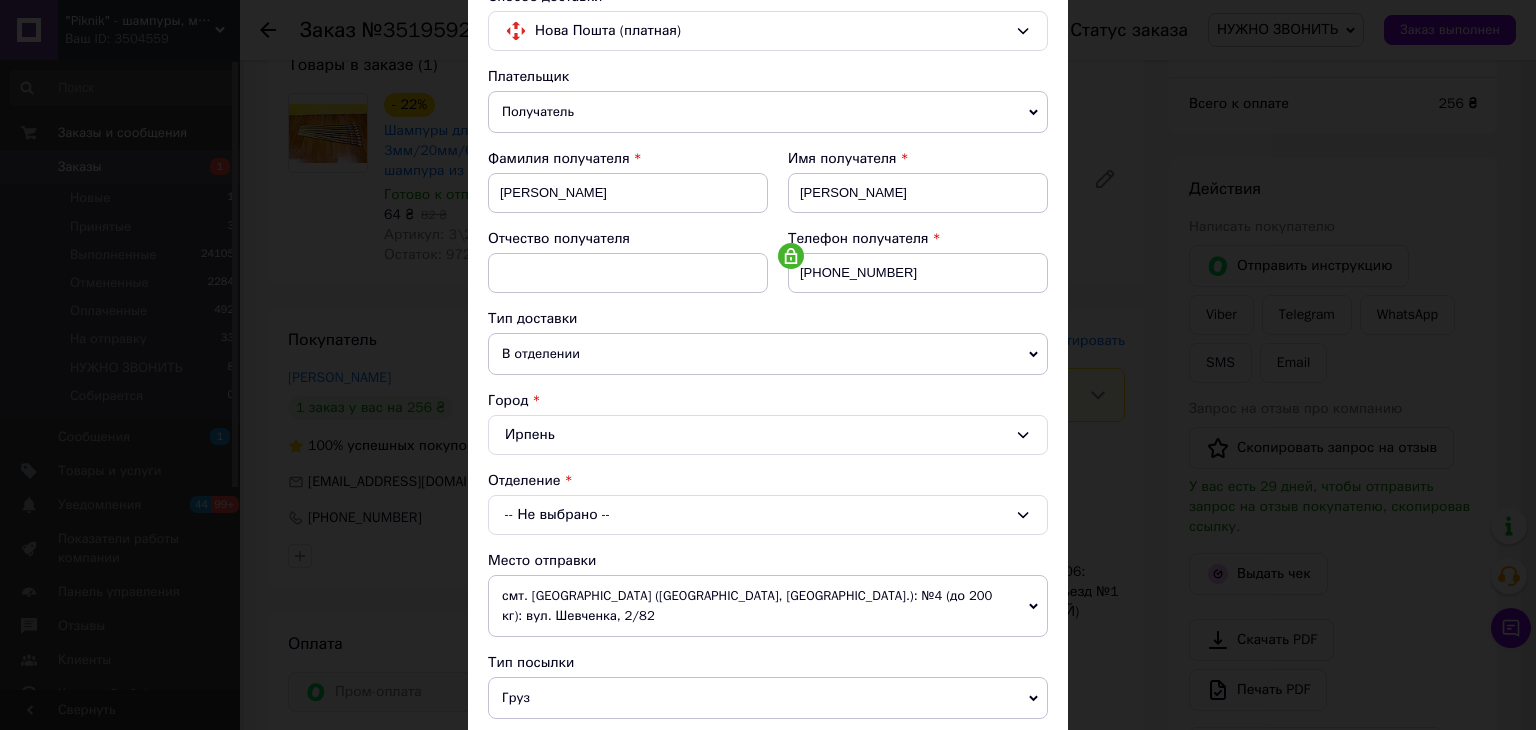 scroll, scrollTop: 200, scrollLeft: 0, axis: vertical 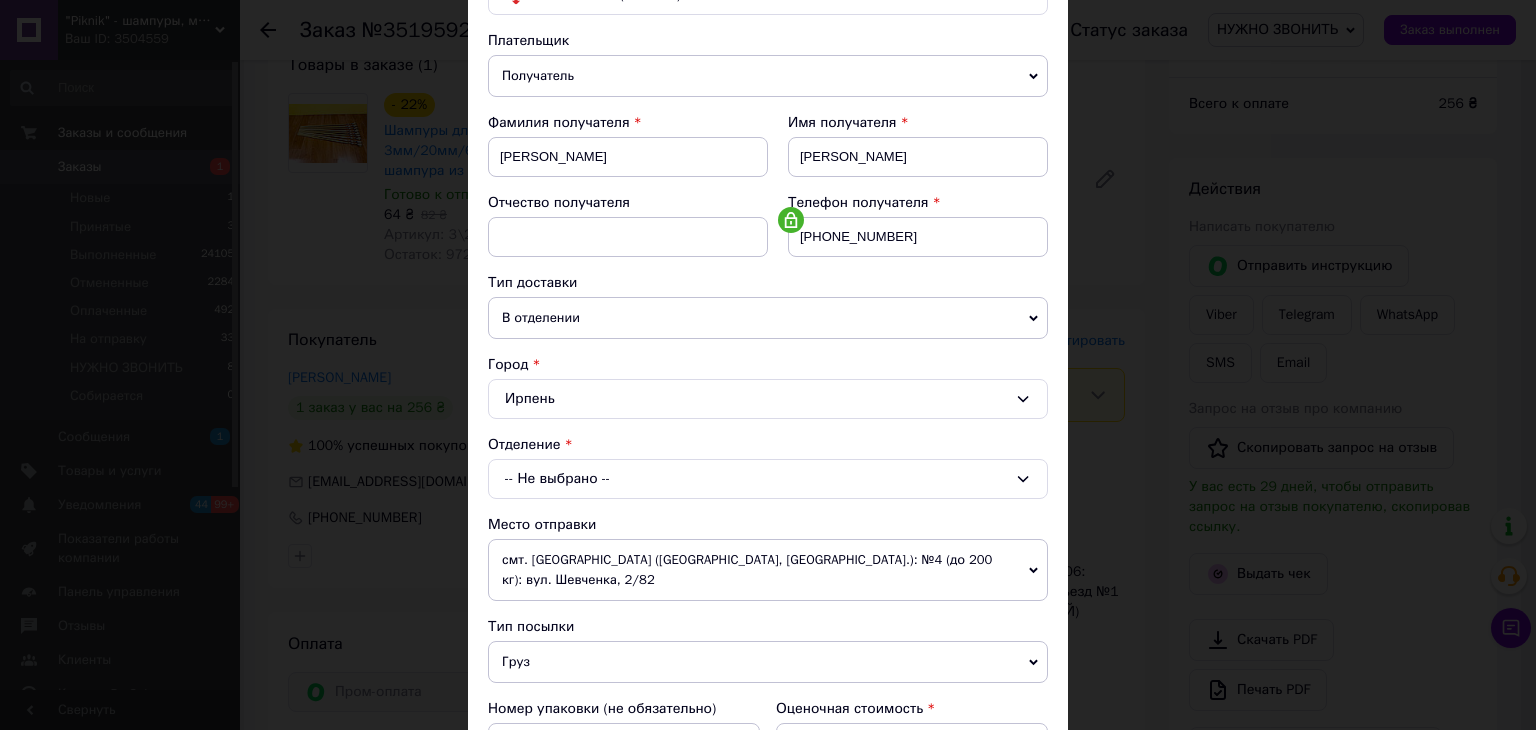 click on "-- Не выбрано --" at bounding box center (768, 479) 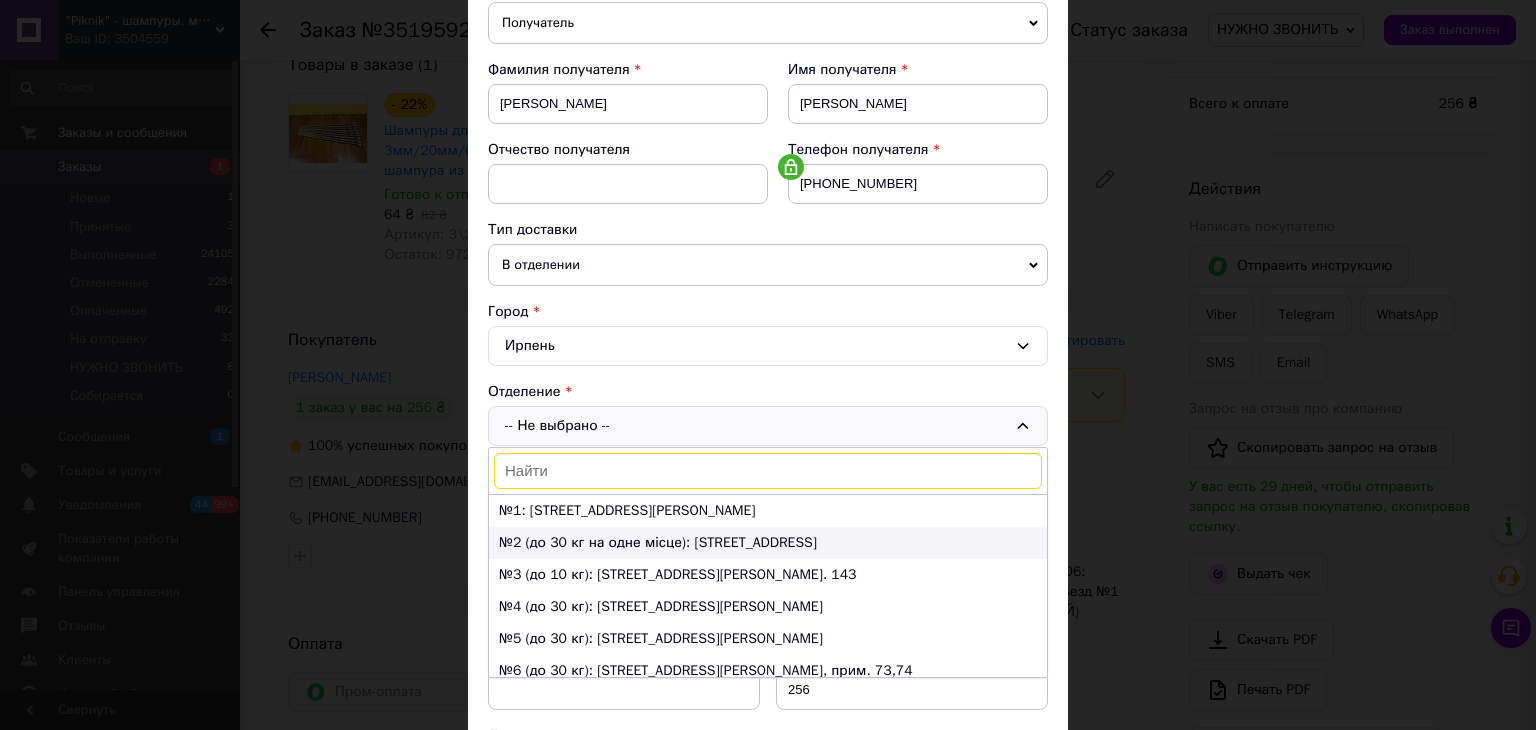 scroll, scrollTop: 300, scrollLeft: 0, axis: vertical 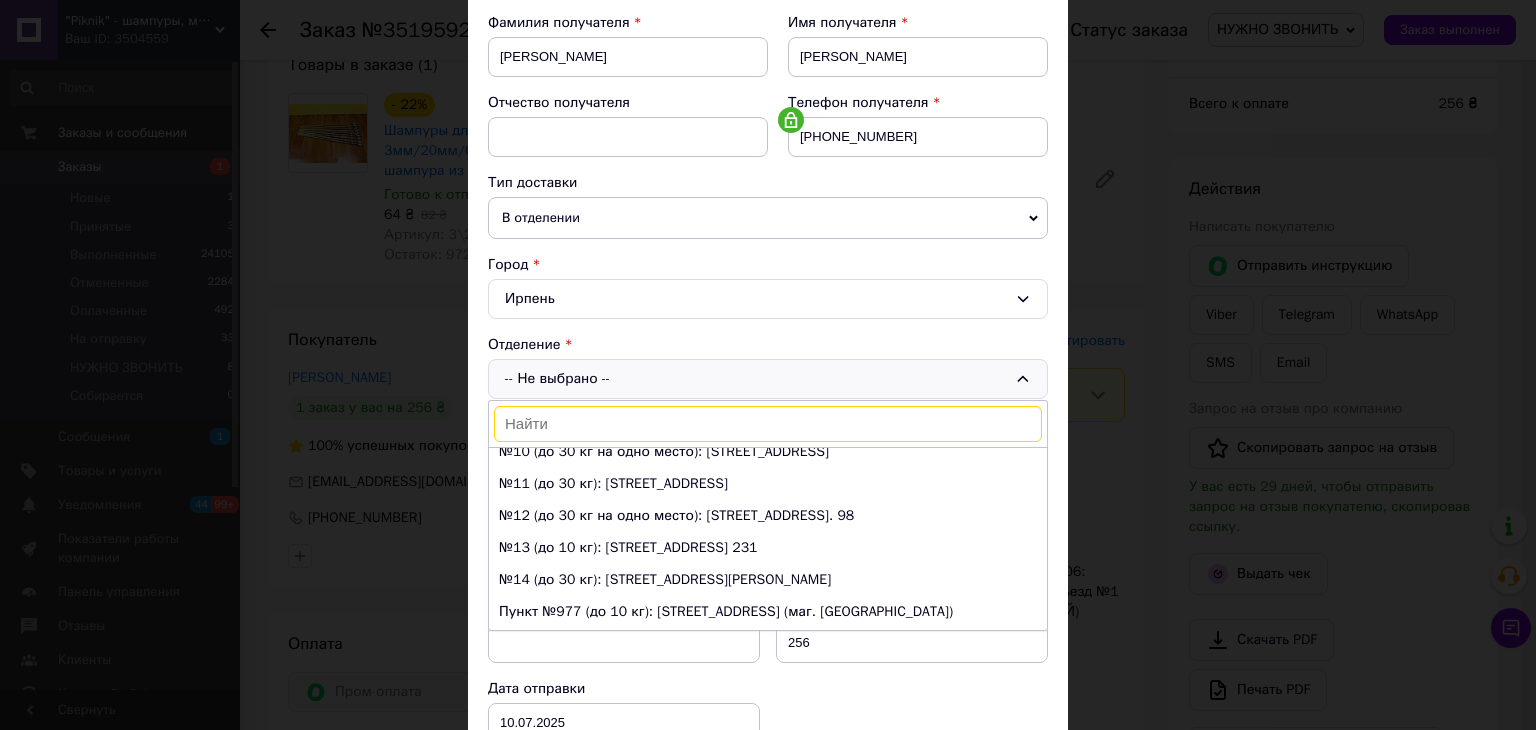 click on "№14 (до 30 кг): [STREET_ADDRESS][PERSON_NAME]" at bounding box center [768, 580] 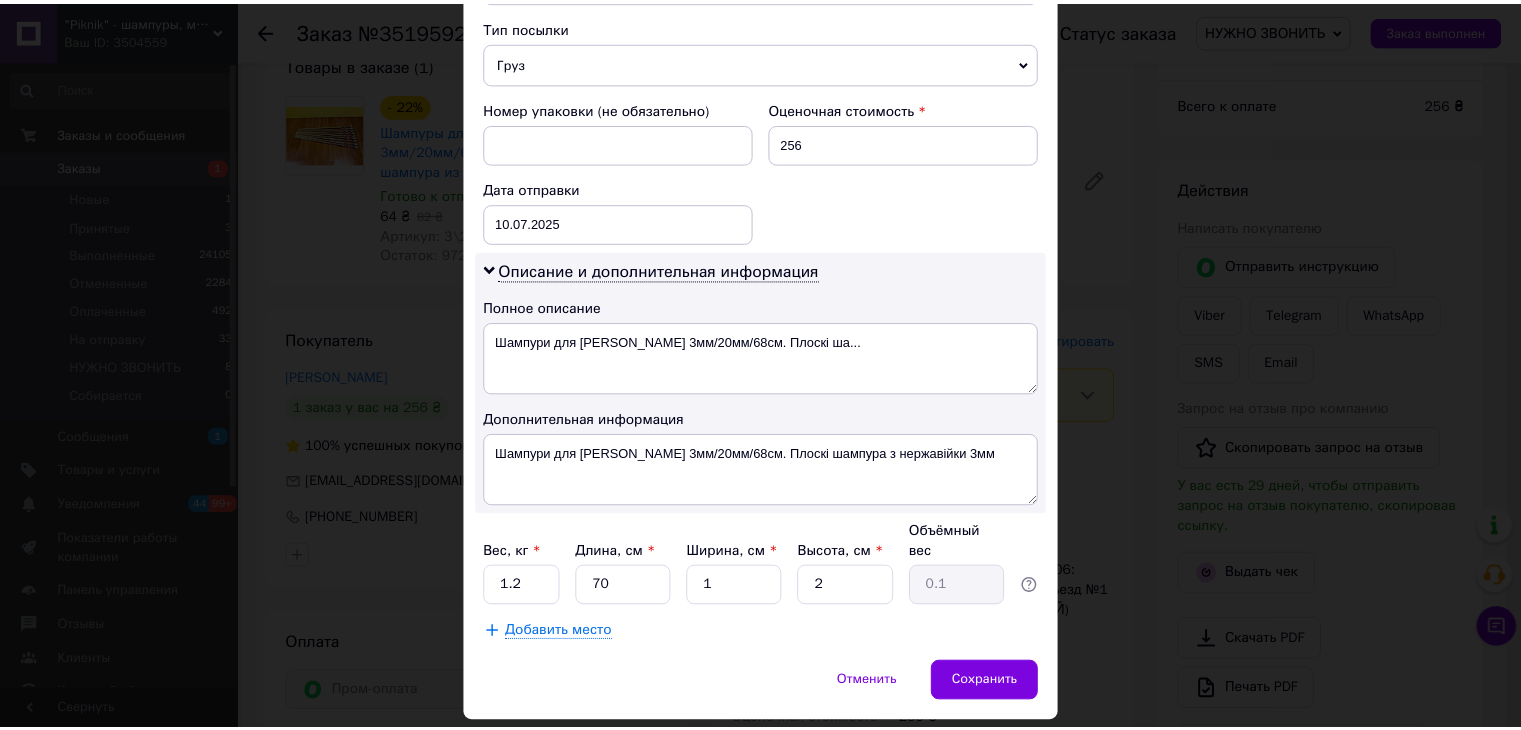 scroll, scrollTop: 816, scrollLeft: 0, axis: vertical 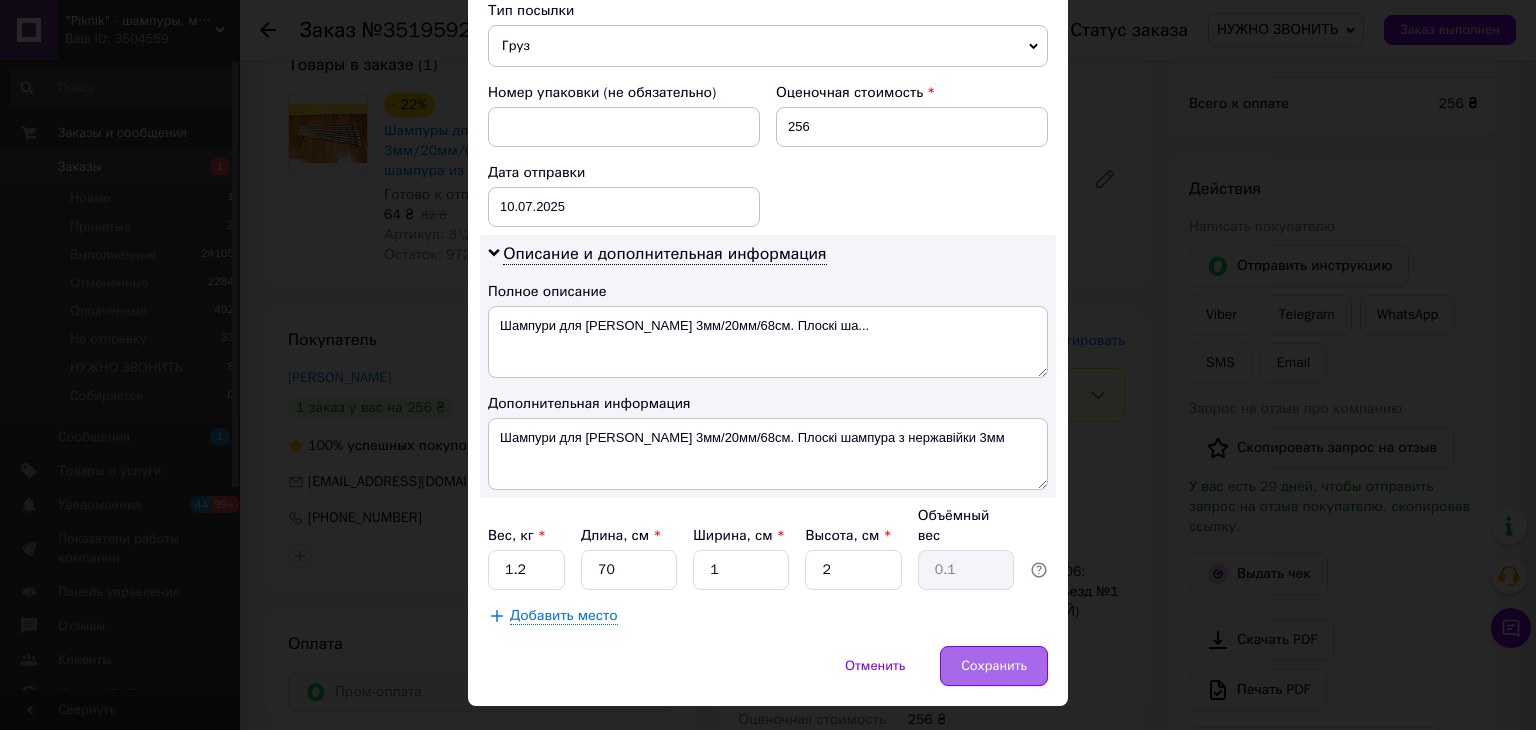 click on "Сохранить" at bounding box center [994, 666] 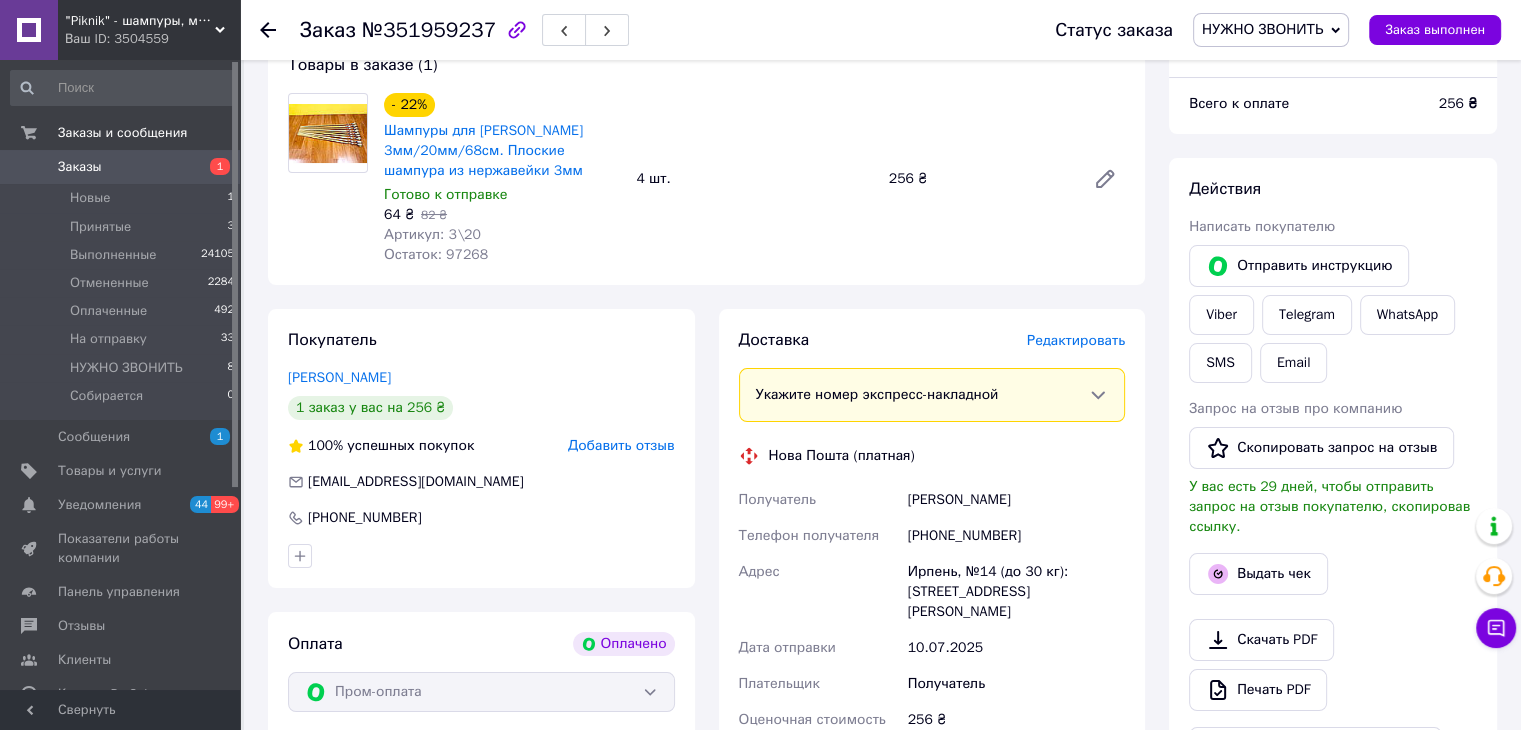 click on "НУЖНО ЗВОНИТЬ" at bounding box center (1262, 29) 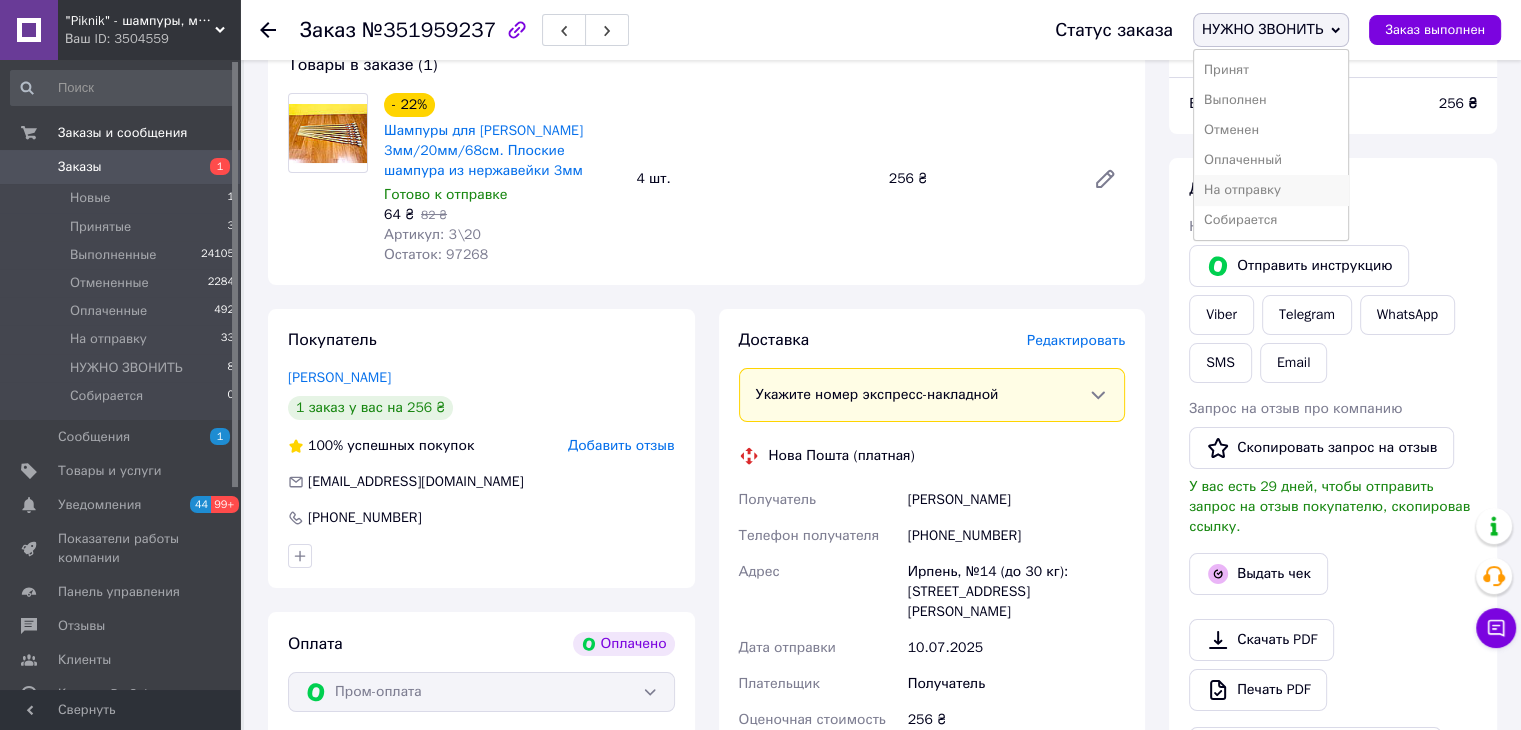 click on "На отправку" at bounding box center (1271, 190) 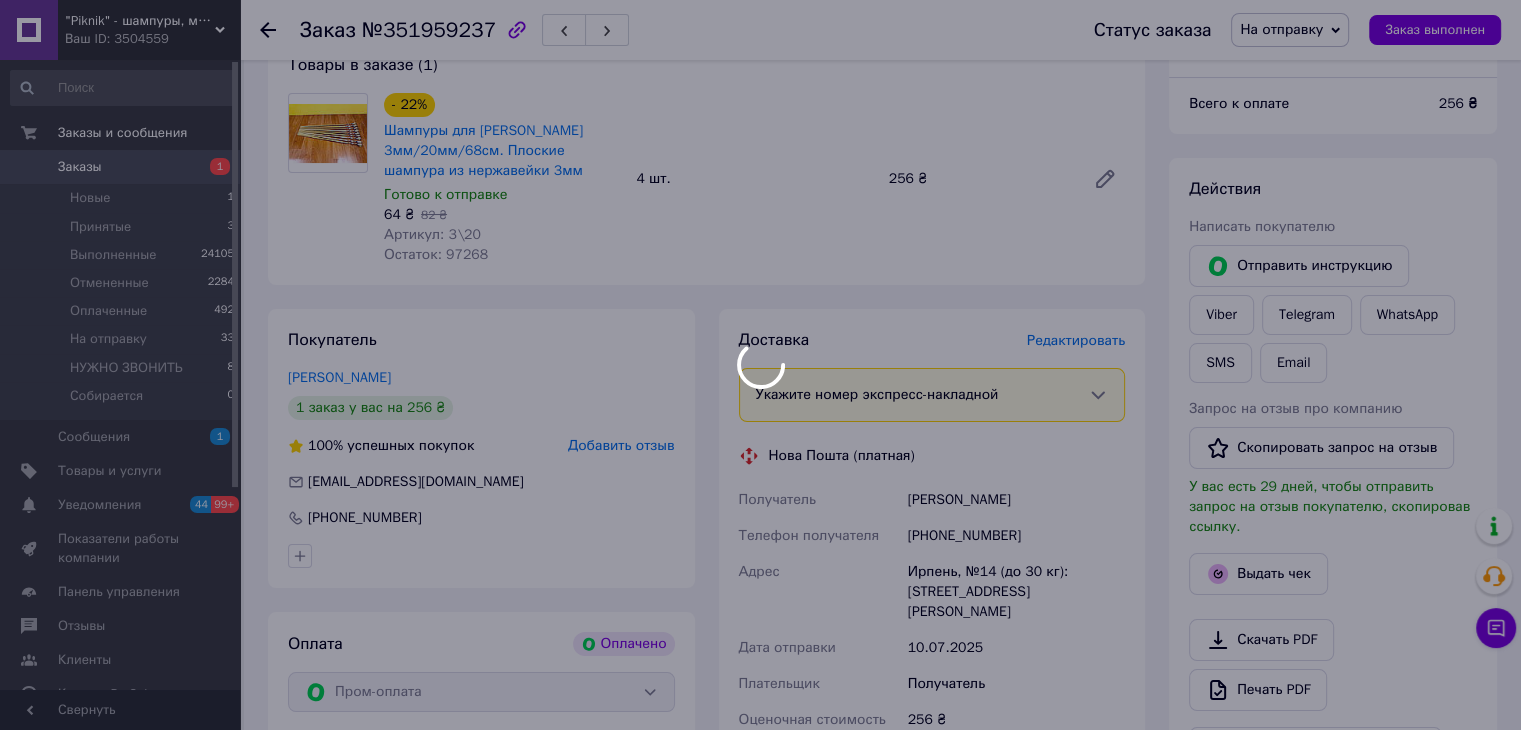 click at bounding box center [760, 365] 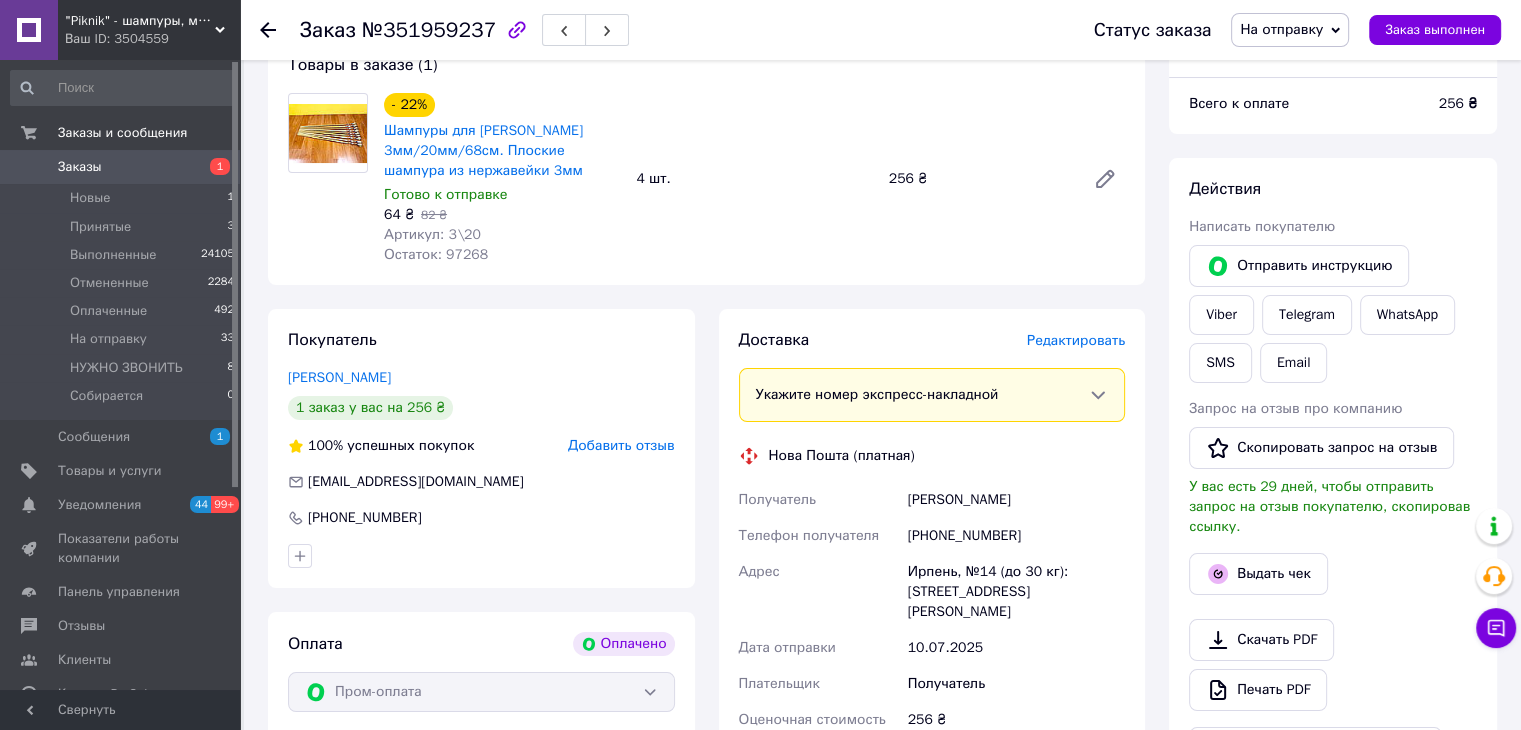 click on "Заказы" at bounding box center [80, 167] 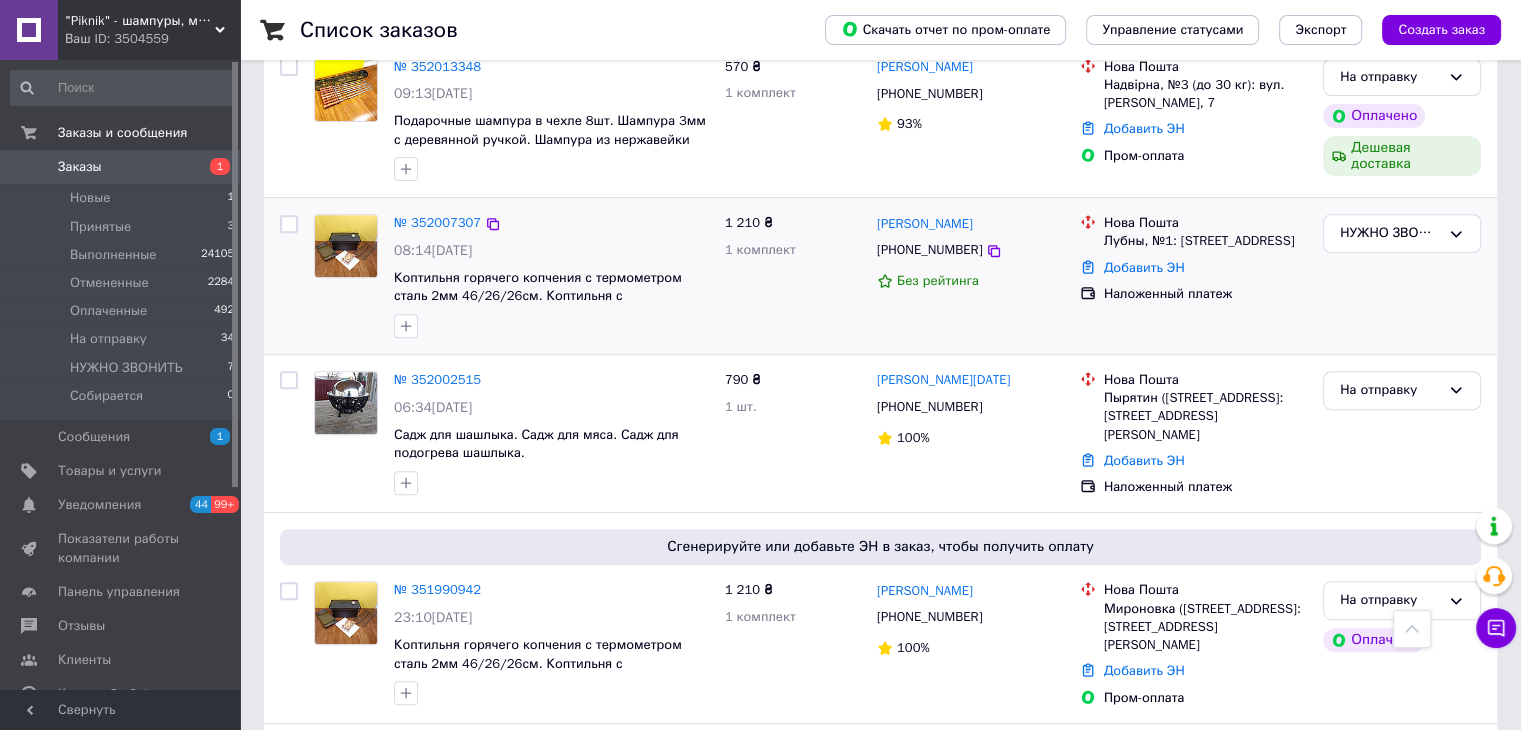 scroll, scrollTop: 800, scrollLeft: 0, axis: vertical 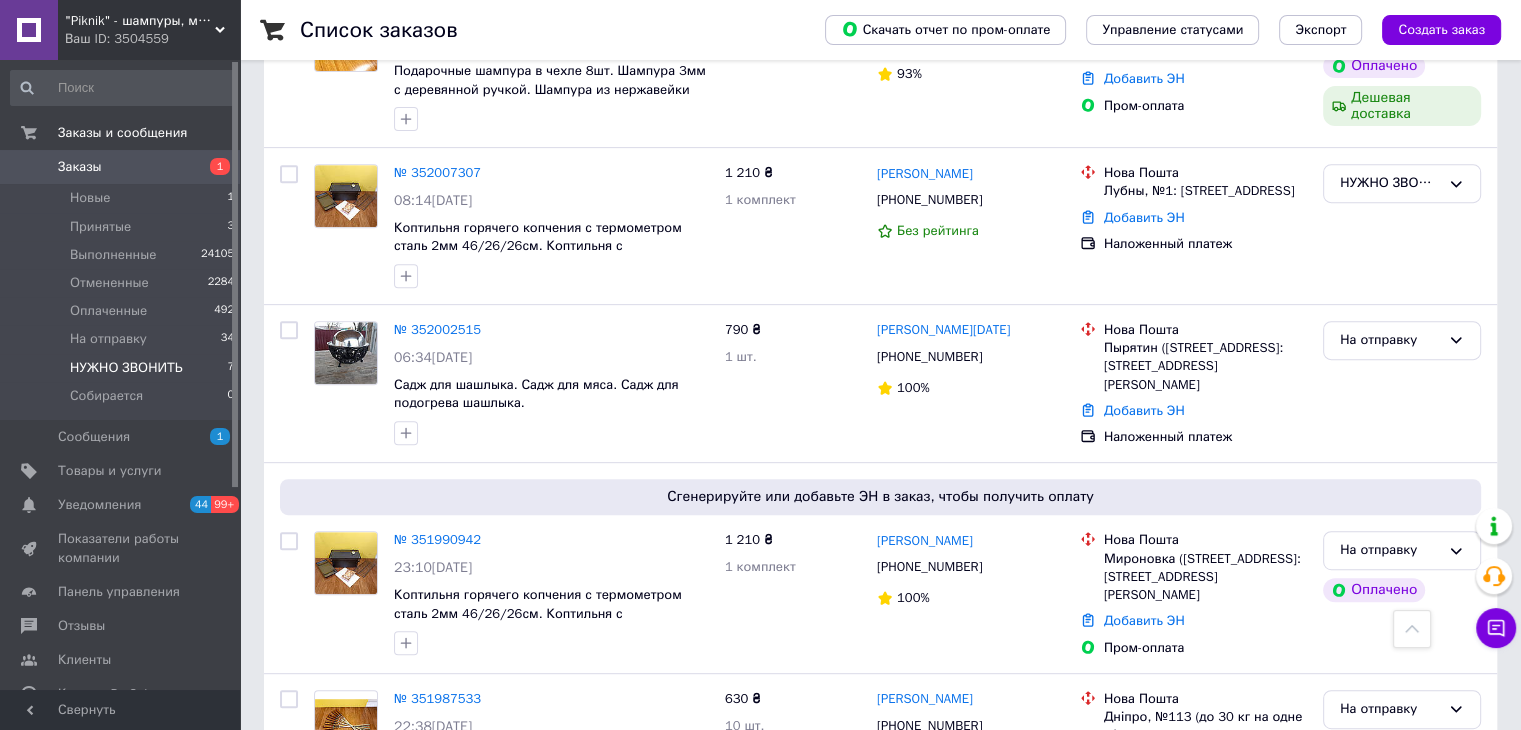 click on "НУЖНО ЗВОНИТЬ" at bounding box center [126, 368] 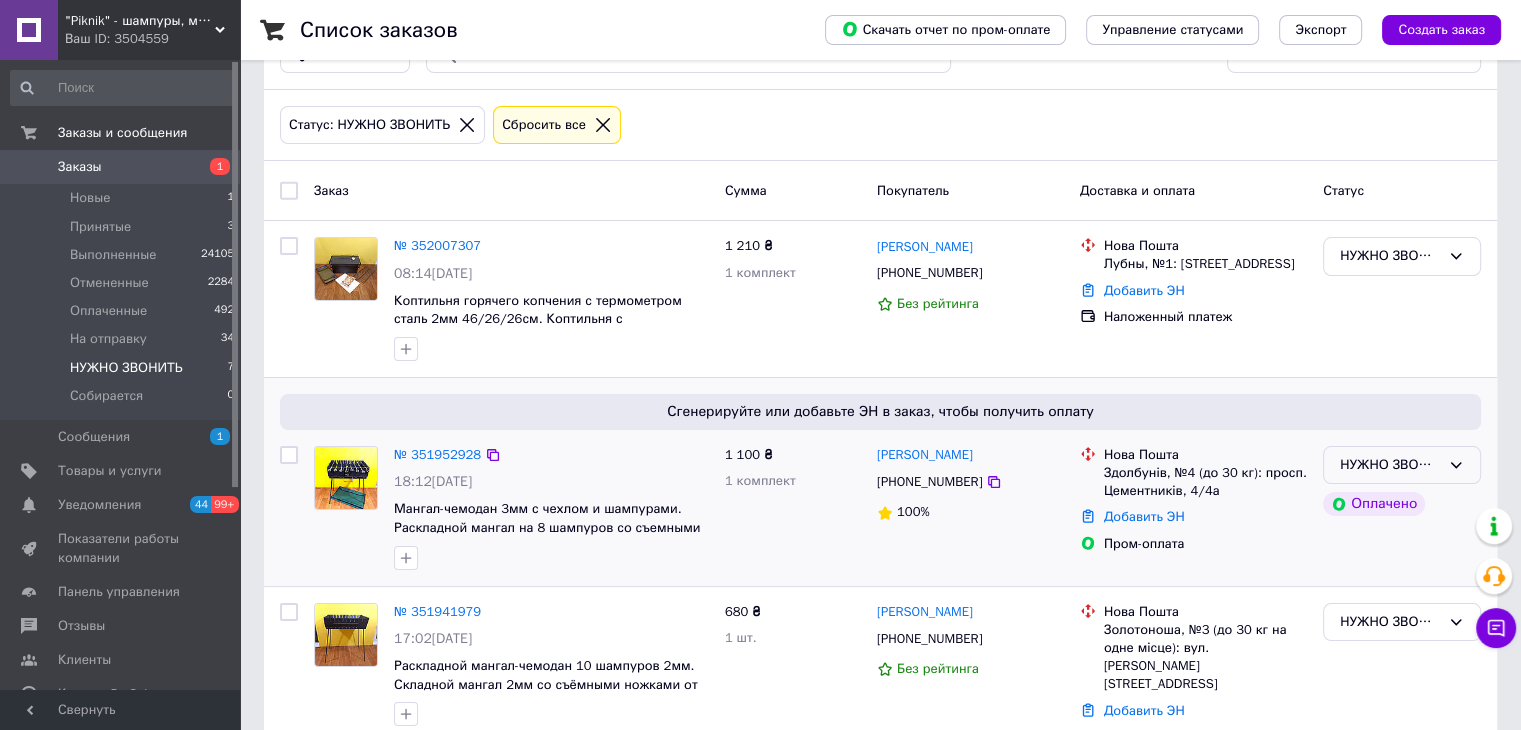 scroll, scrollTop: 100, scrollLeft: 0, axis: vertical 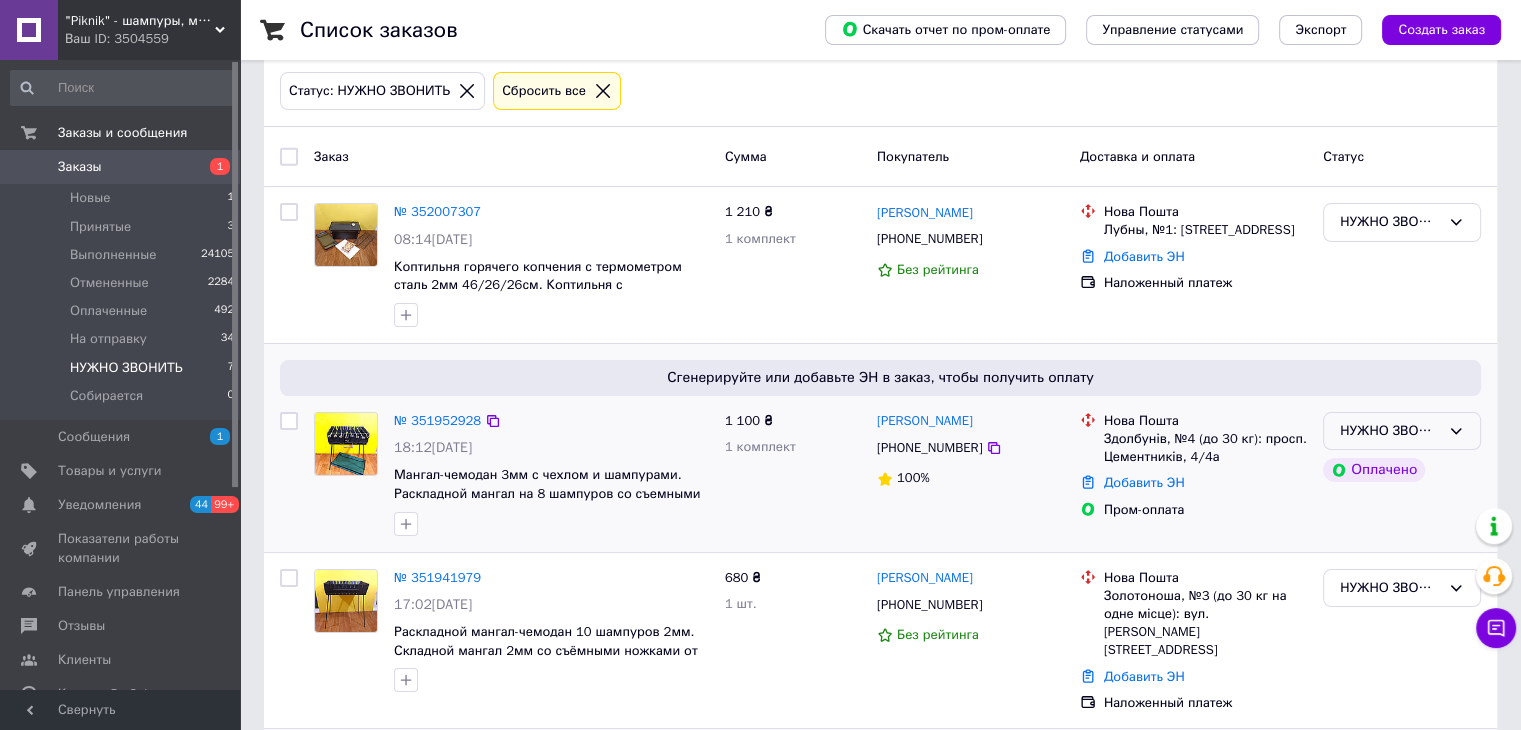 click on "НУЖНО ЗВОНИТЬ" at bounding box center [1390, 431] 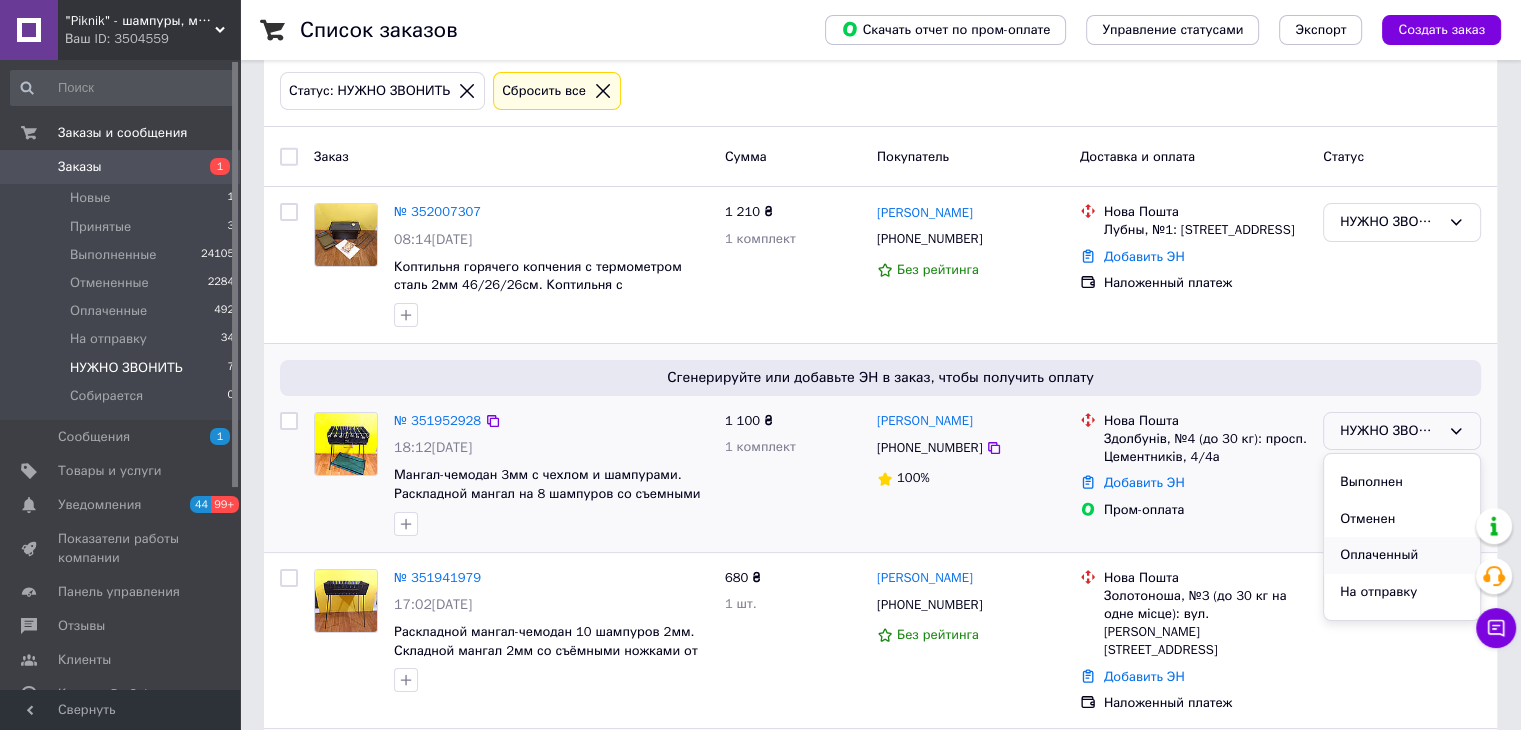 scroll, scrollTop: 53, scrollLeft: 0, axis: vertical 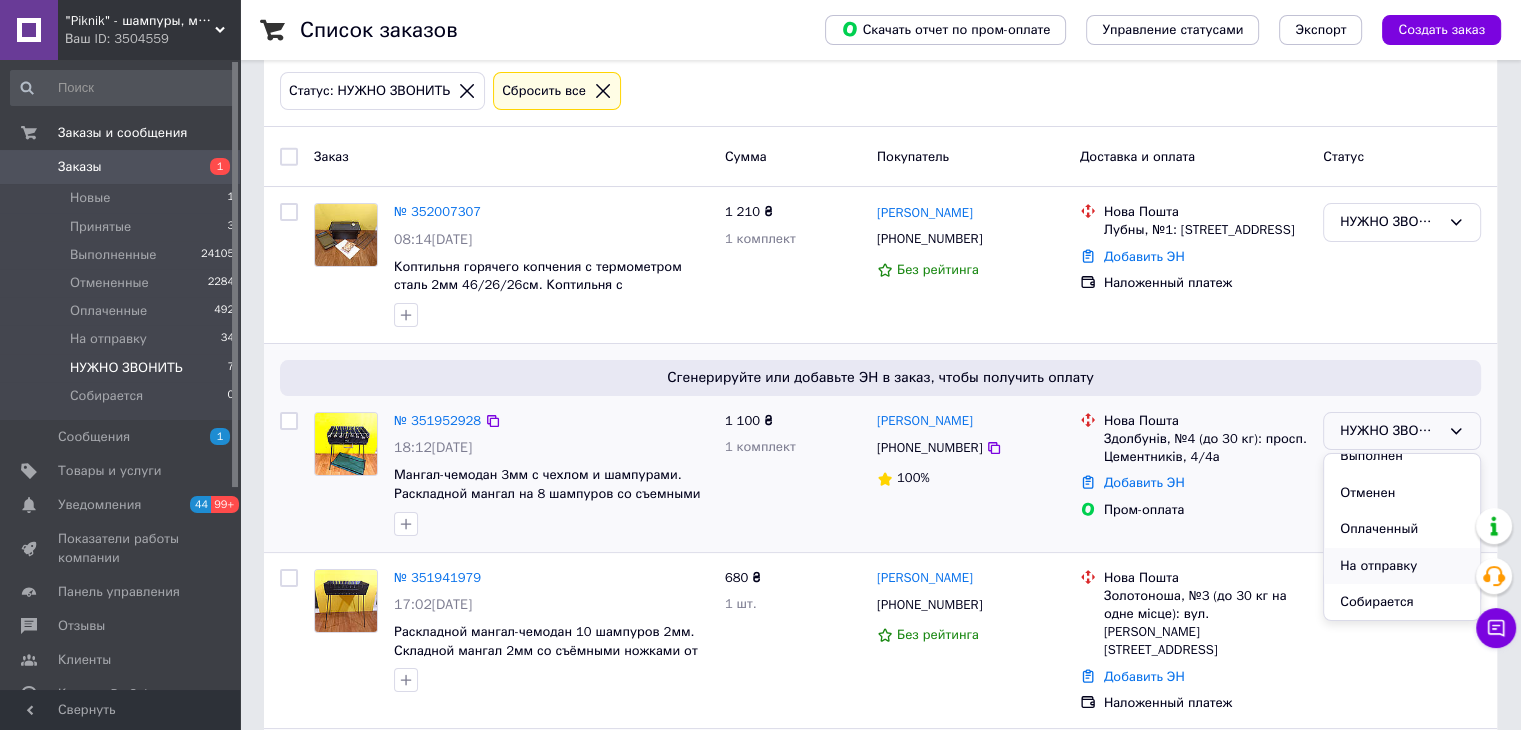 click on "На отправку" at bounding box center (1402, 566) 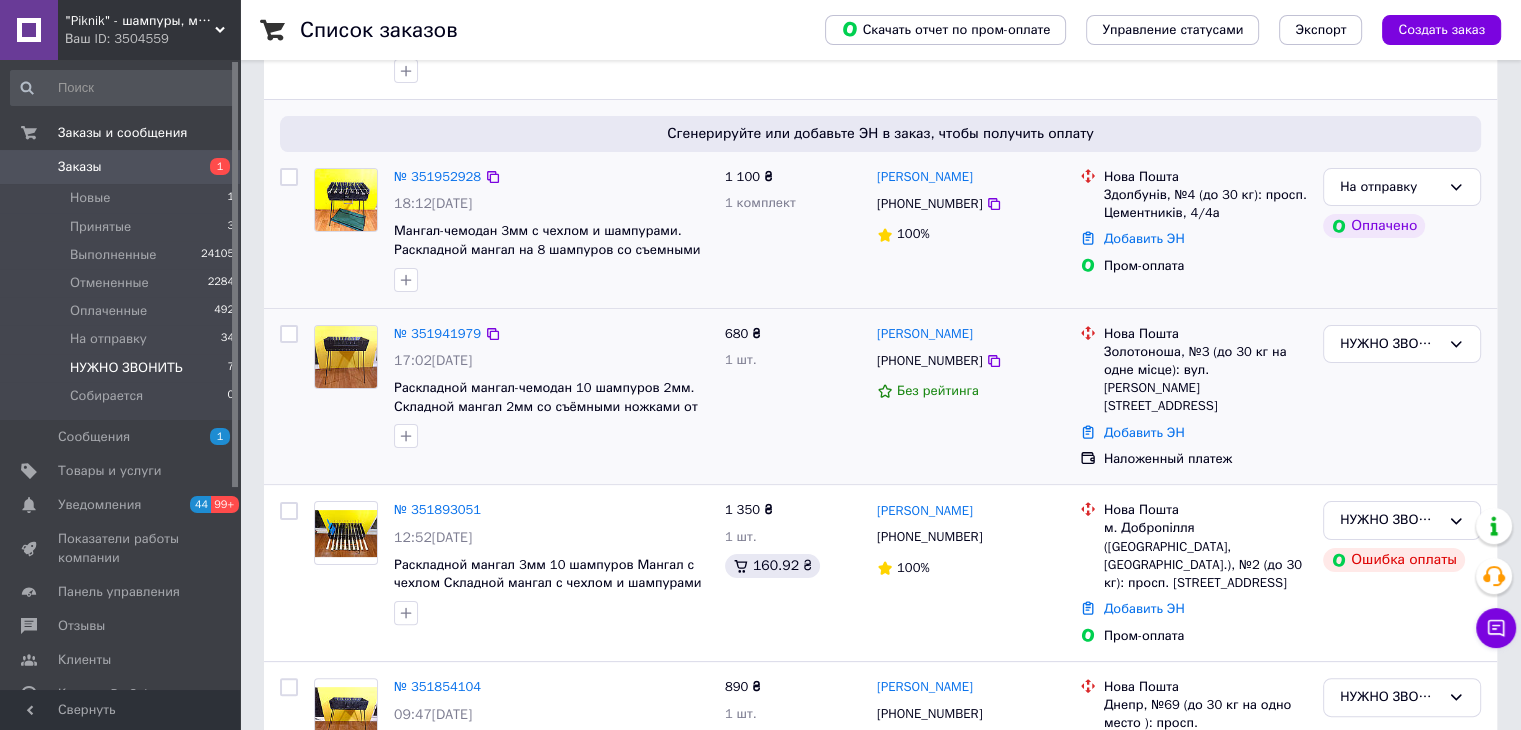 scroll, scrollTop: 572, scrollLeft: 0, axis: vertical 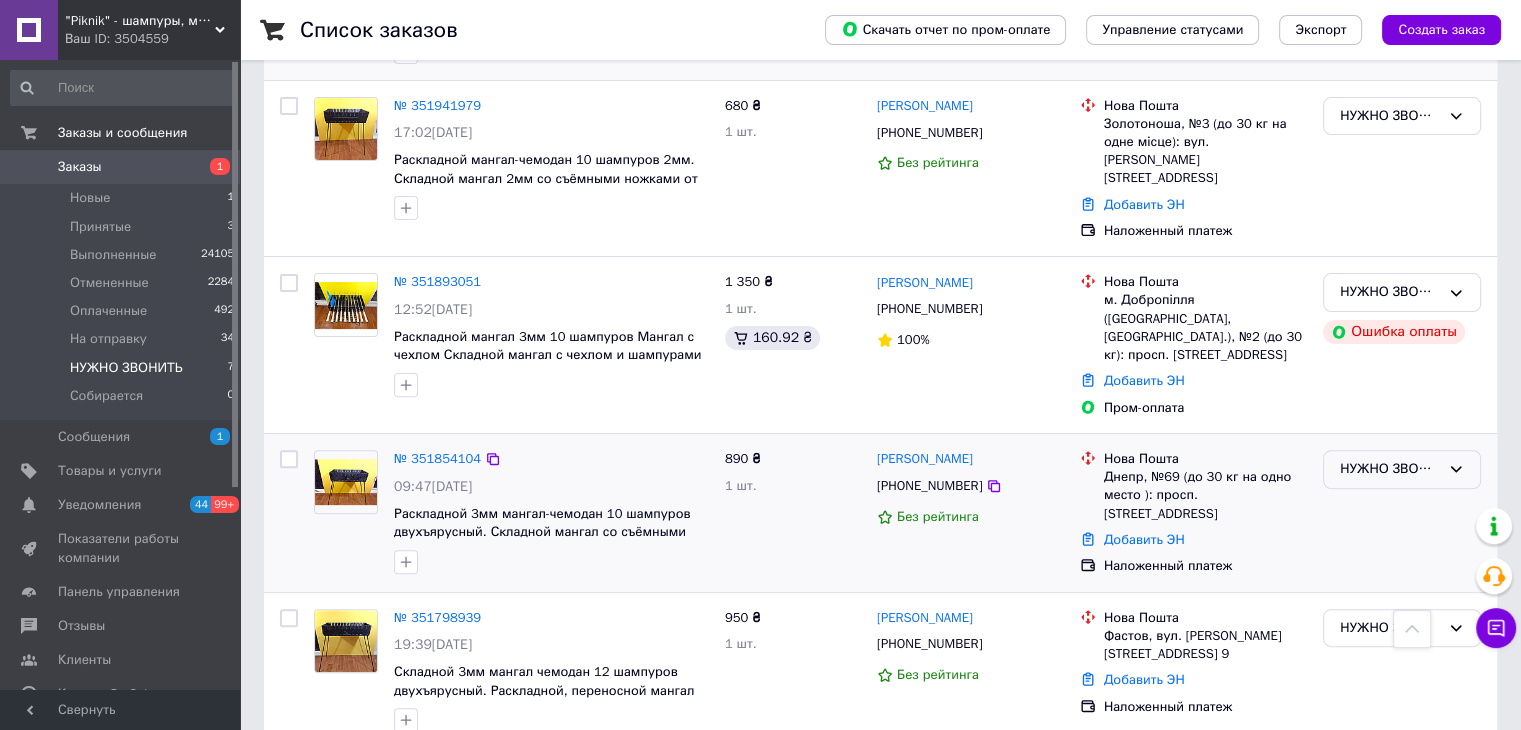 click on "НУЖНО ЗВОНИТЬ" at bounding box center [1390, 469] 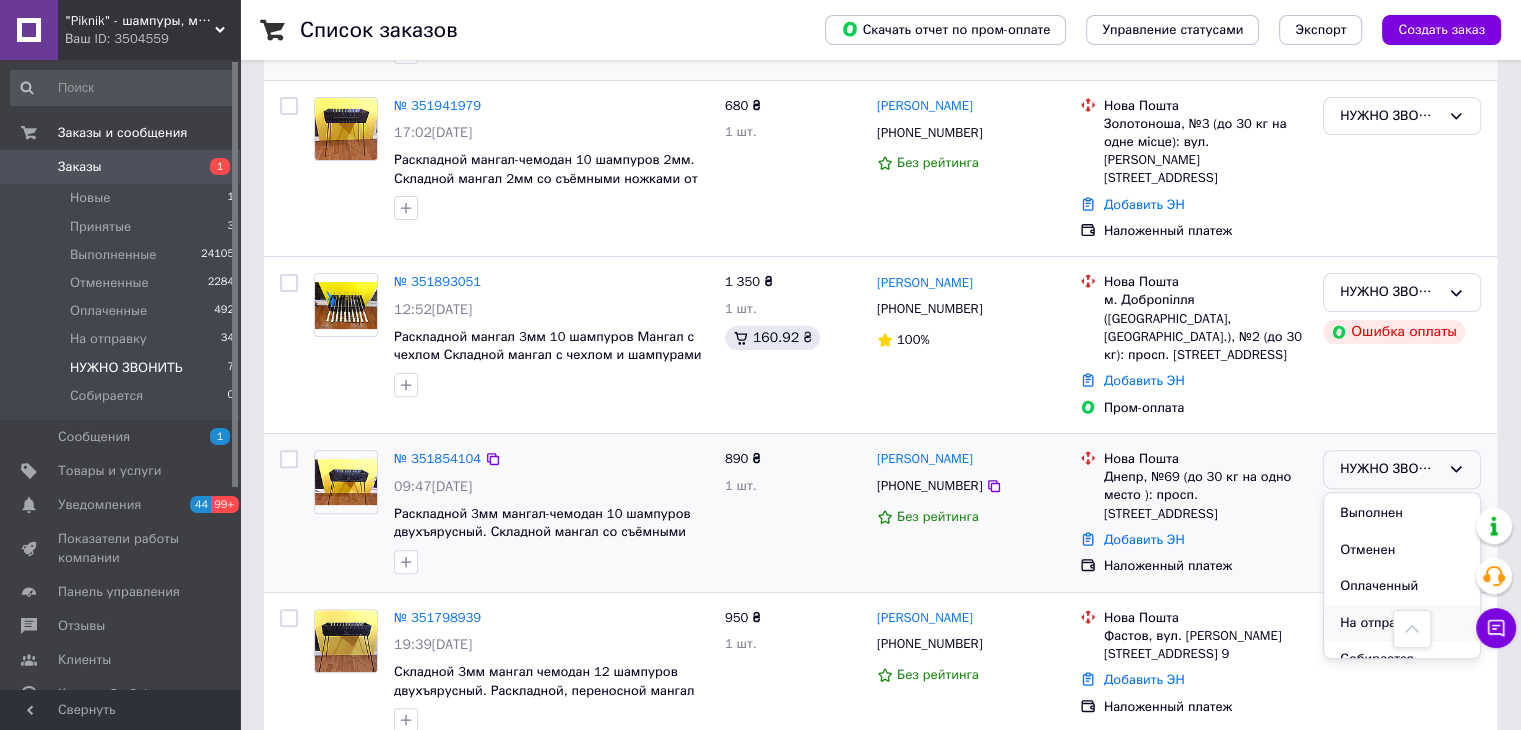 scroll, scrollTop: 53, scrollLeft: 0, axis: vertical 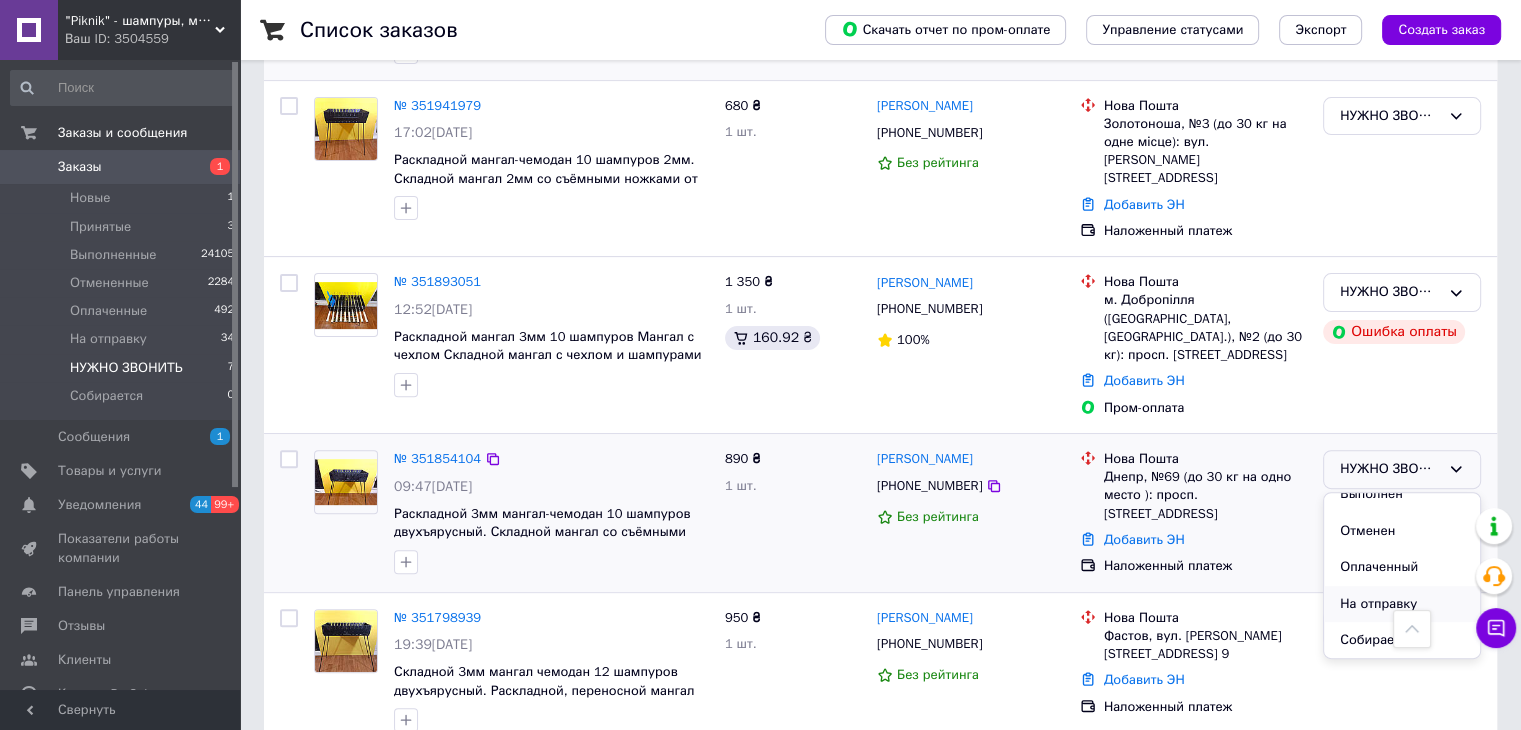 click on "На отправку" at bounding box center [1402, 604] 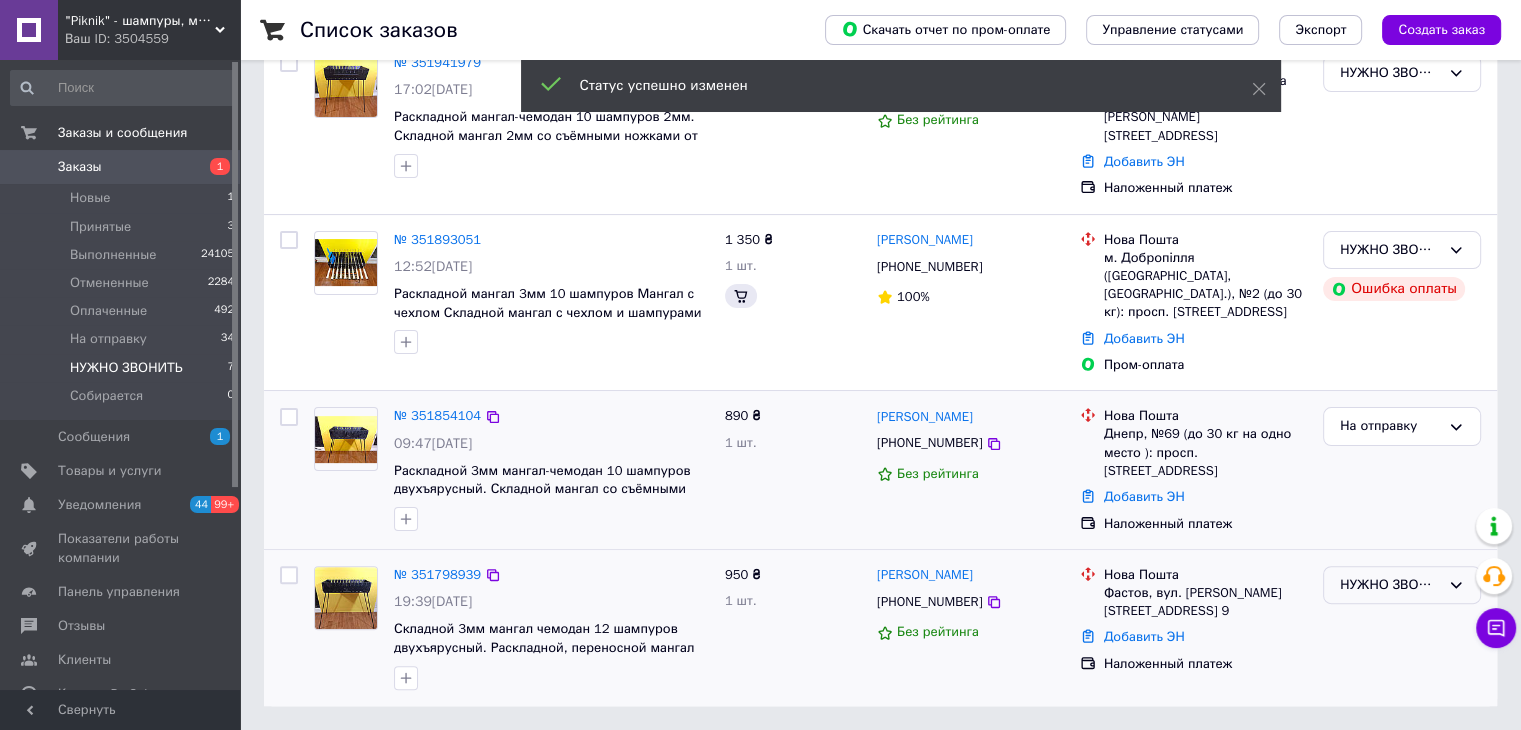 scroll, scrollTop: 364, scrollLeft: 0, axis: vertical 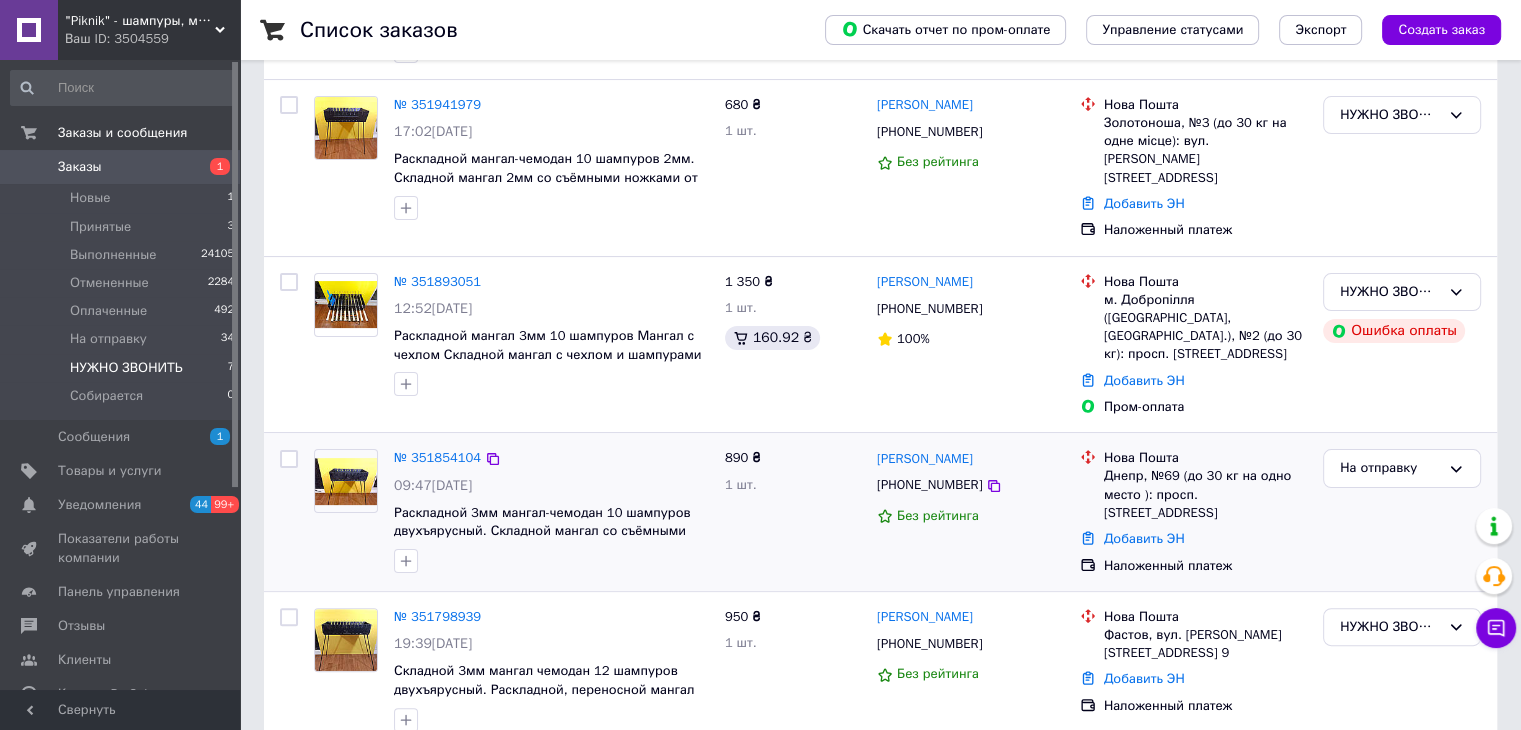 click on "Заказы 1" at bounding box center [123, 167] 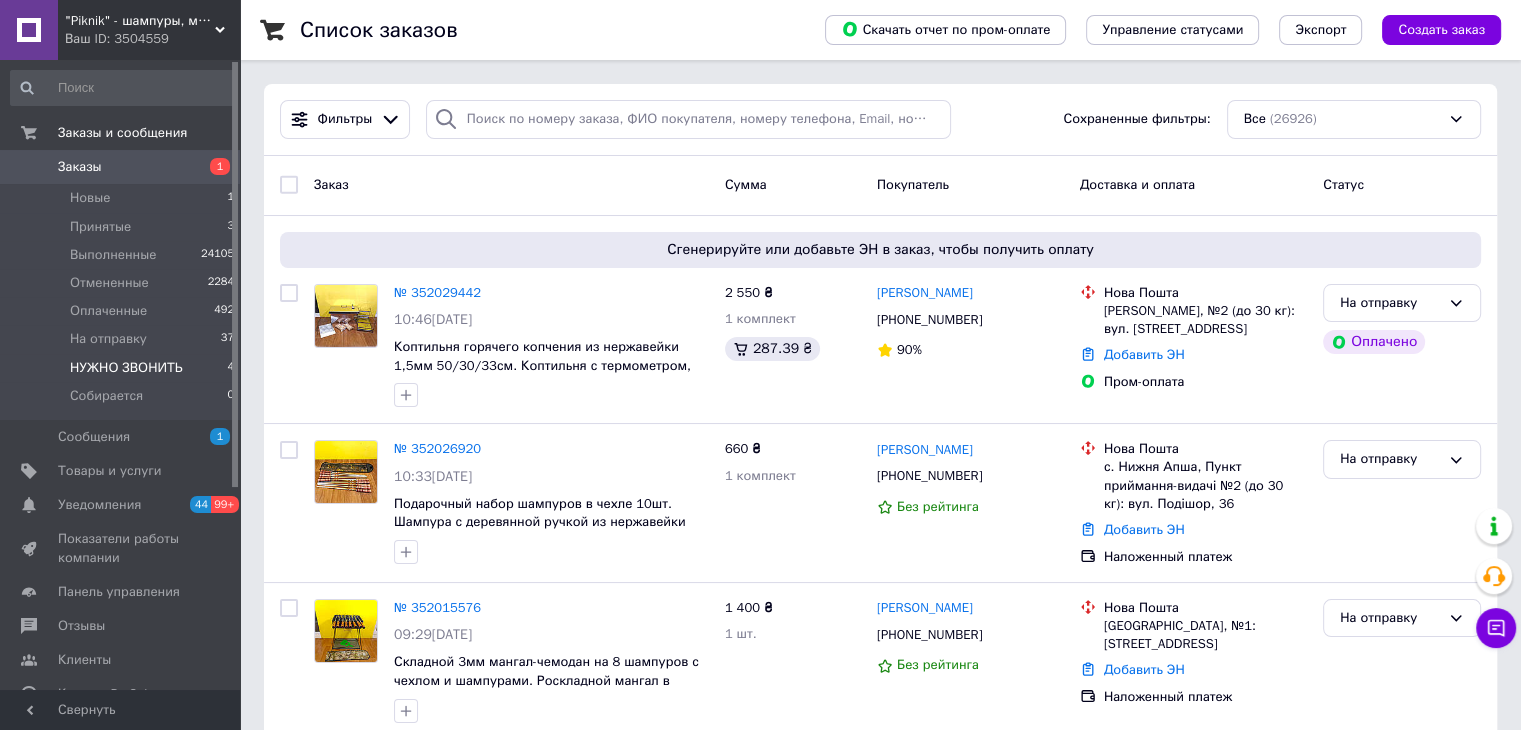 click on "НУЖНО ЗВОНИТЬ 4" at bounding box center [123, 368] 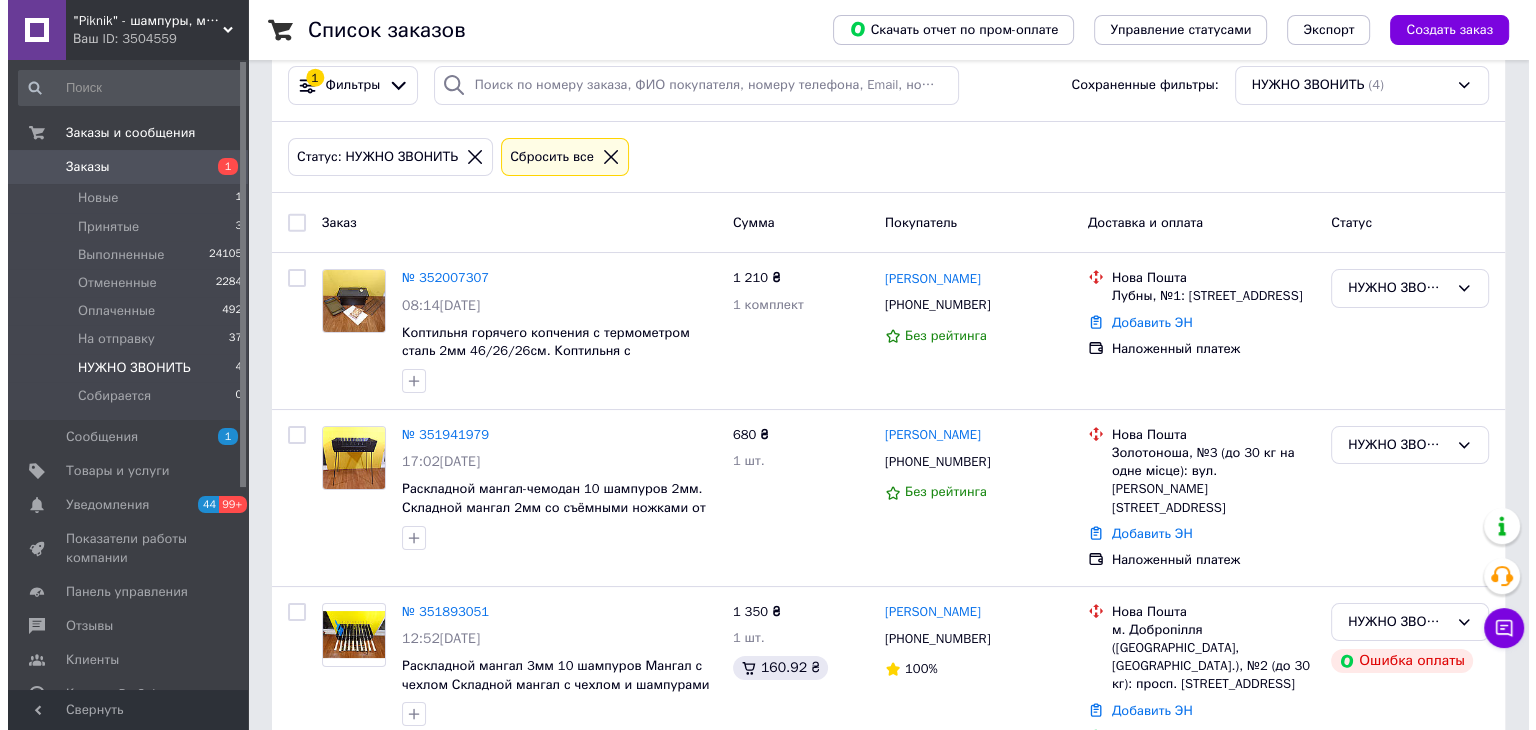 scroll, scrollTop: 0, scrollLeft: 0, axis: both 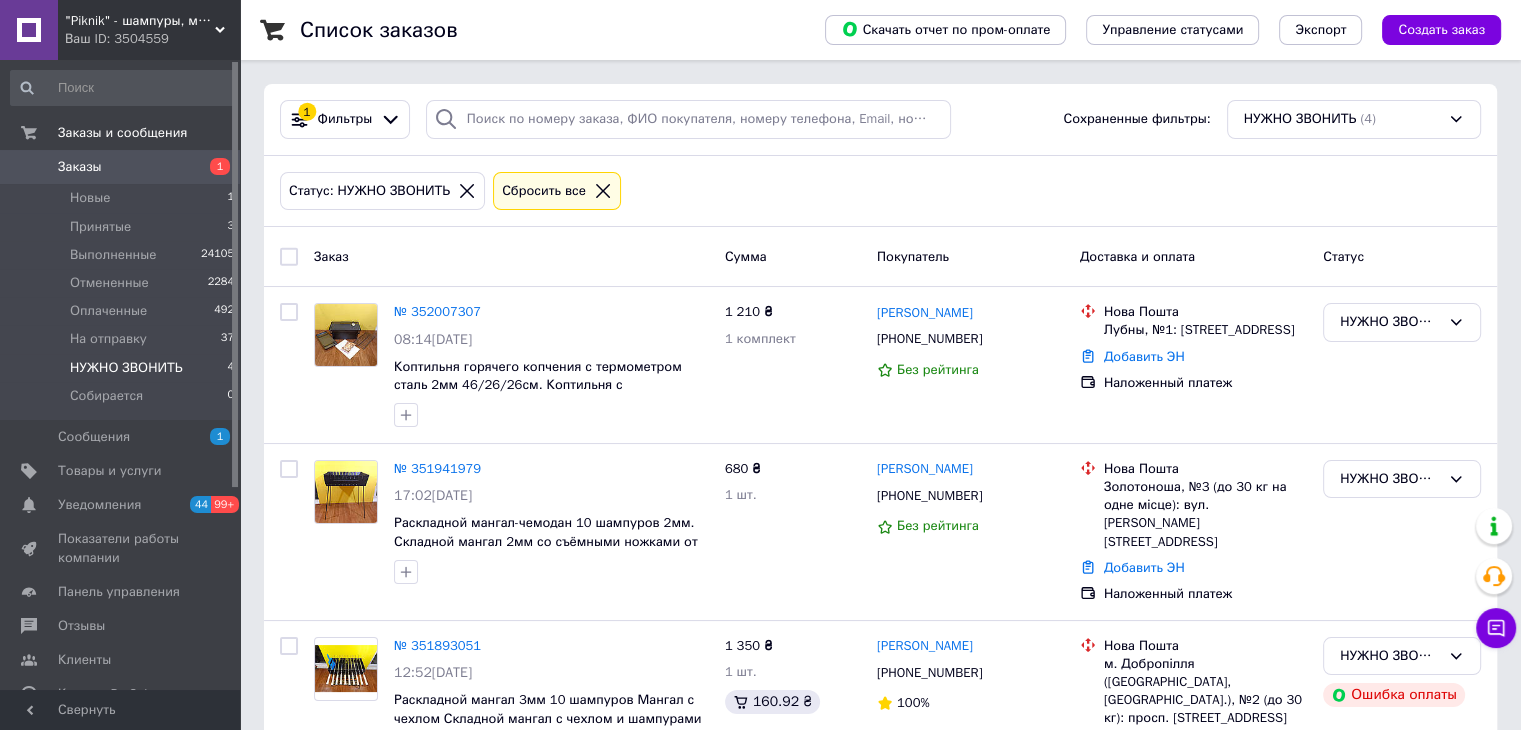 click on "Заказы" at bounding box center [121, 167] 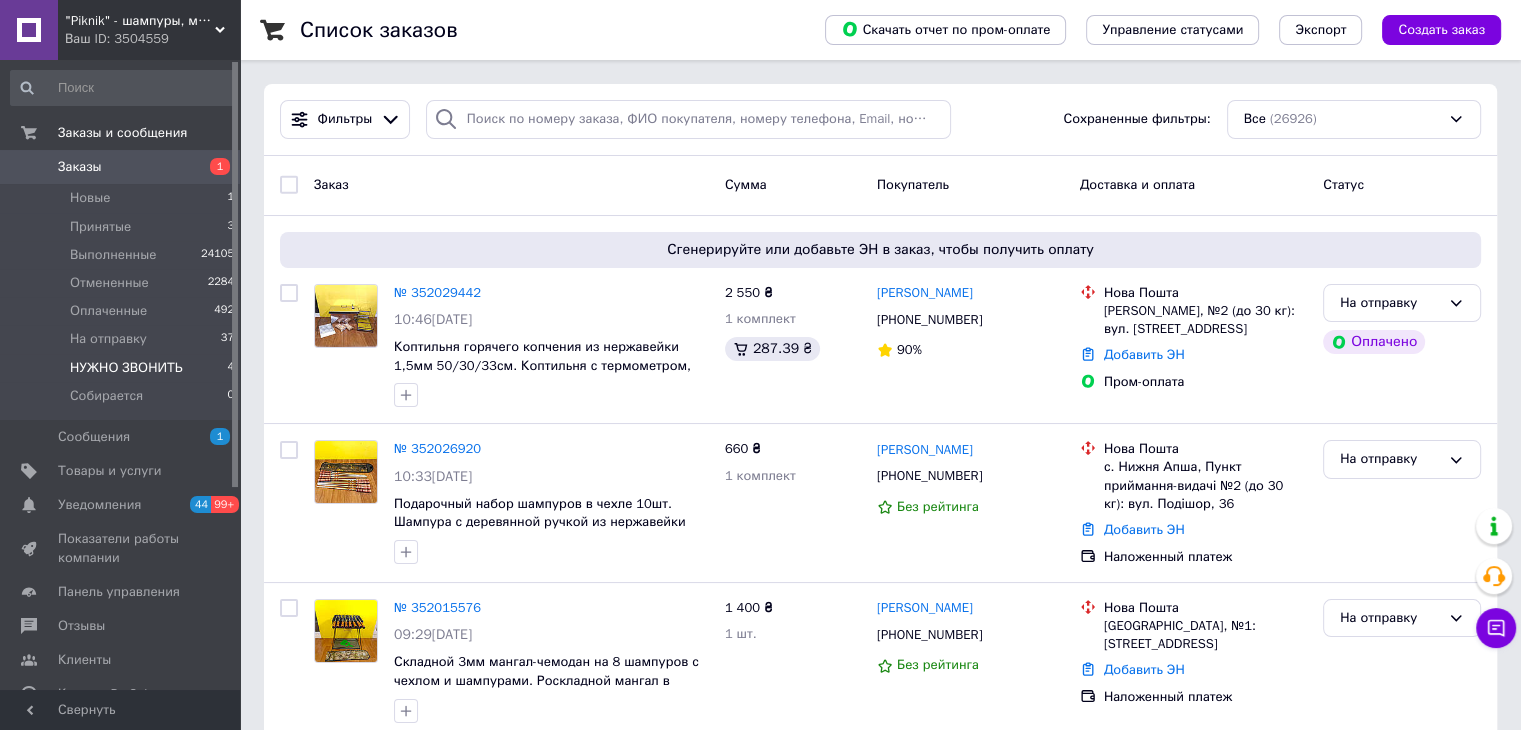 click on "НУЖНО ЗВОНИТЬ" at bounding box center (126, 368) 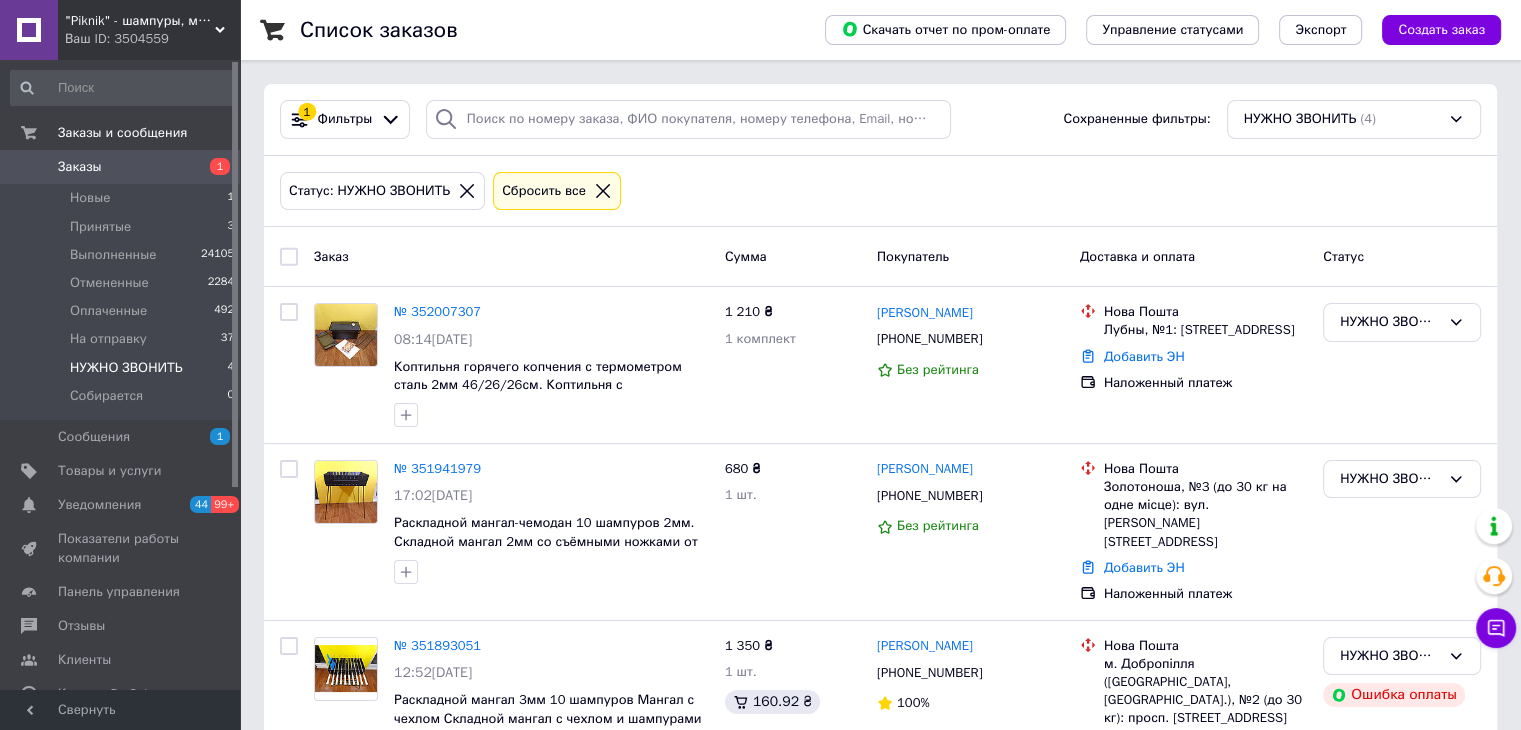 click on "Заказы" at bounding box center [80, 167] 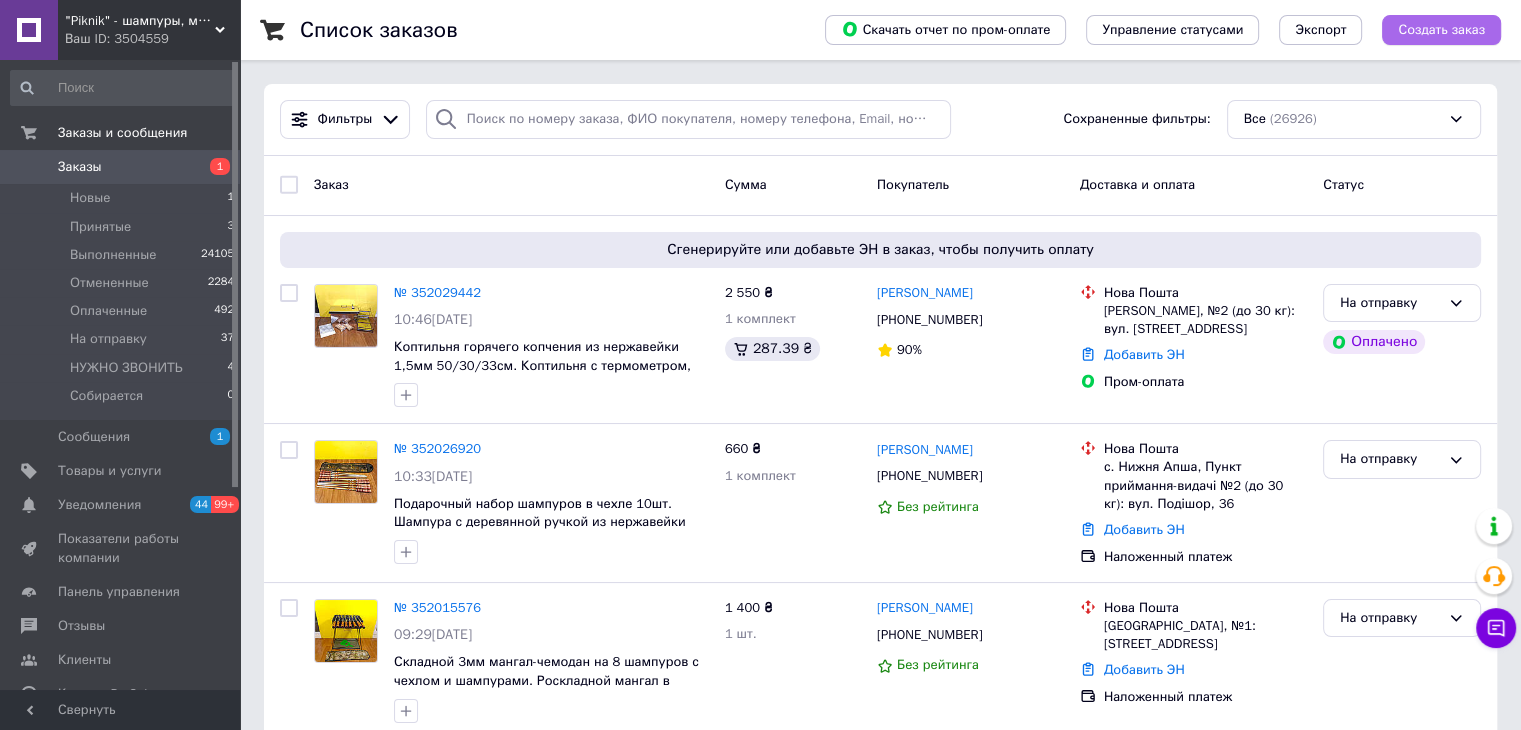 click on "Создать заказ" at bounding box center [1441, 30] 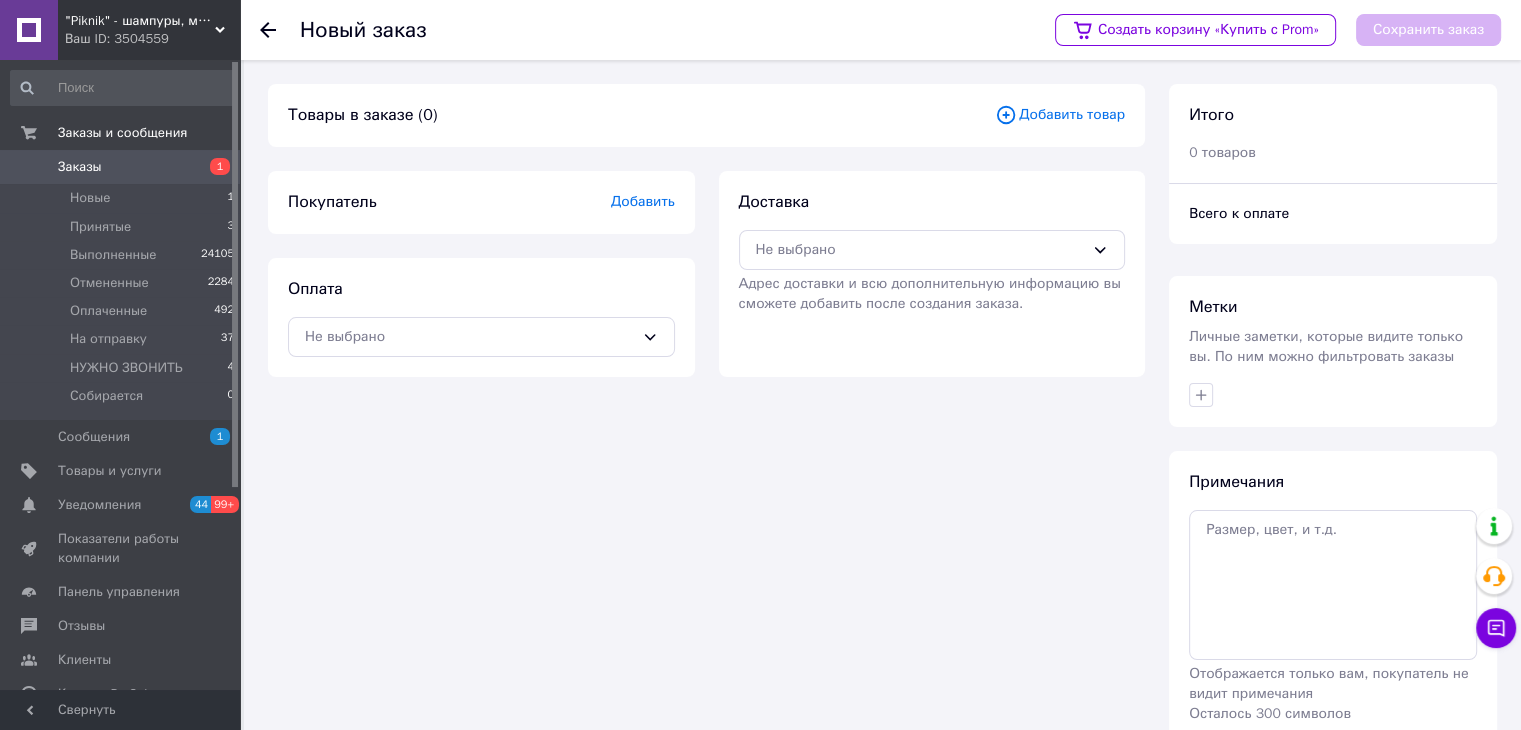 click on "Добавить товар" at bounding box center (1060, 115) 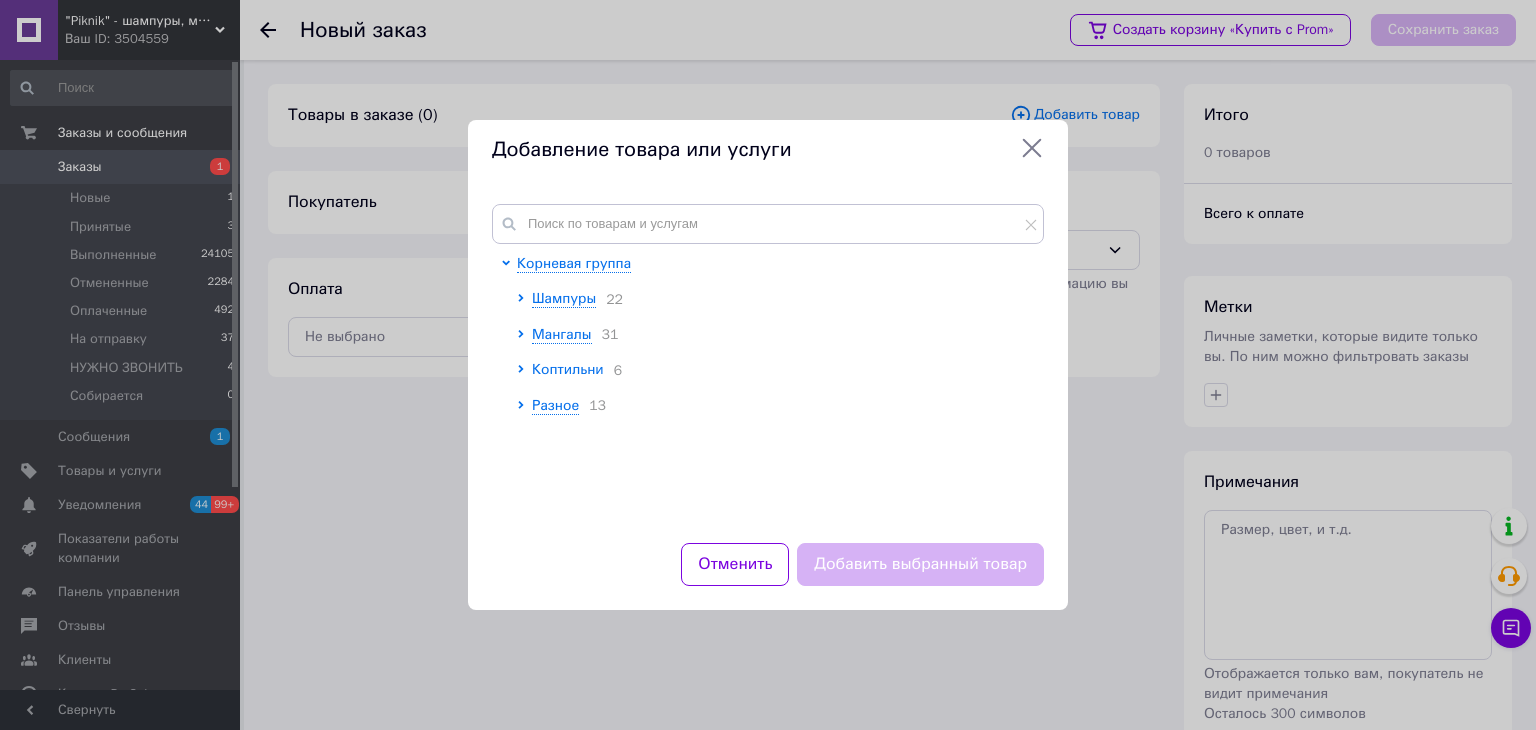 click on "Коптильни" at bounding box center (568, 369) 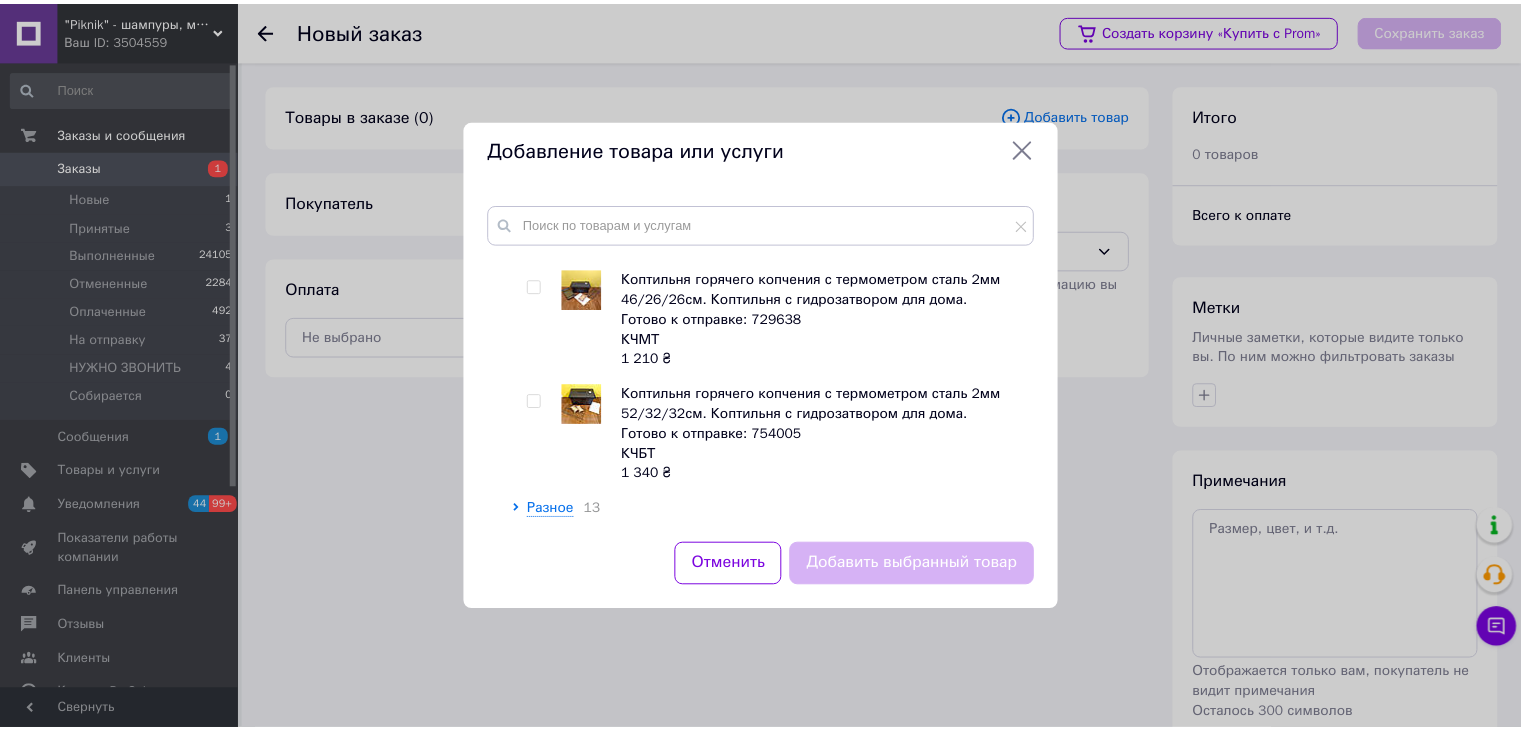 scroll, scrollTop: 735, scrollLeft: 0, axis: vertical 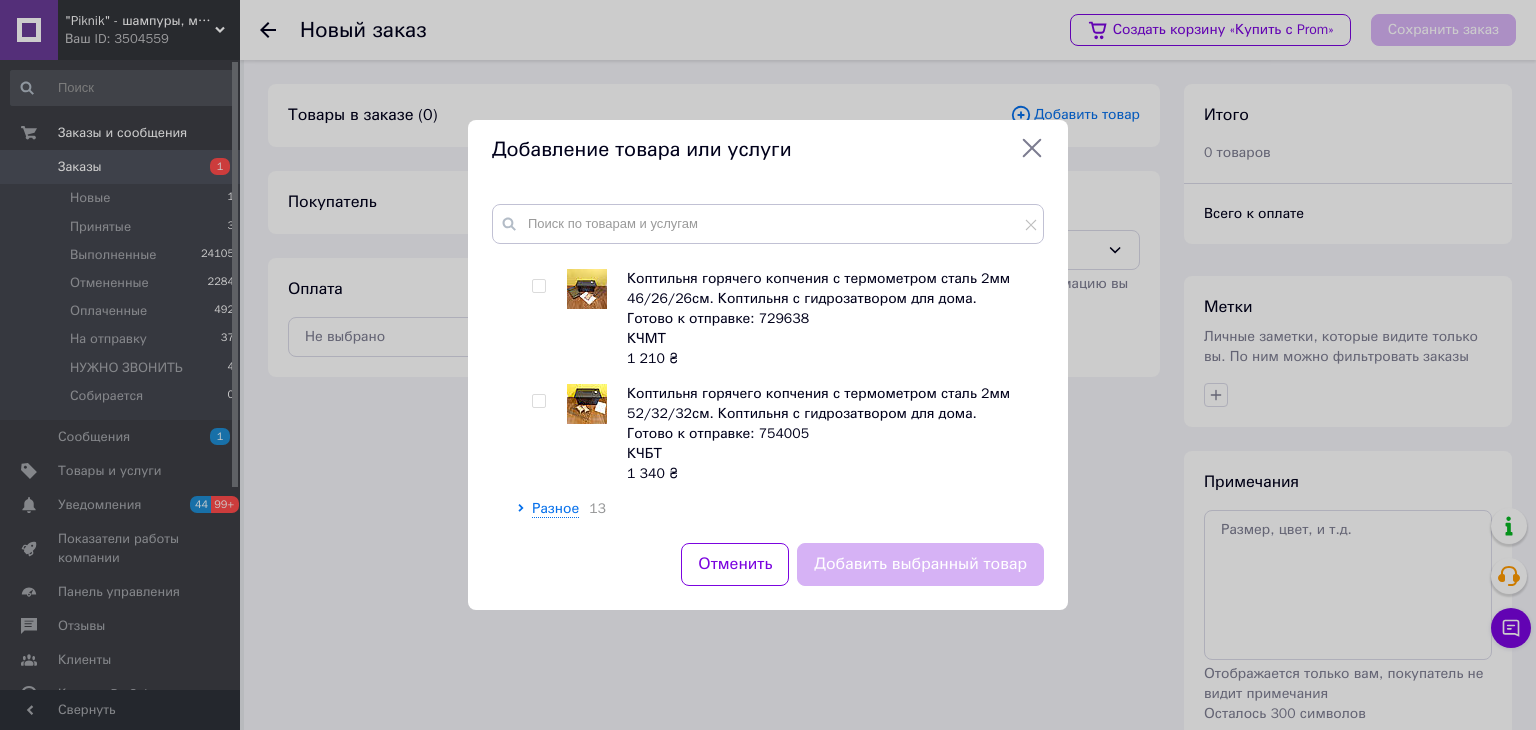 click at bounding box center (538, 401) 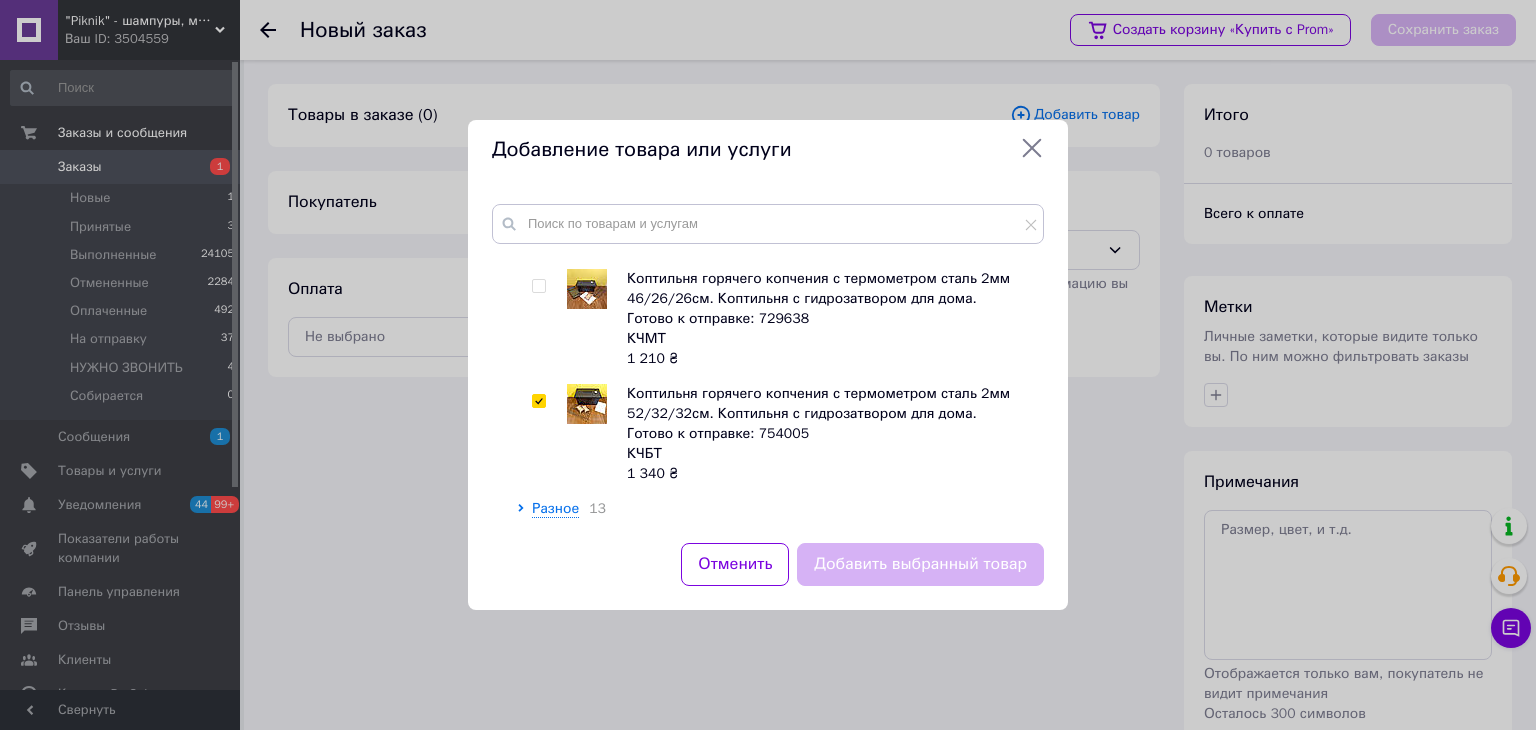checkbox on "true" 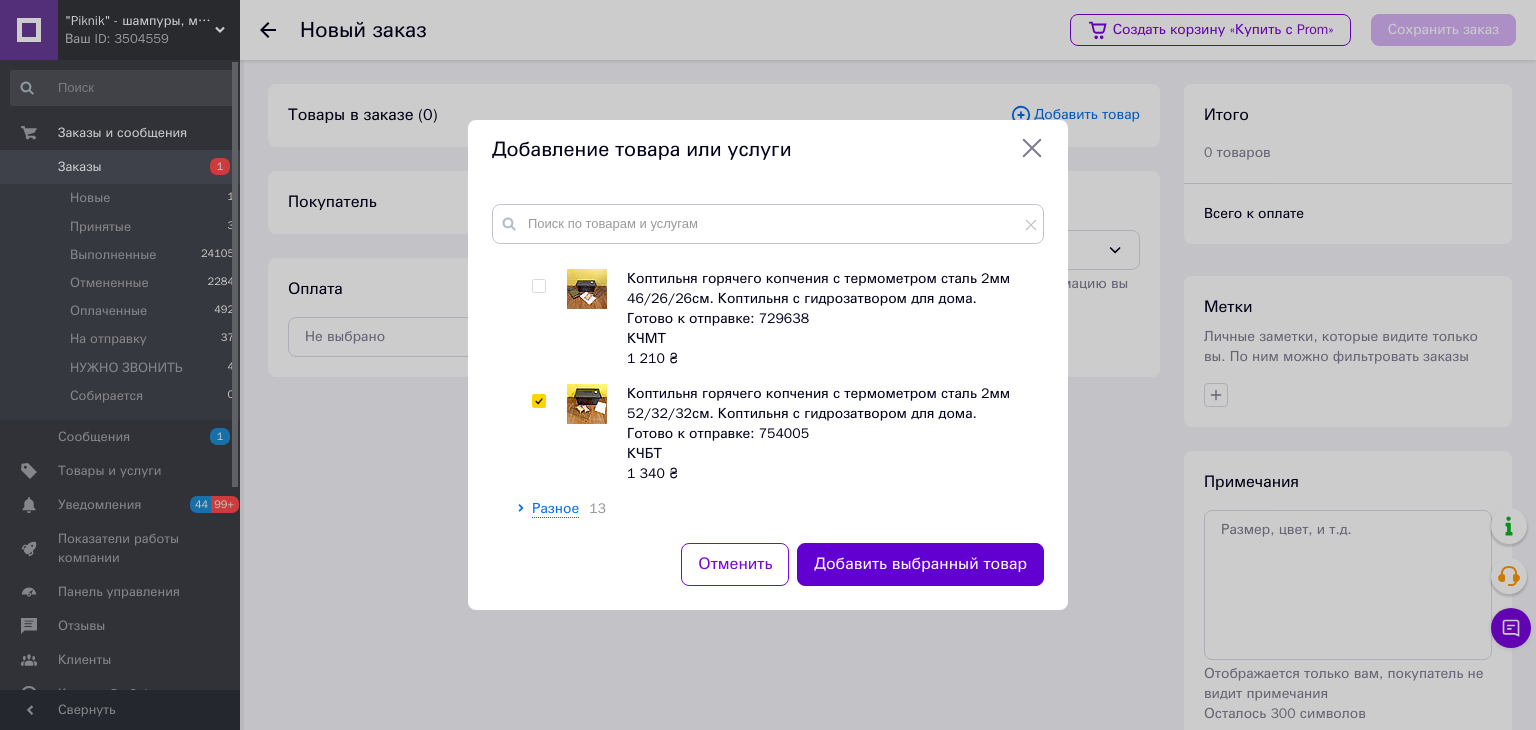 click on "Добавить выбранный товар" at bounding box center [920, 564] 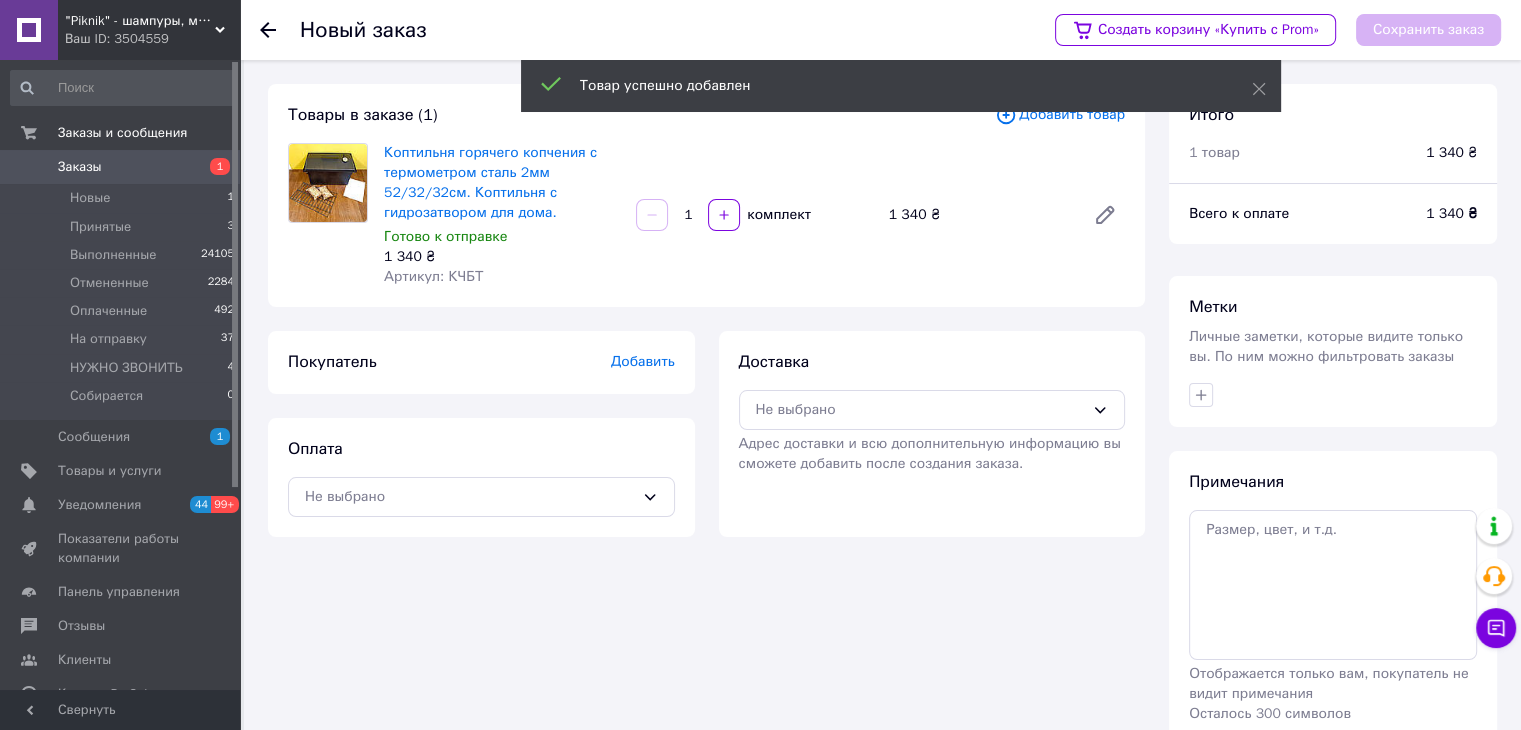 click on "Добавить" at bounding box center (643, 361) 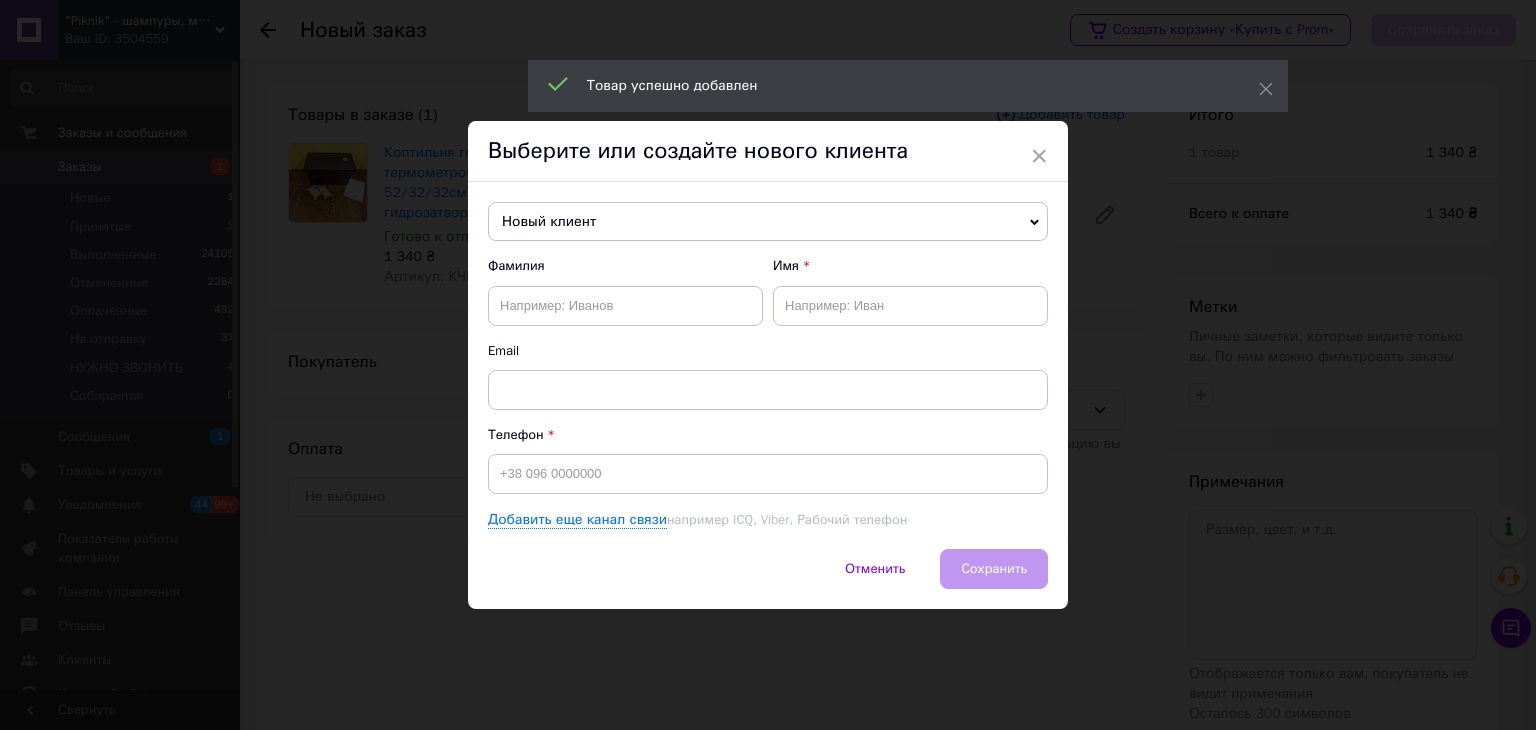 click on "Фамилия" at bounding box center [625, 291] 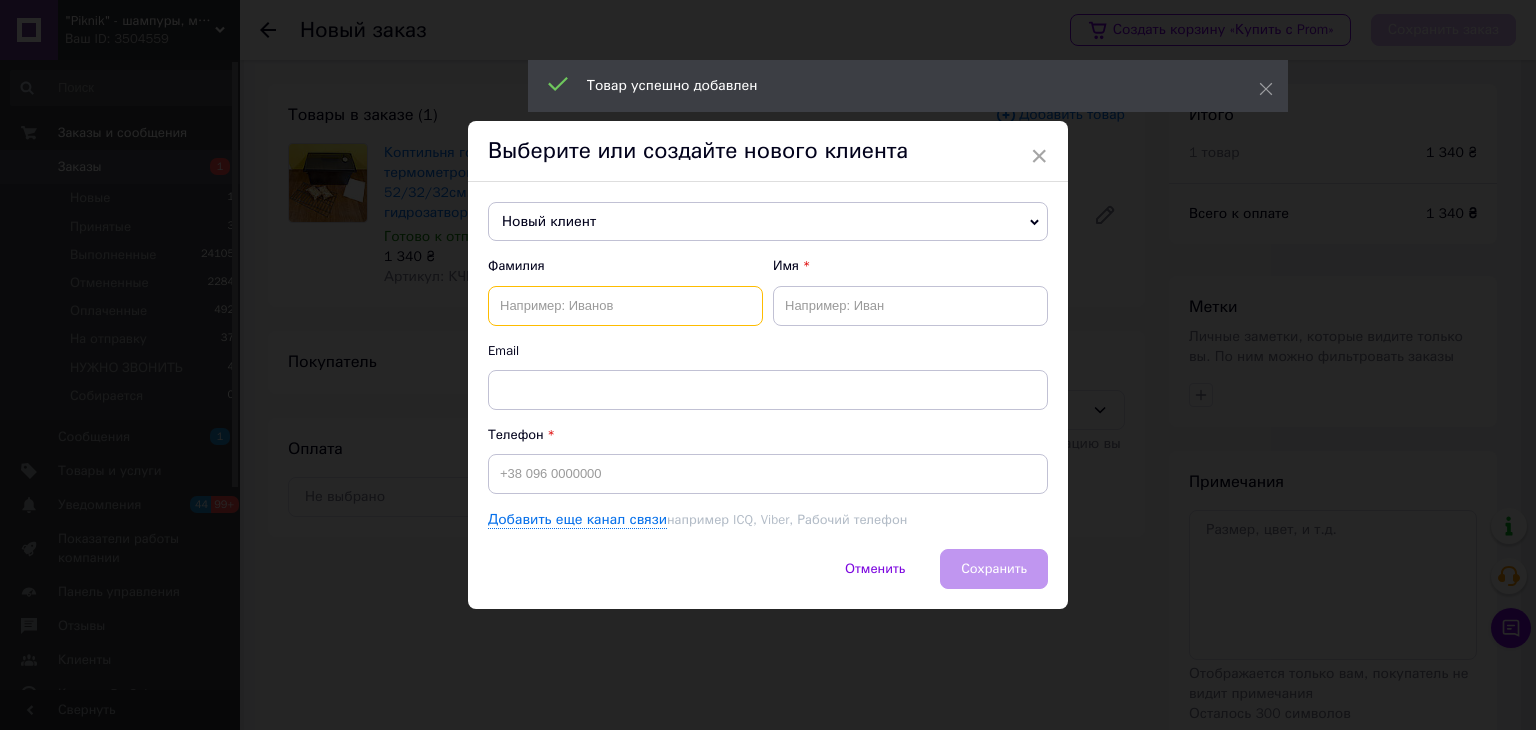click at bounding box center [625, 306] 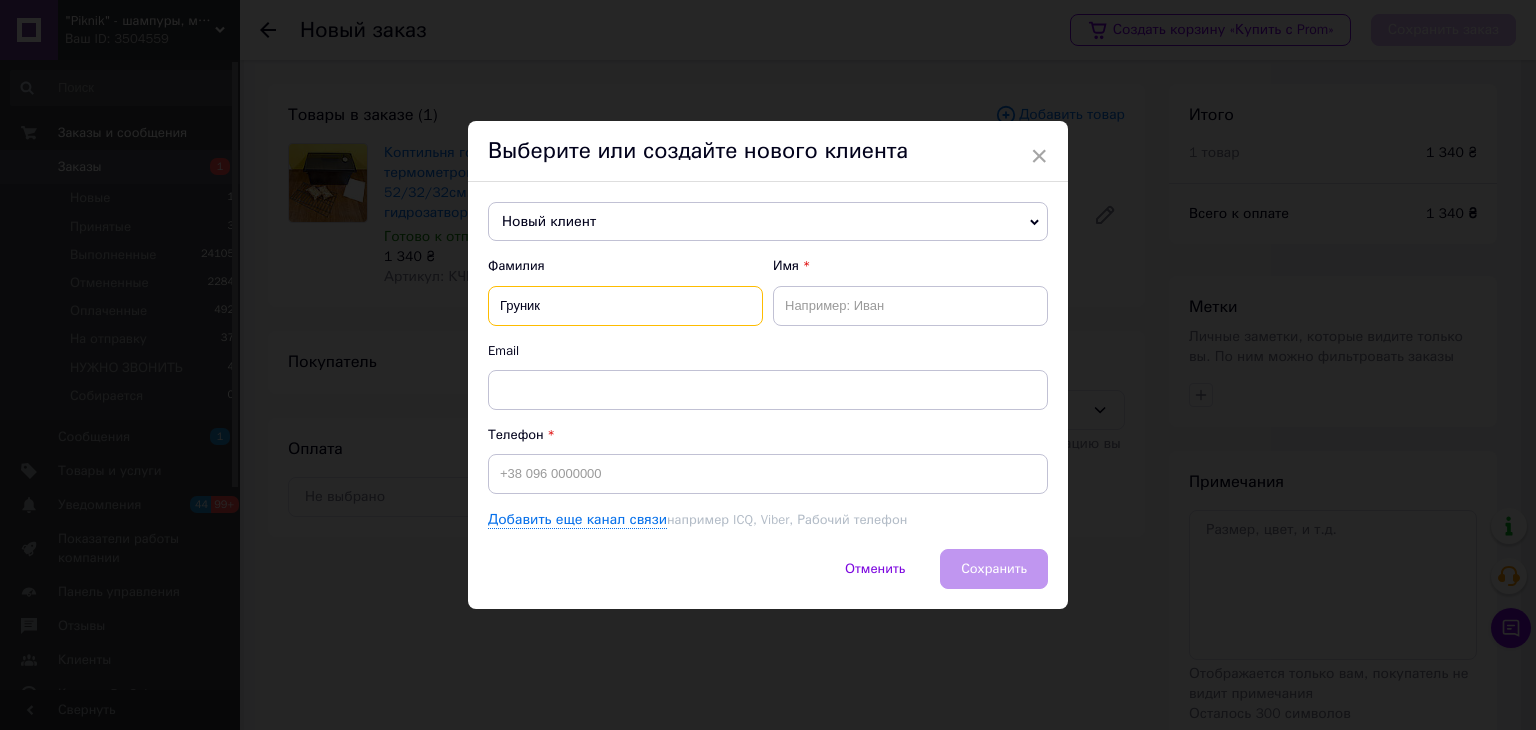 type on "Груник" 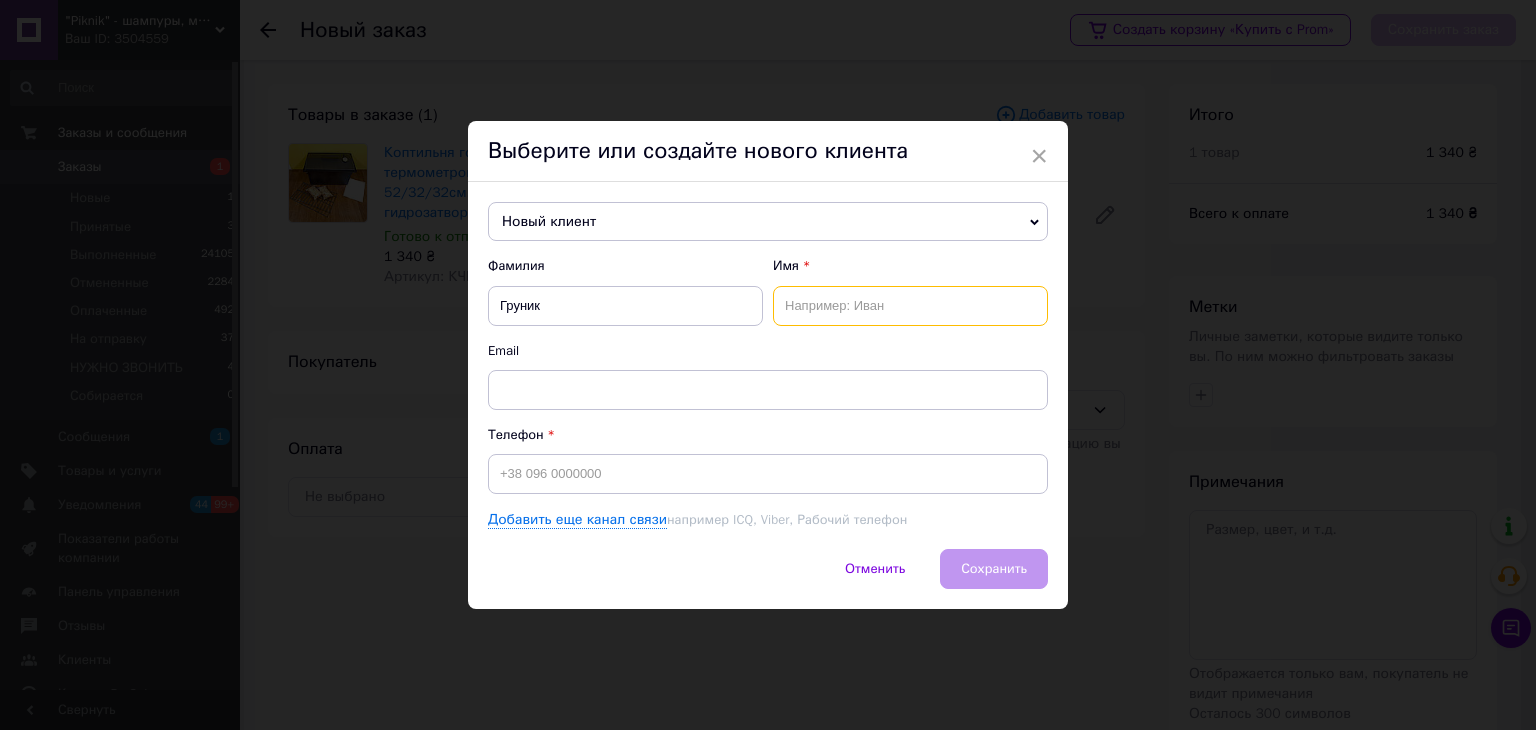click at bounding box center [910, 306] 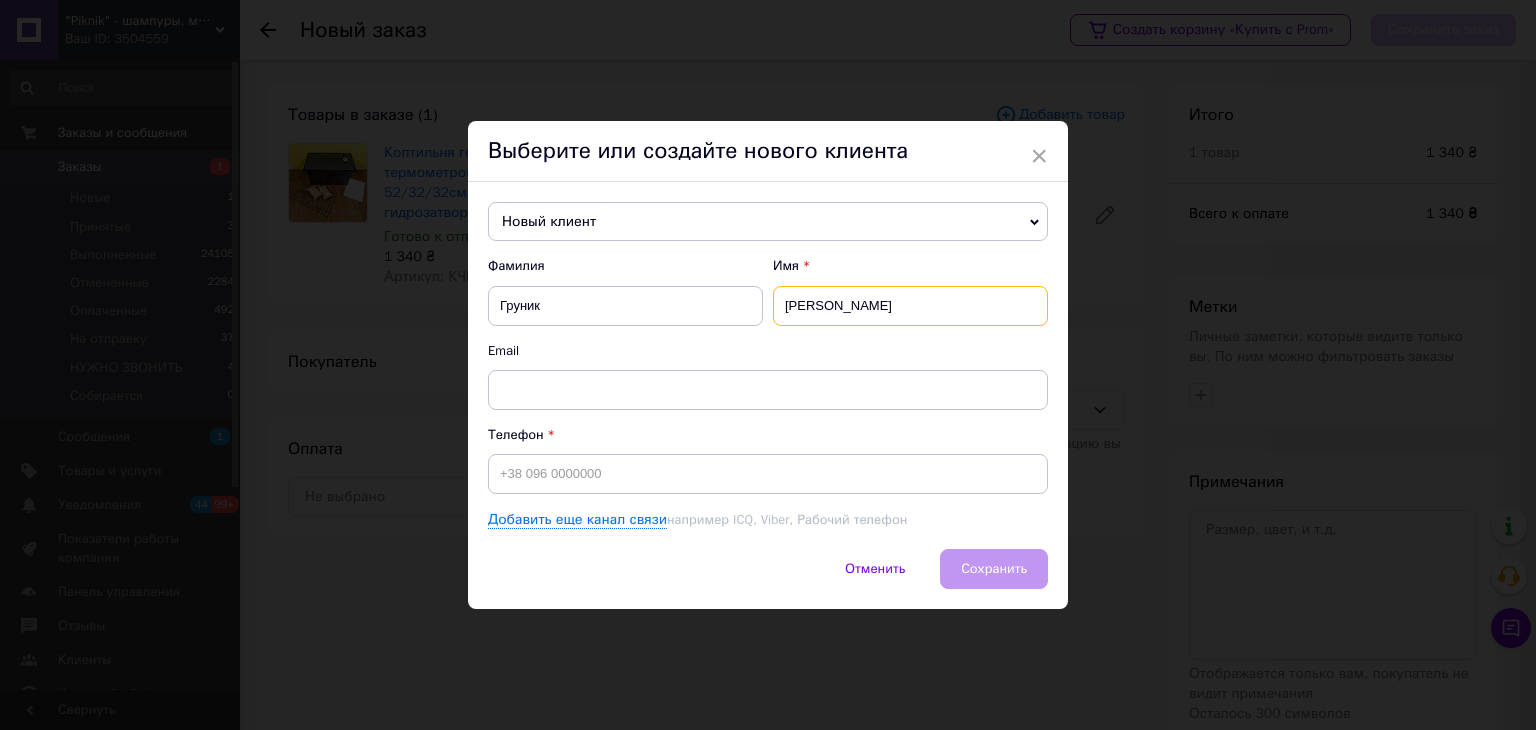 type on "[PERSON_NAME]" 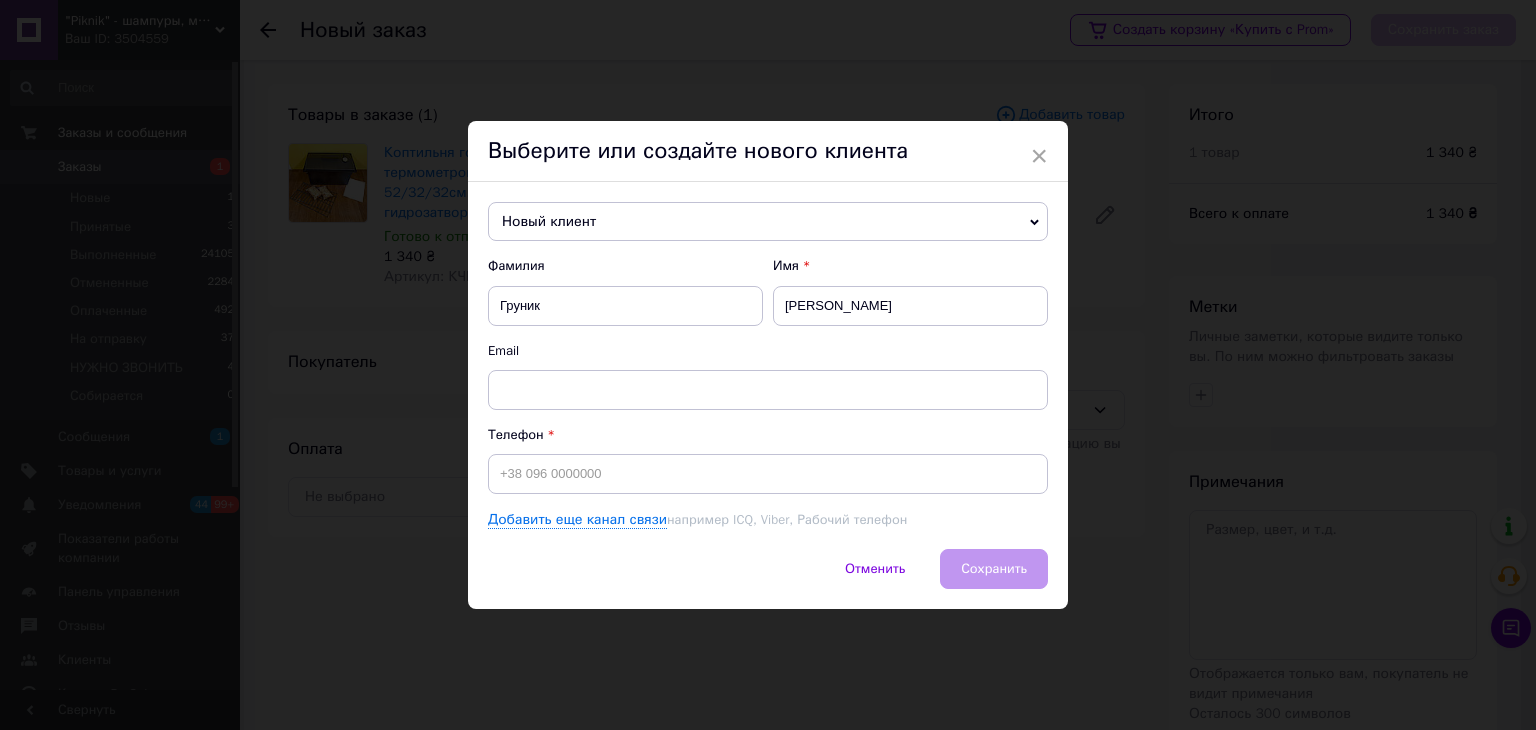 click on "Телефон" at bounding box center (768, 460) 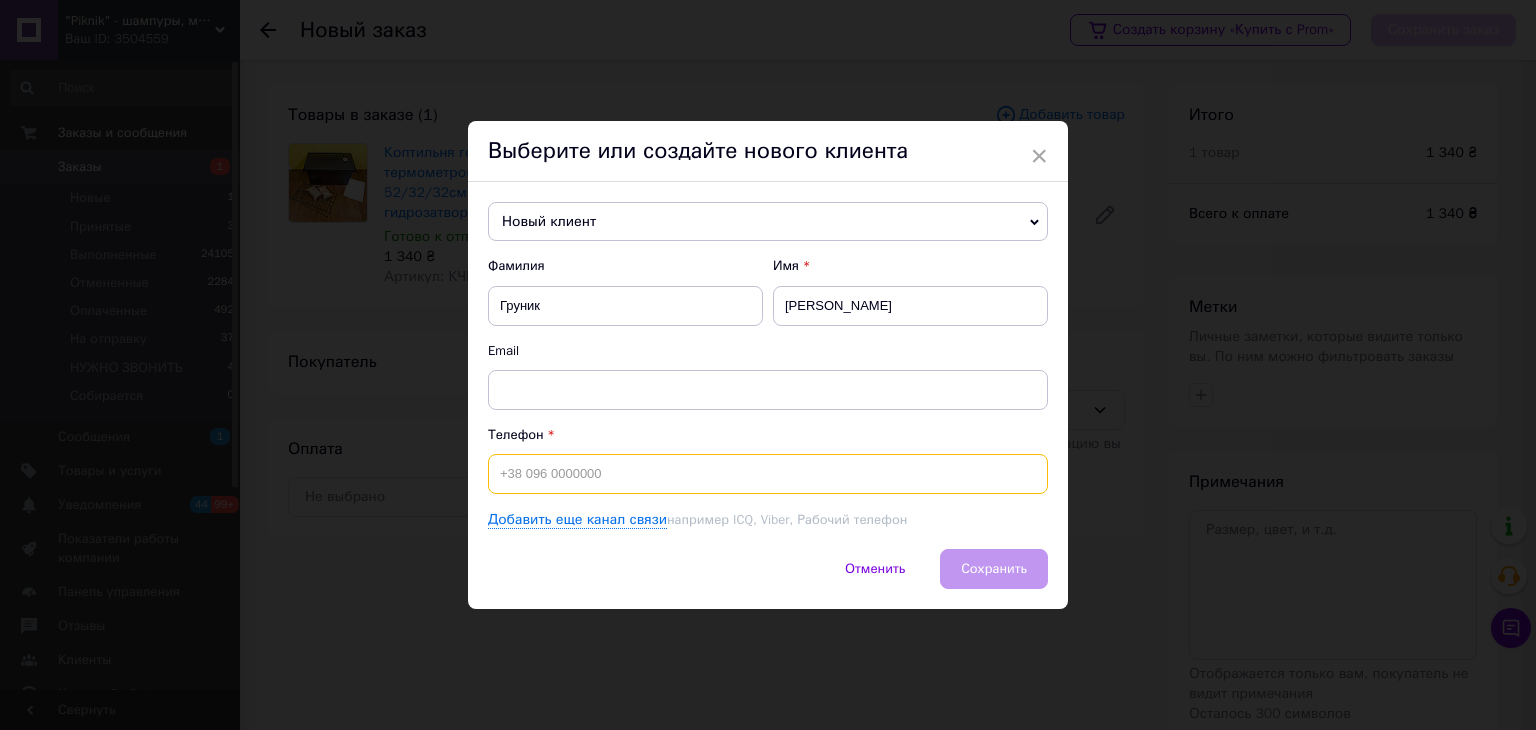 click at bounding box center [768, 474] 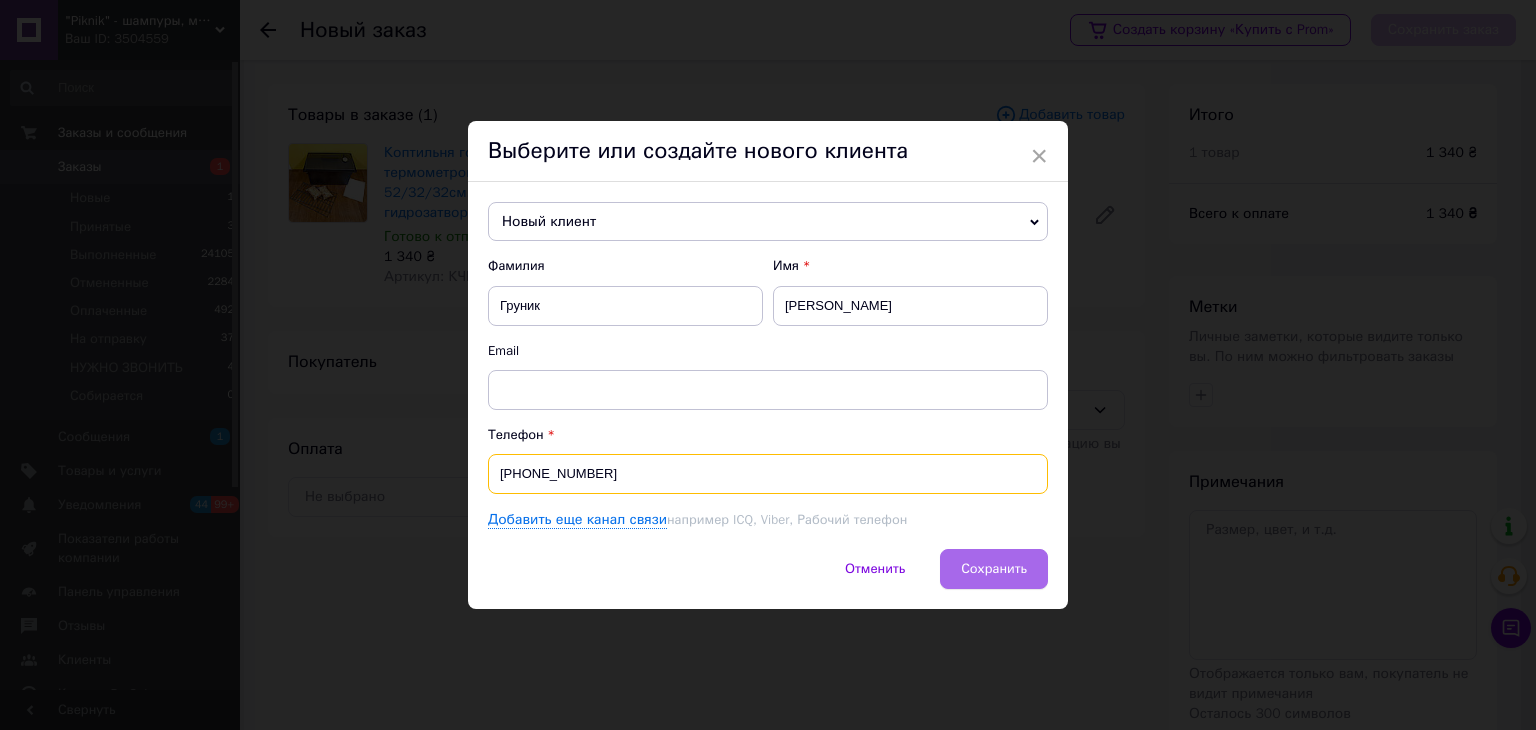 type on "[PHONE_NUMBER]" 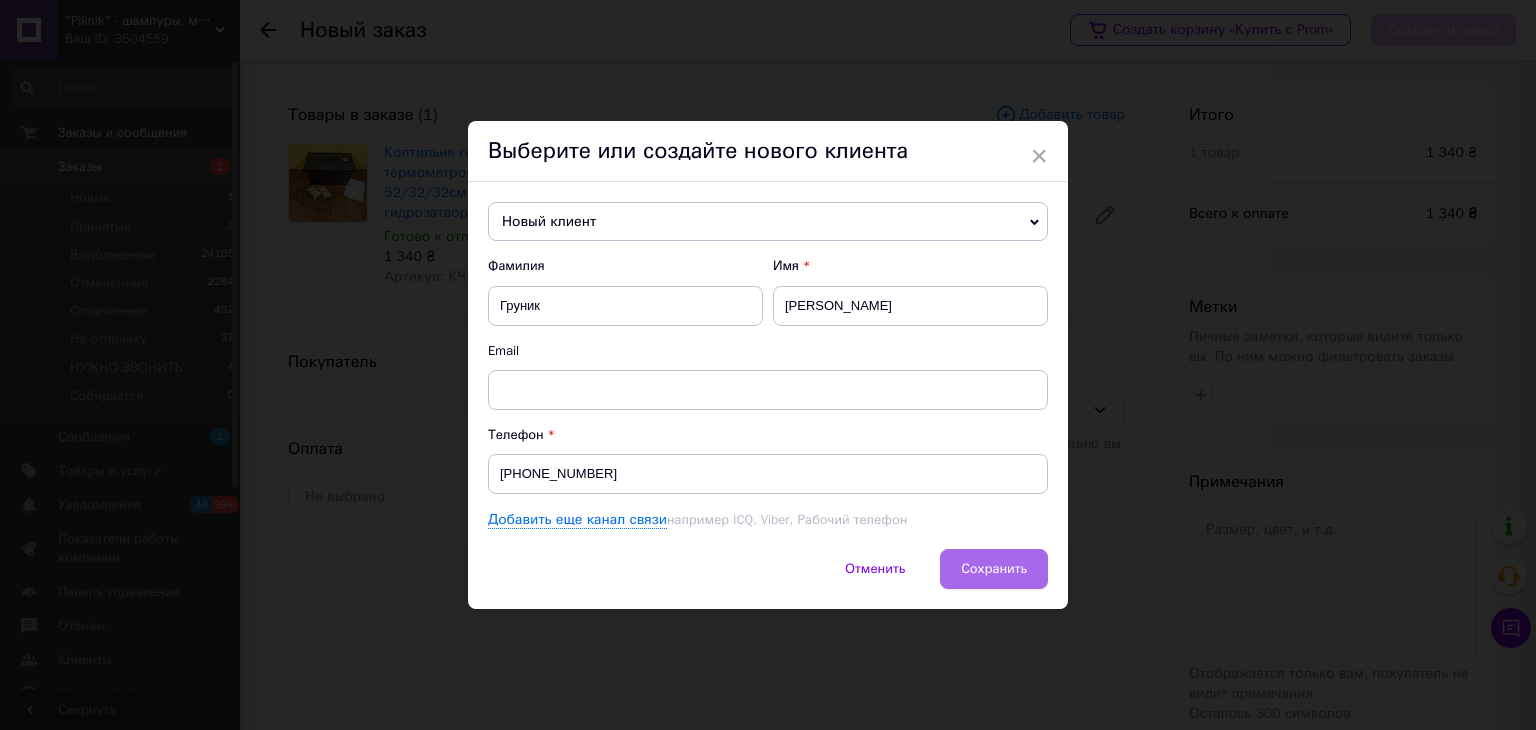 click on "Сохранить" at bounding box center [994, 568] 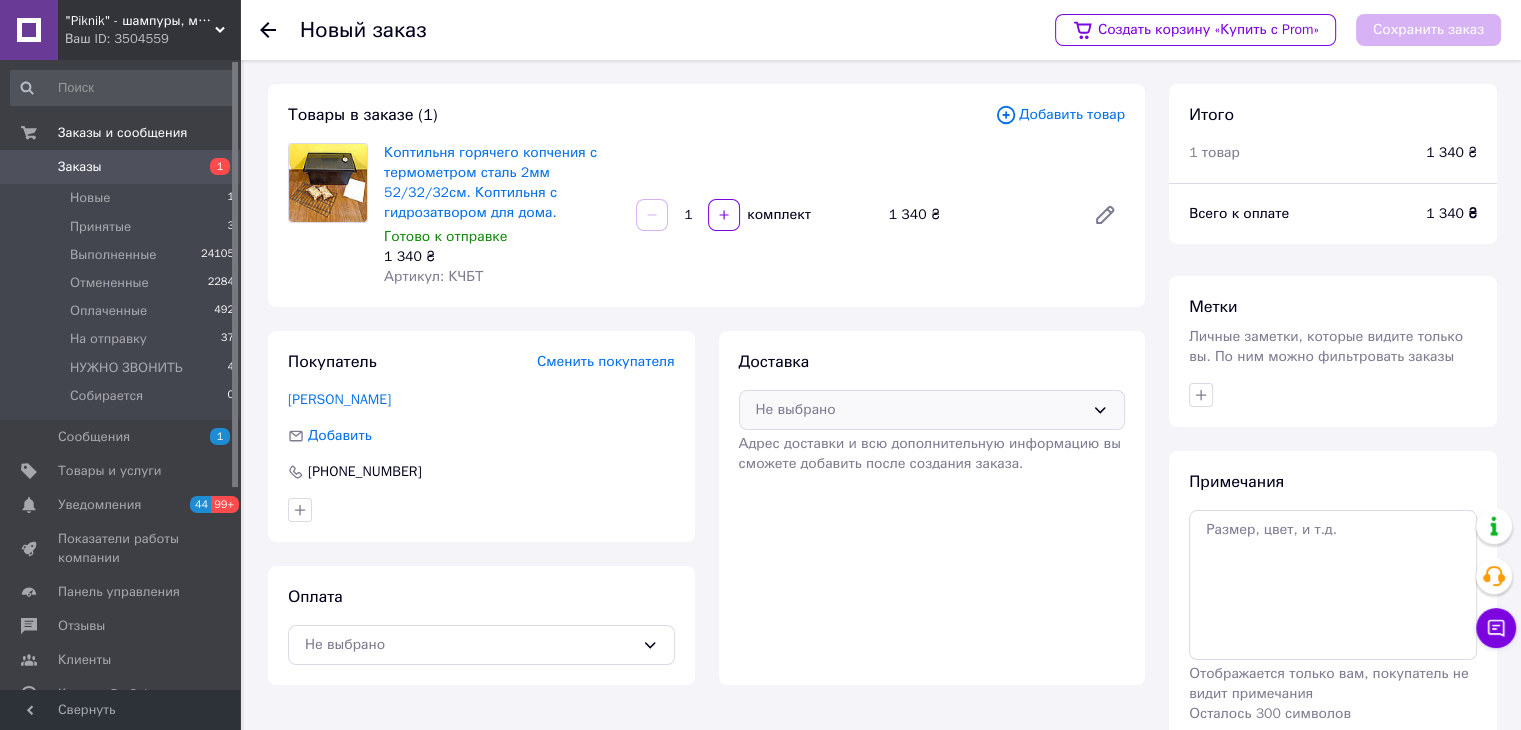 click on "Не выбрано" at bounding box center [920, 410] 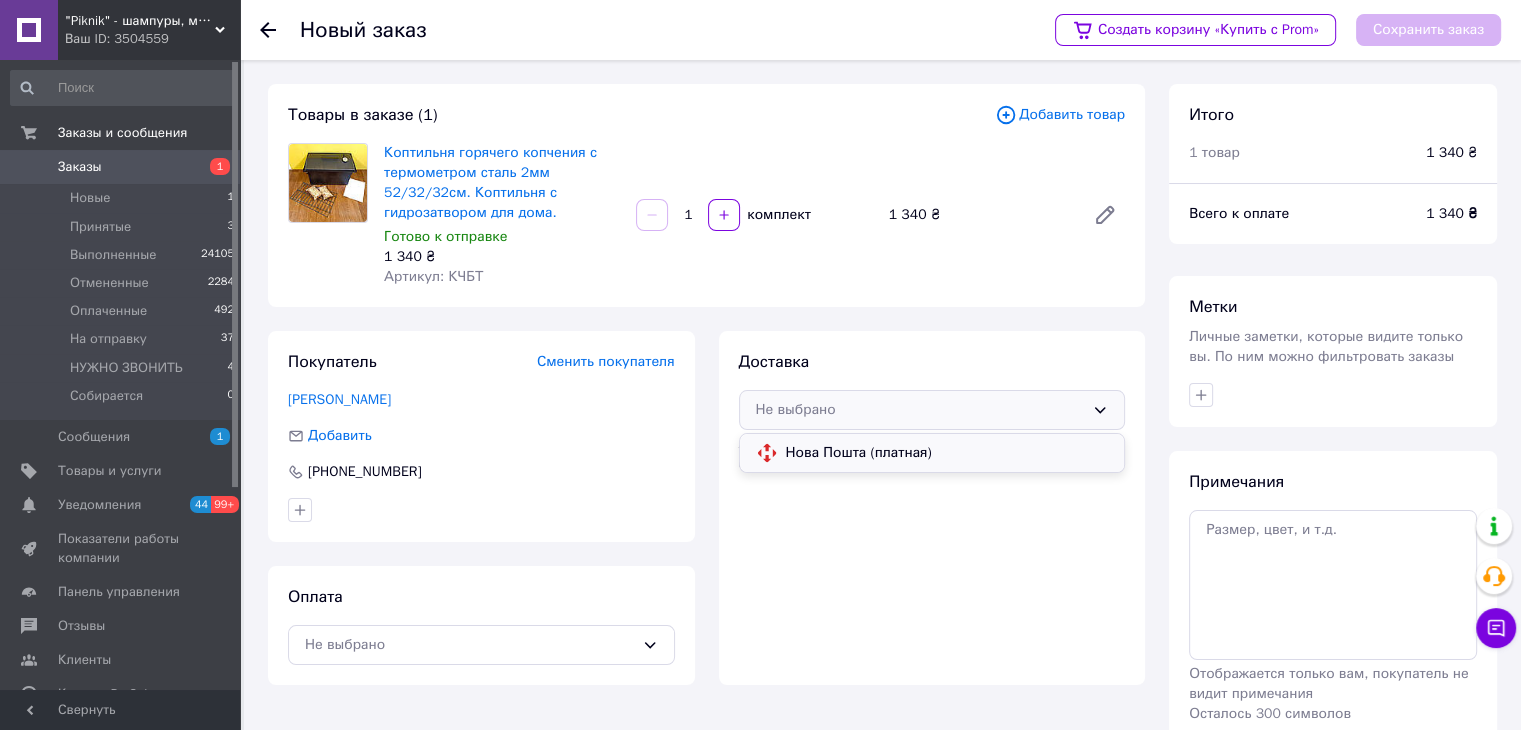 click on "Нова Пошта (платная)" at bounding box center (947, 453) 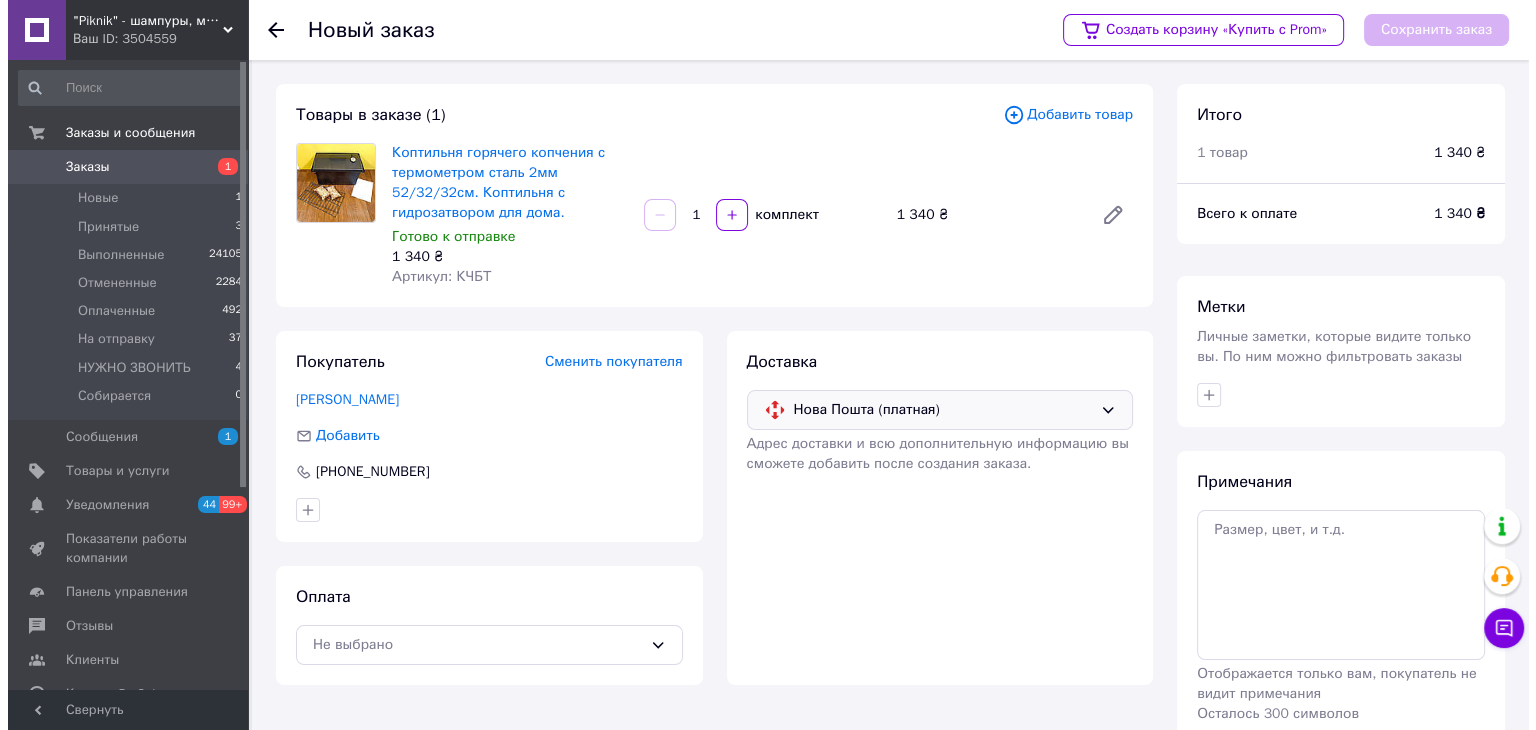 scroll, scrollTop: 93, scrollLeft: 0, axis: vertical 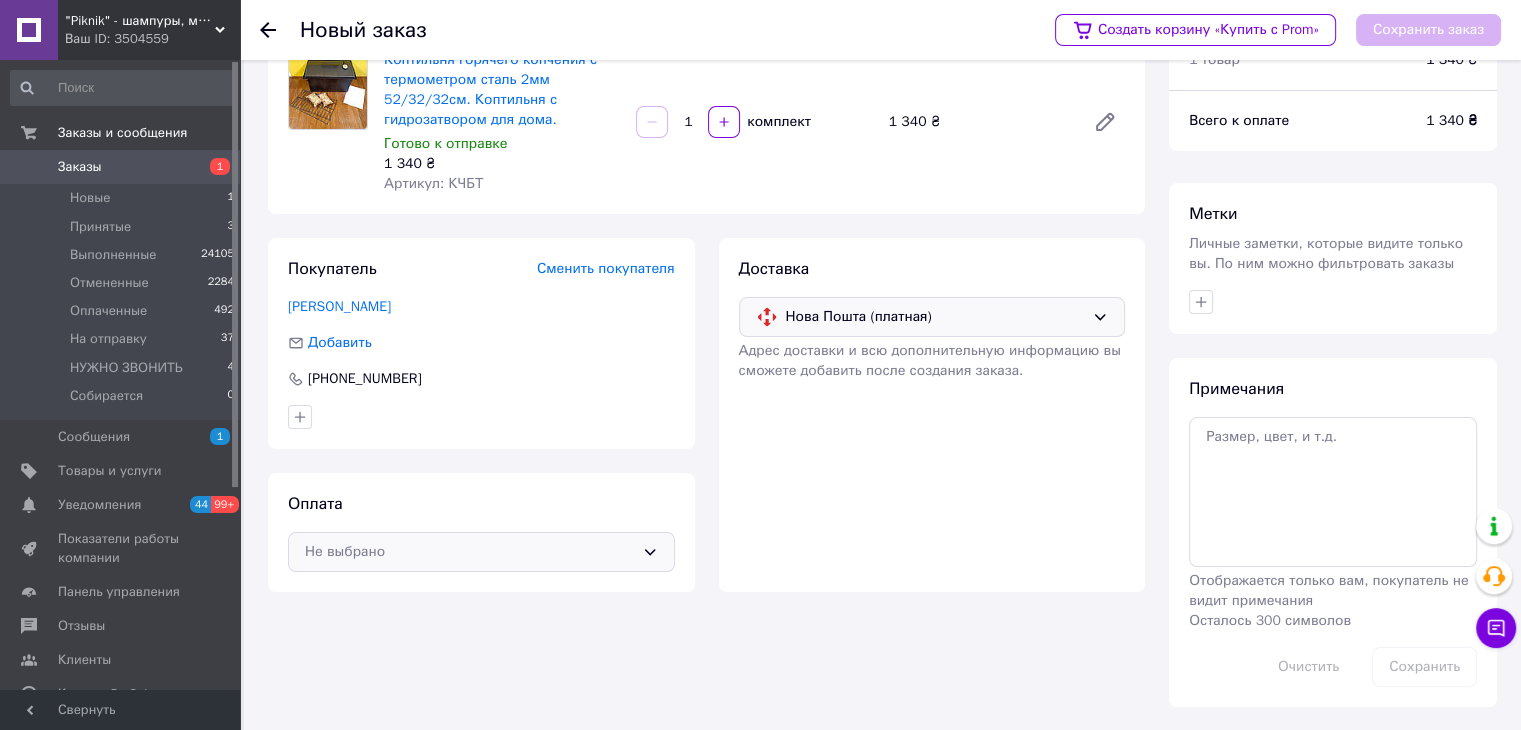 click on "Не выбрано" at bounding box center (469, 552) 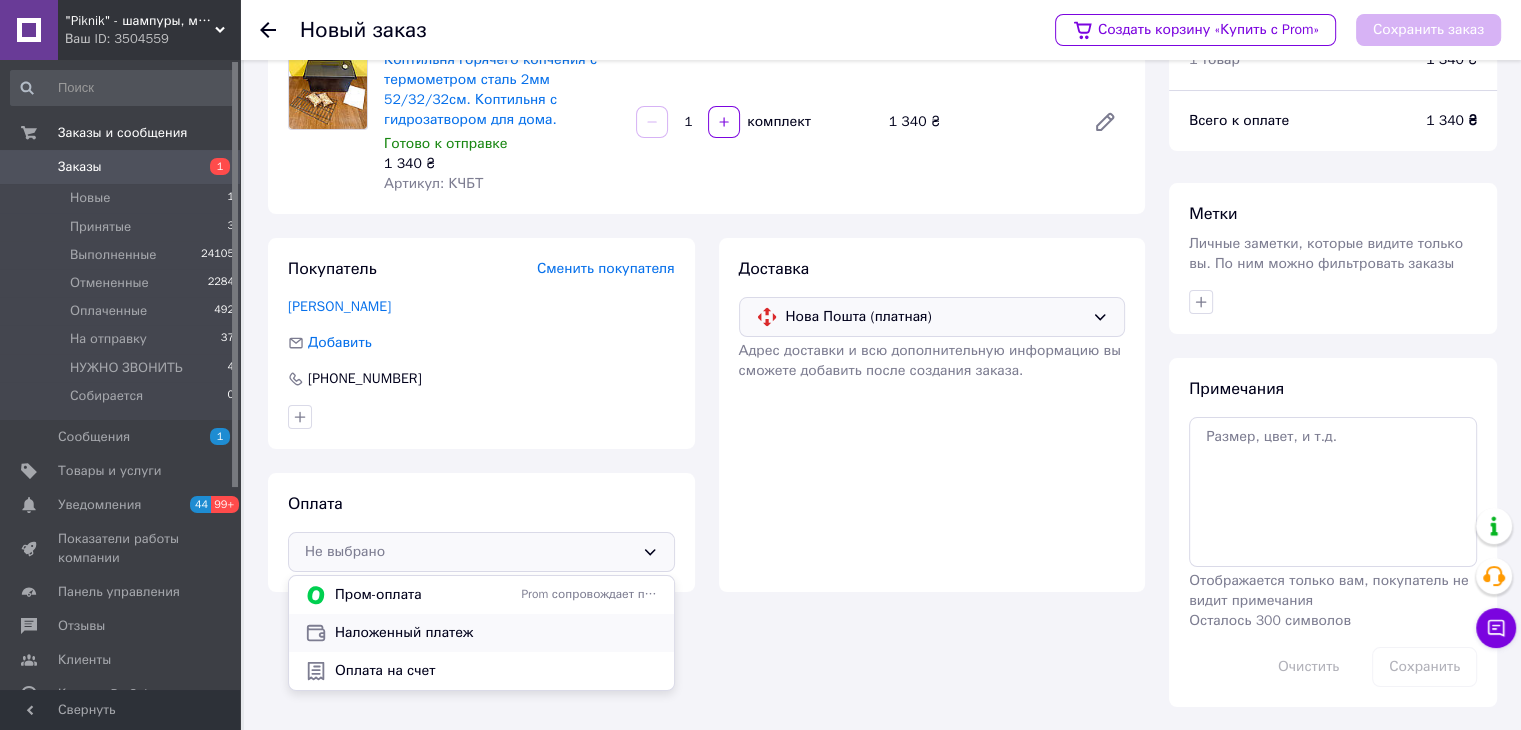 click on "Наложенный платеж" at bounding box center [496, 633] 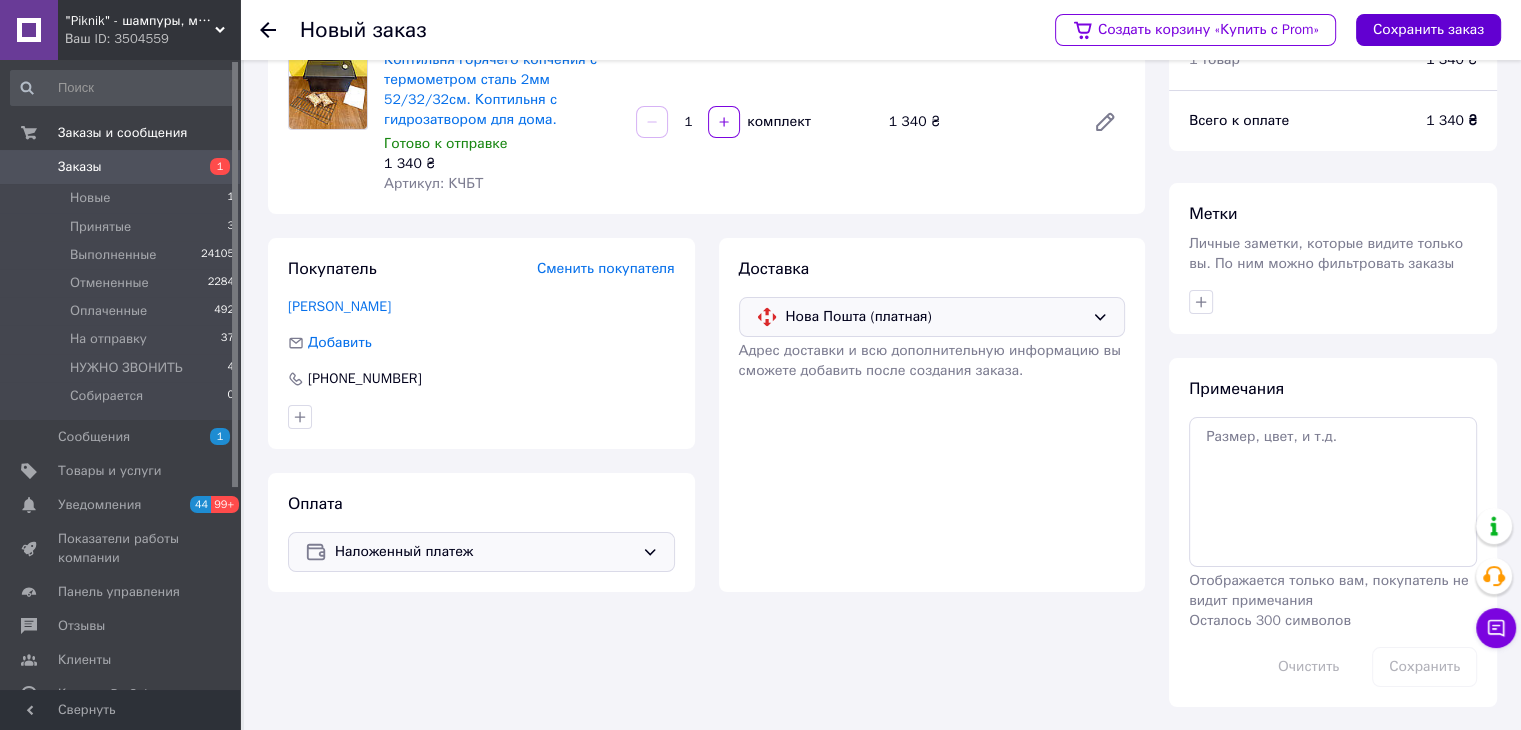 click on "Сохранить заказ" at bounding box center [1428, 30] 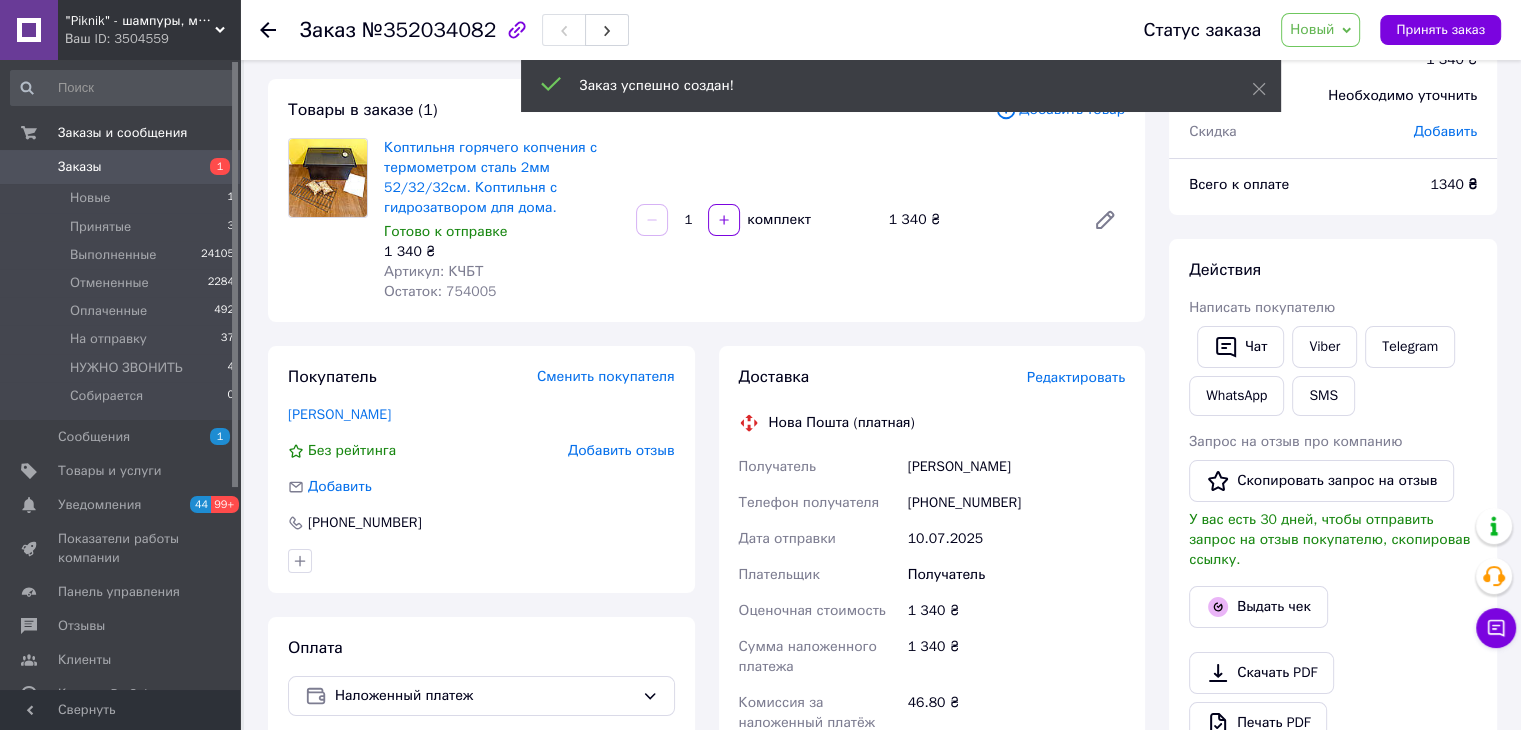 click on "Редактировать" at bounding box center [1076, 377] 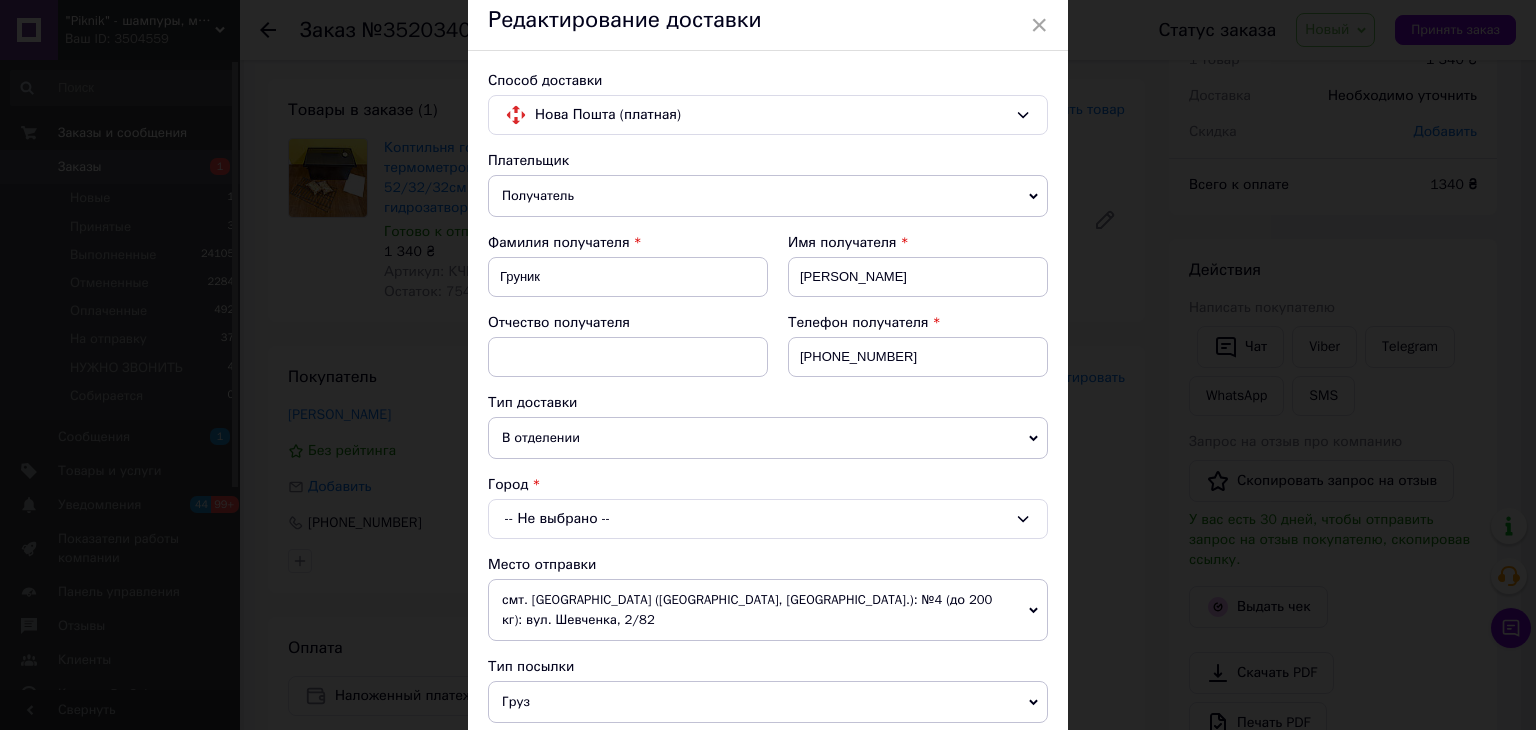 scroll, scrollTop: 200, scrollLeft: 0, axis: vertical 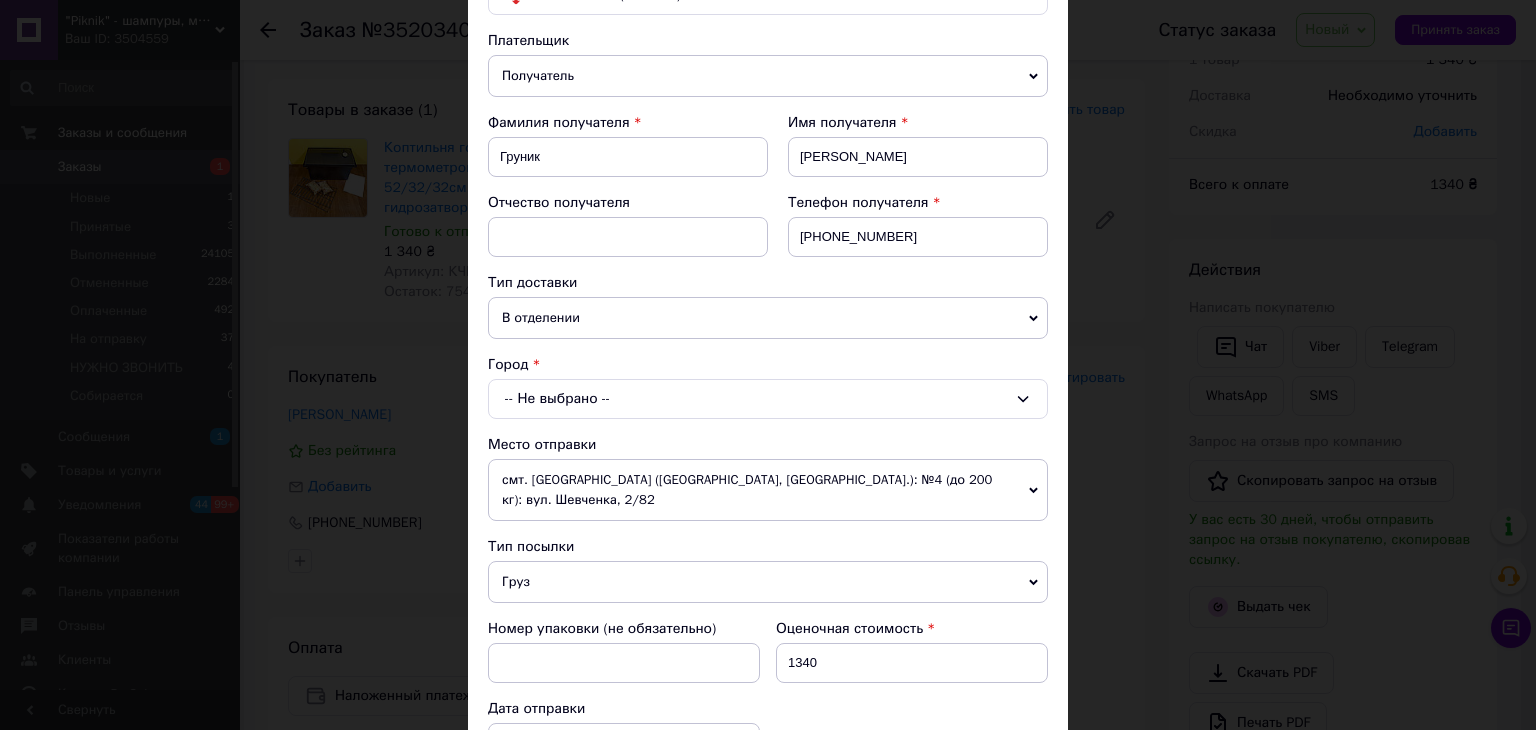 click on "-- Не выбрано --" at bounding box center [768, 399] 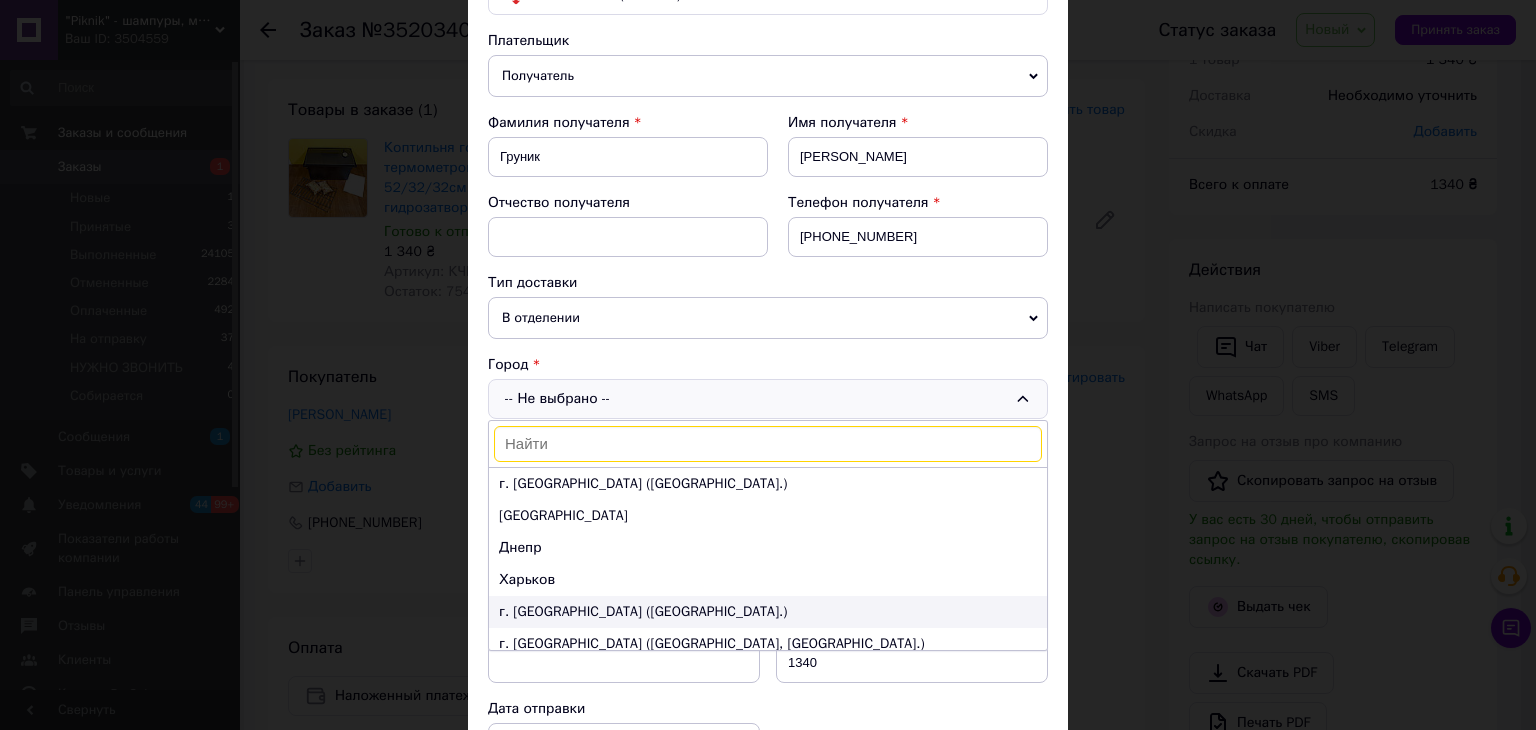click on "г. [GEOGRAPHIC_DATA] ([GEOGRAPHIC_DATA].)" at bounding box center [768, 612] 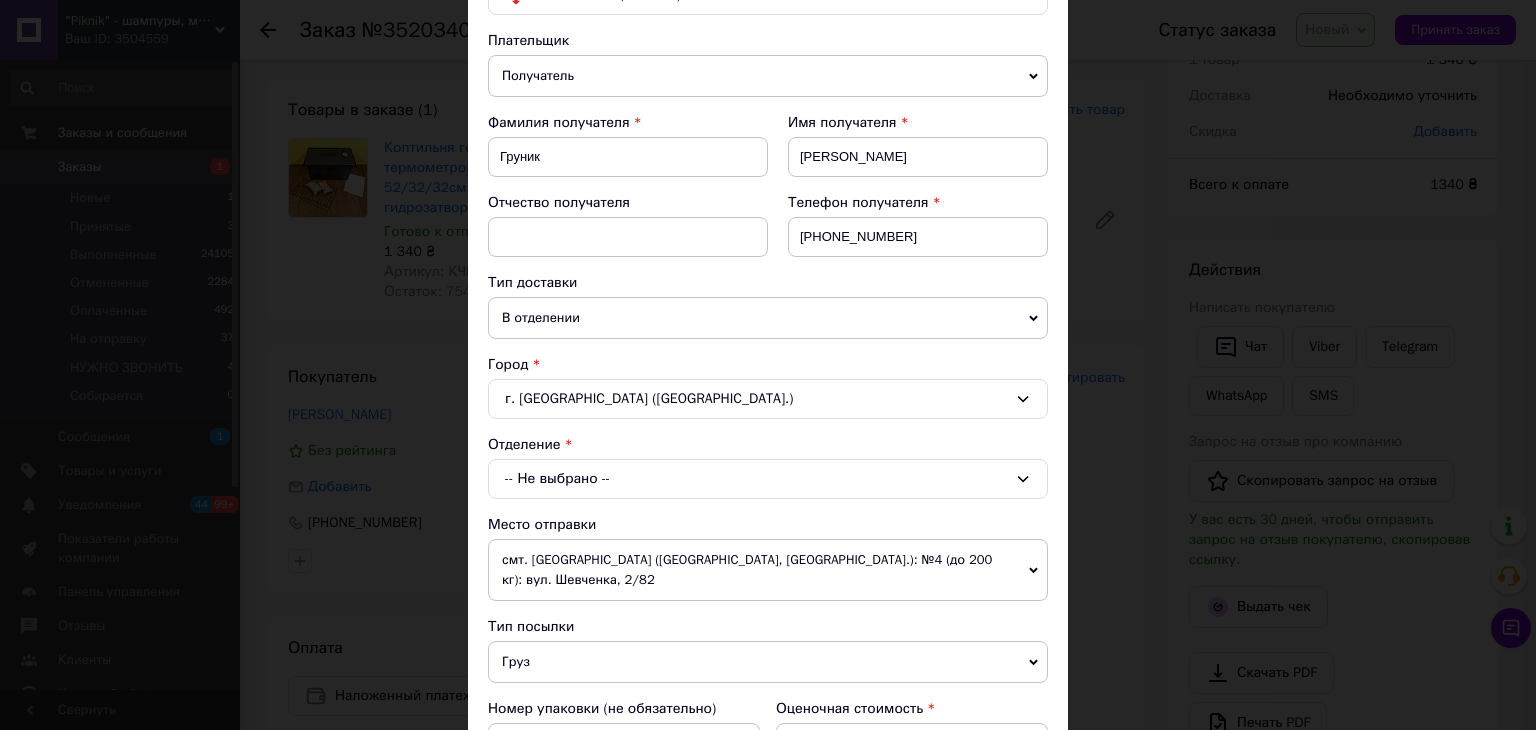 click on "-- Не выбрано --" at bounding box center [768, 479] 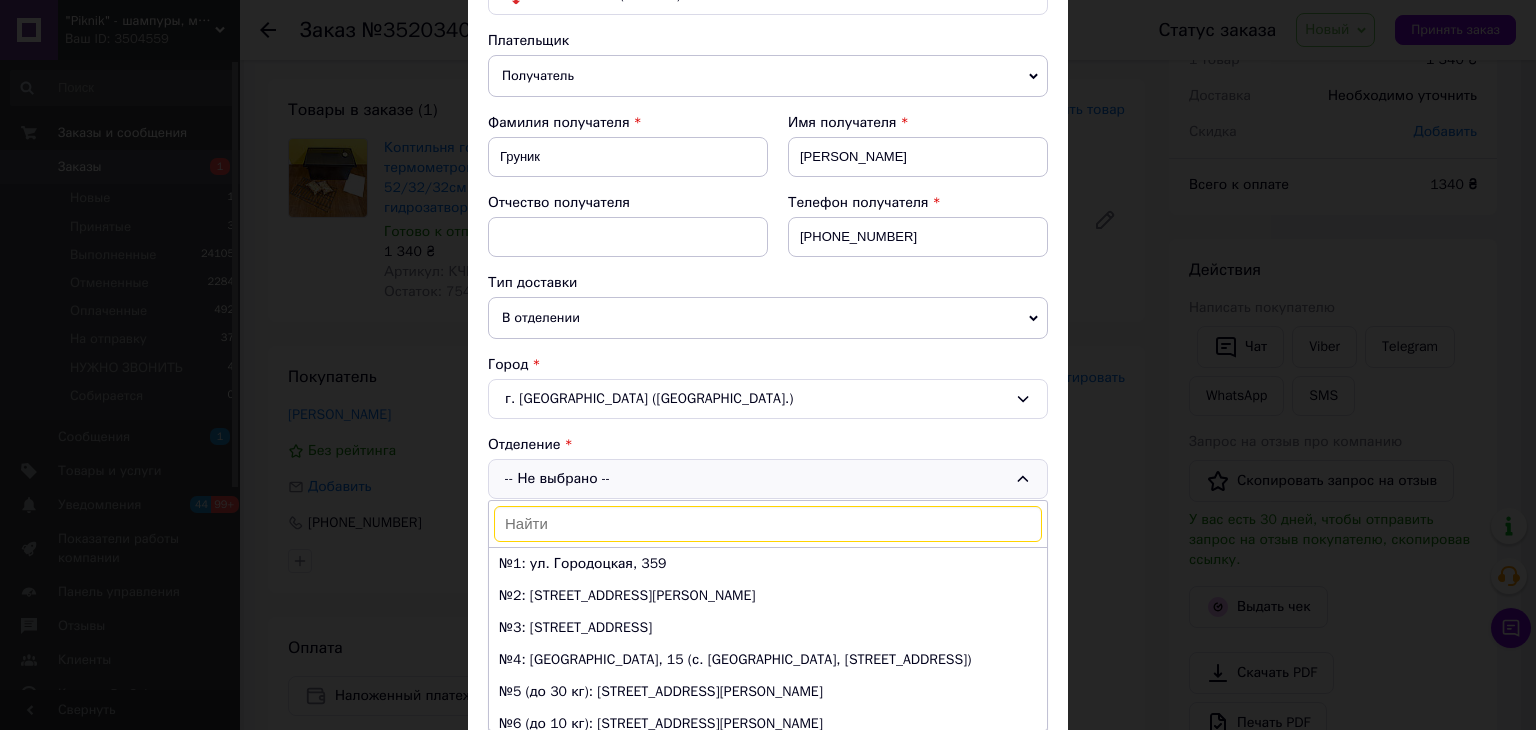 click on "г. [GEOGRAPHIC_DATA] ([GEOGRAPHIC_DATA].)" at bounding box center [768, 399] 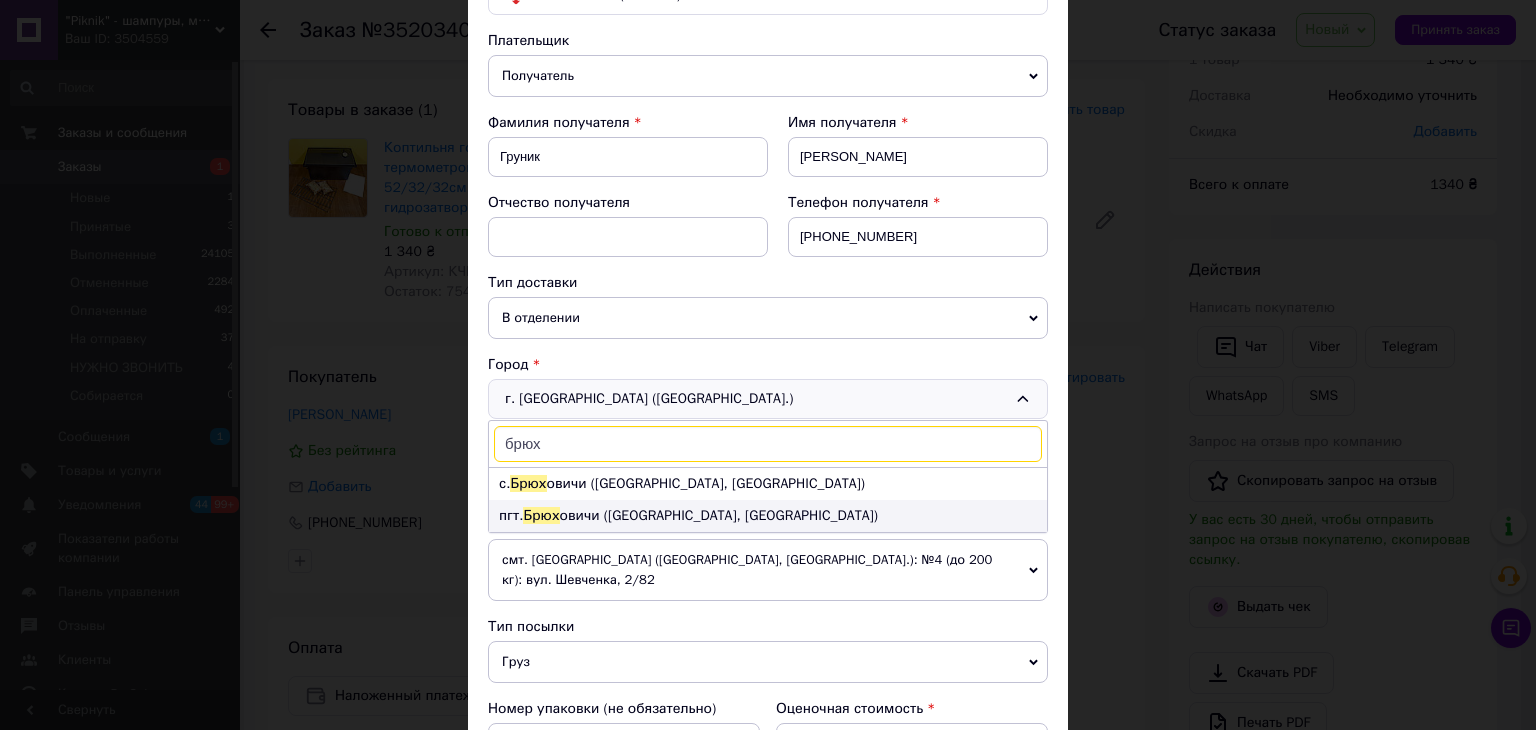 type on "брюх" 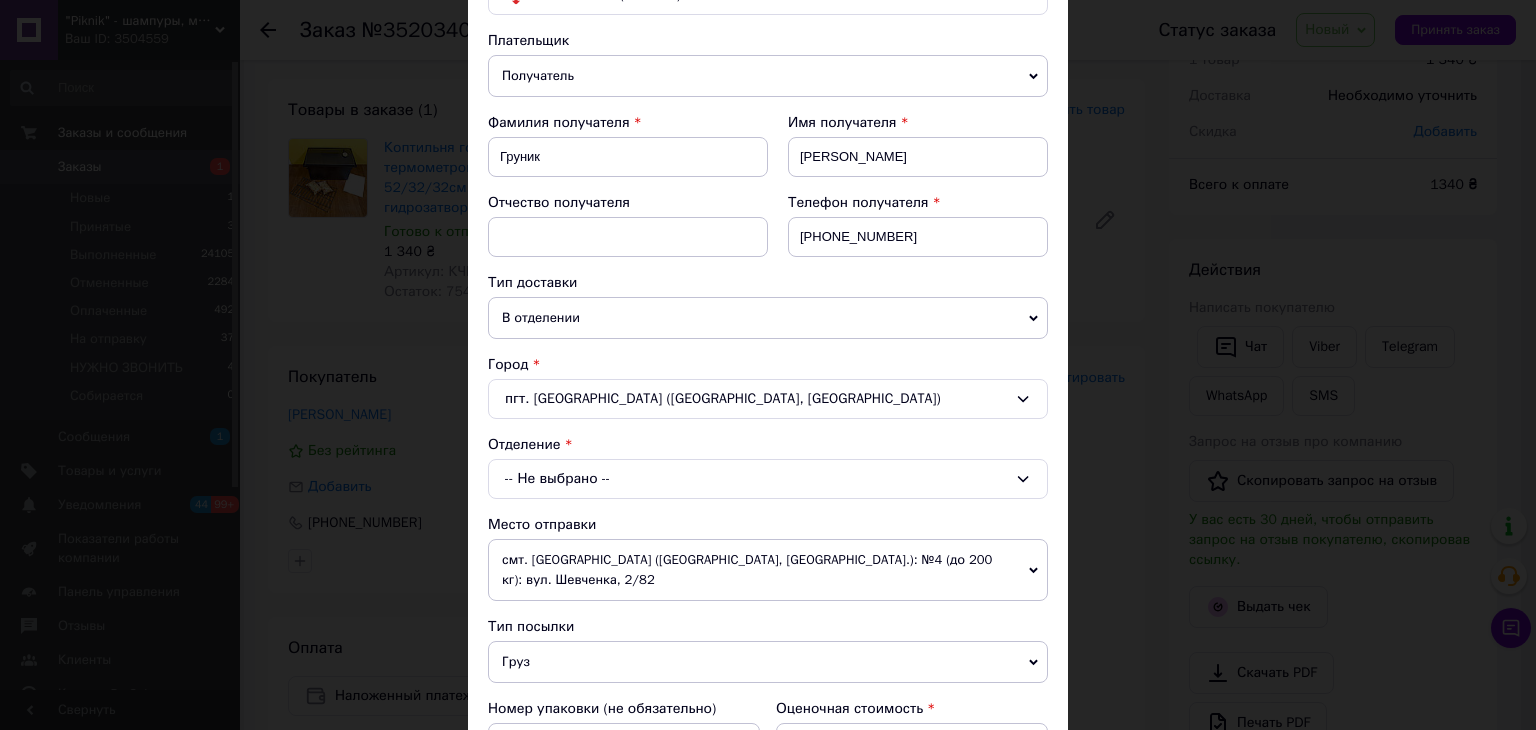 click on "-- Не выбрано --" at bounding box center [768, 479] 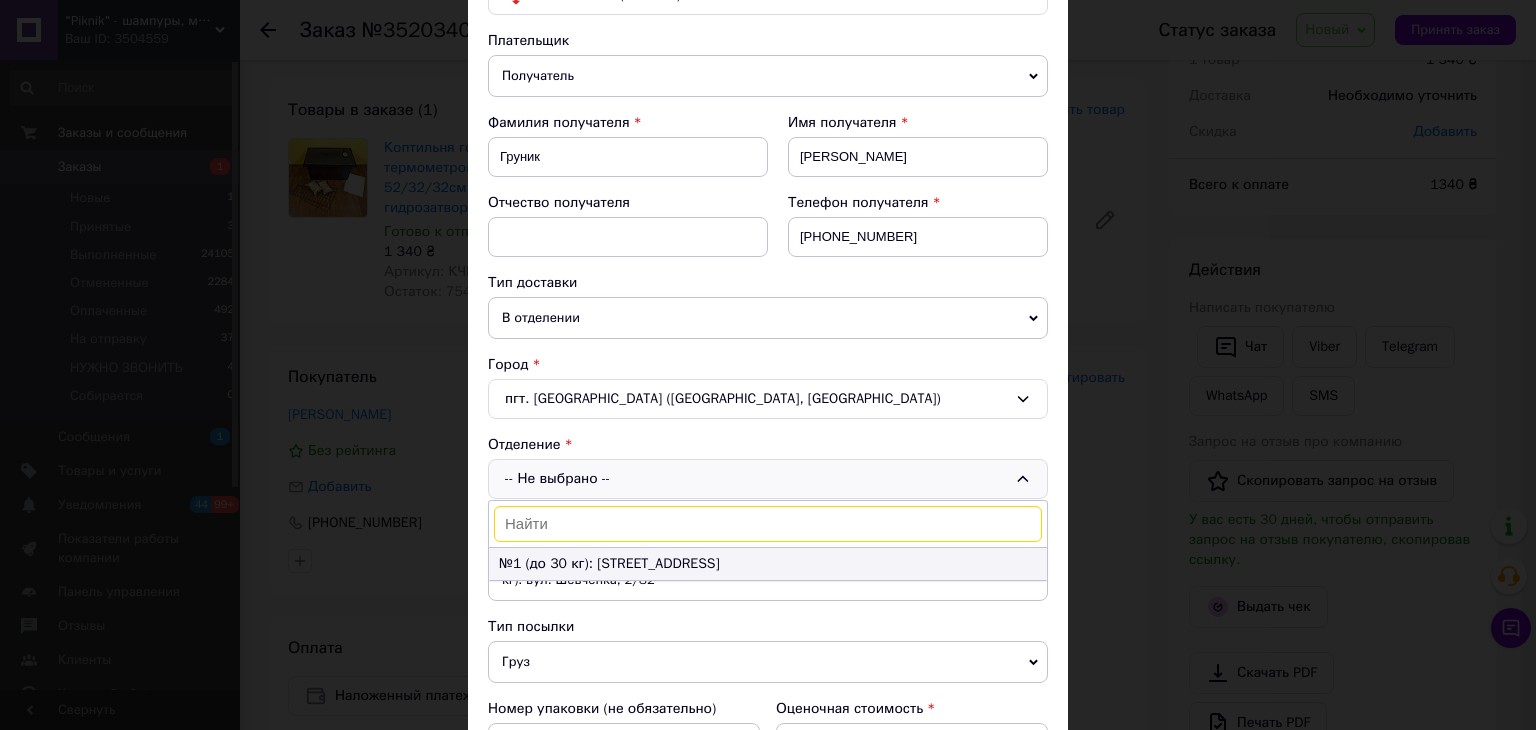 click on "№1 (до 30 кг): [STREET_ADDRESS]" at bounding box center [768, 564] 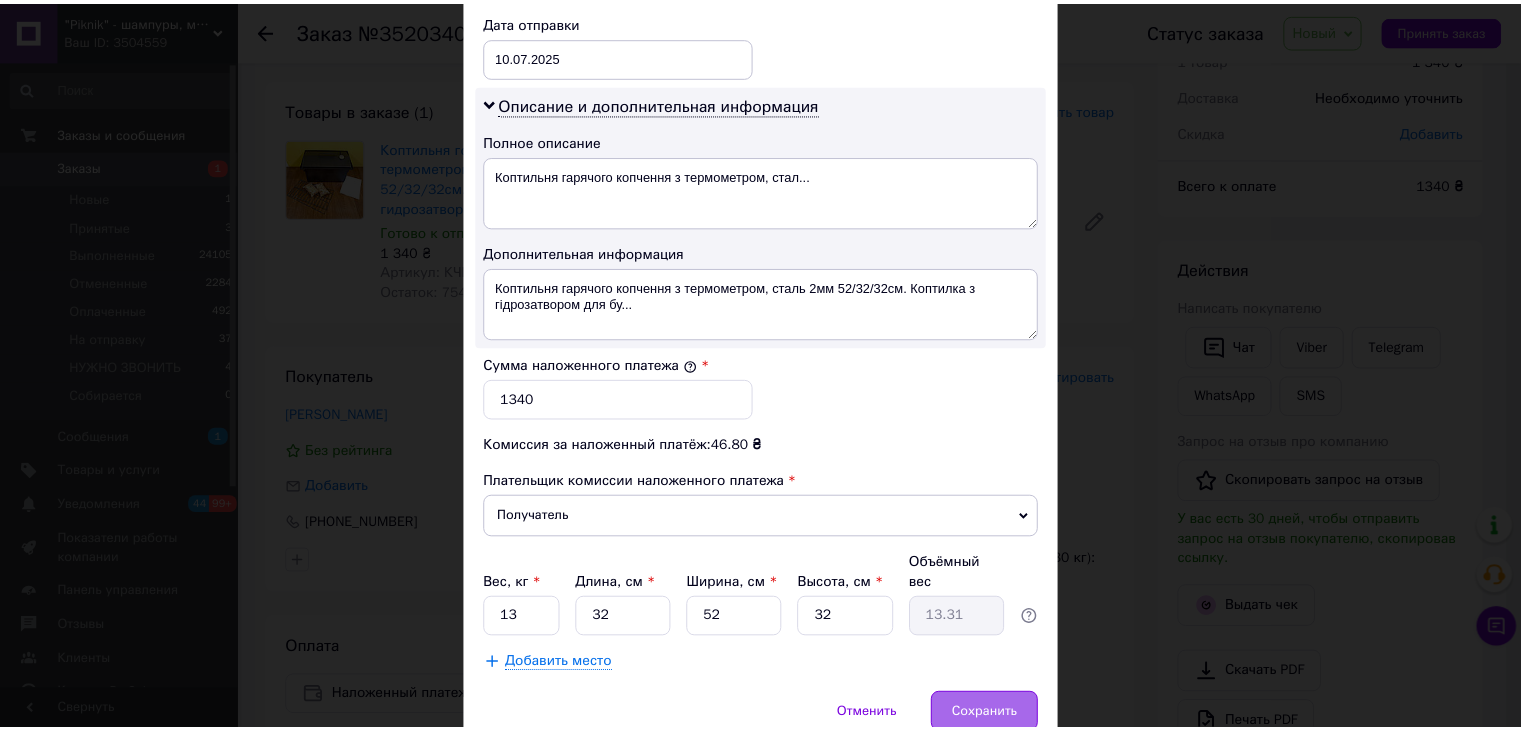 scroll, scrollTop: 1013, scrollLeft: 0, axis: vertical 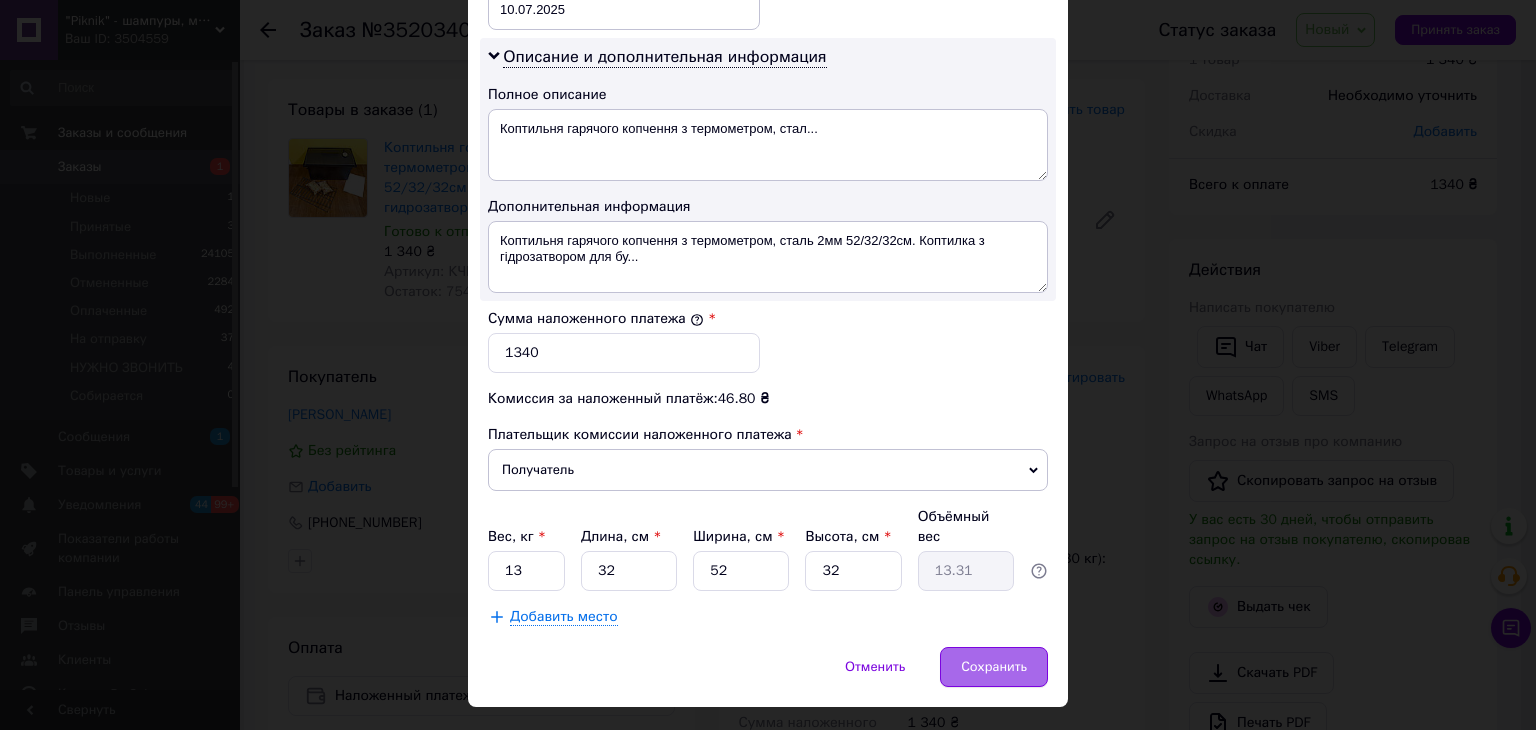 click on "Сохранить" at bounding box center [994, 667] 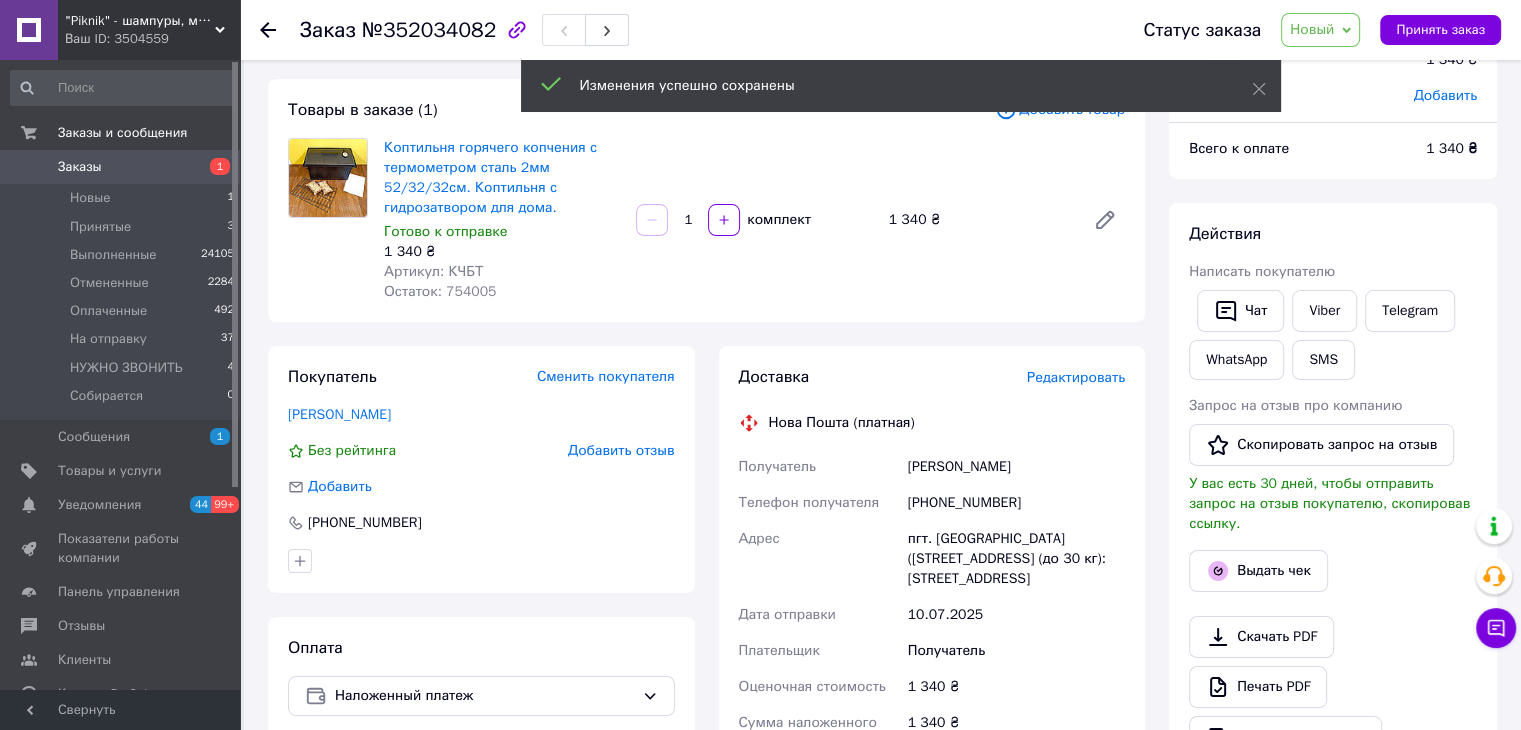 click on "Новый" at bounding box center (1320, 30) 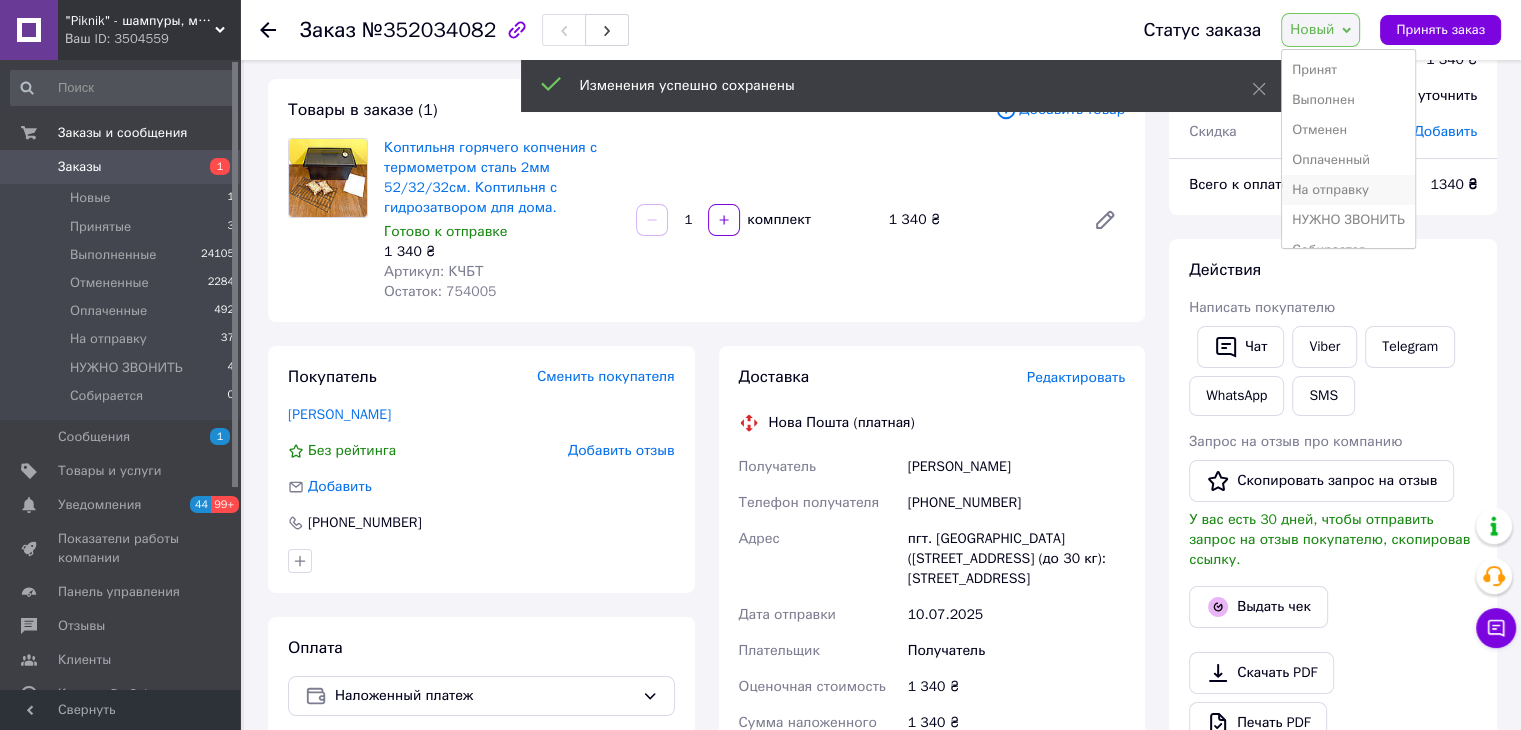 click on "На отправку" at bounding box center (1348, 190) 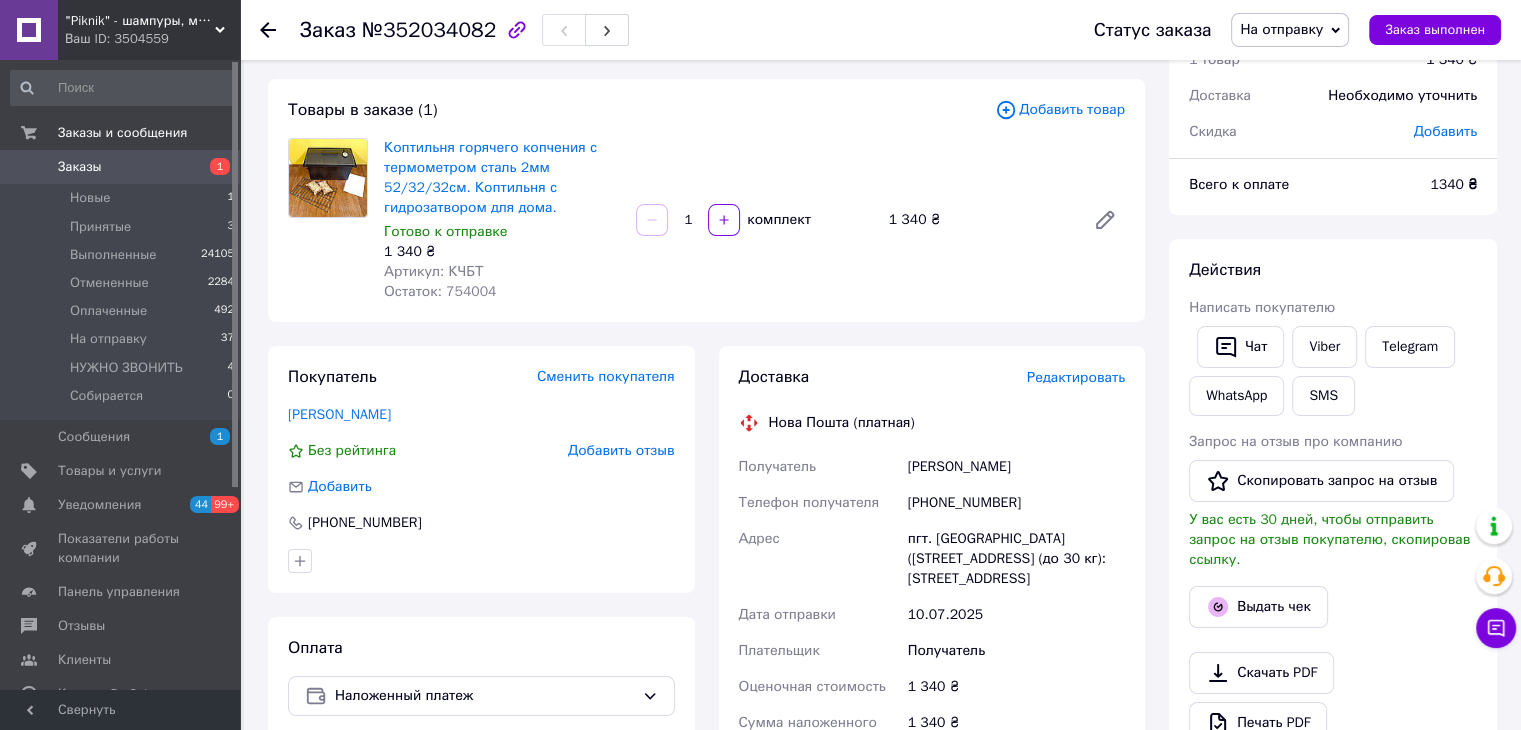 click 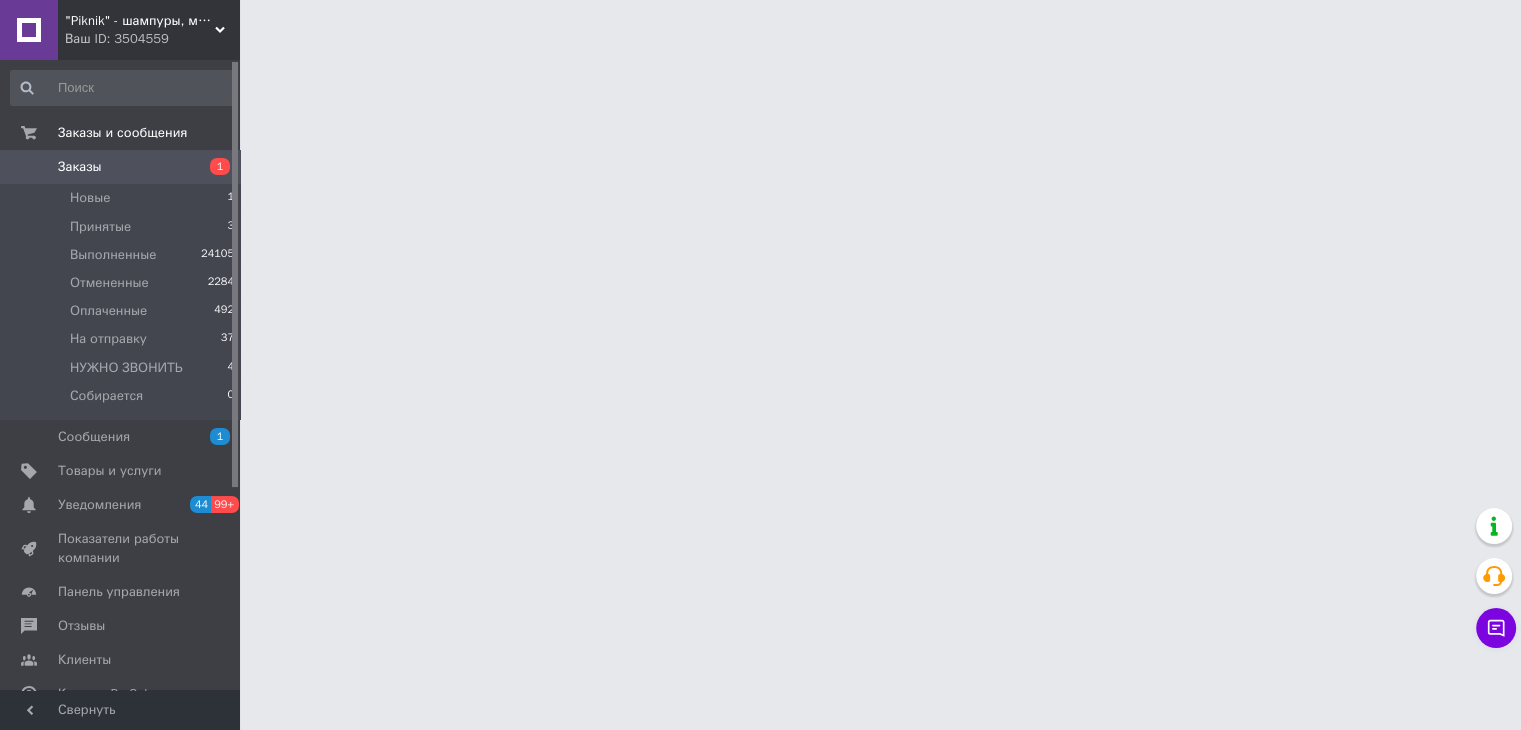scroll, scrollTop: 0, scrollLeft: 0, axis: both 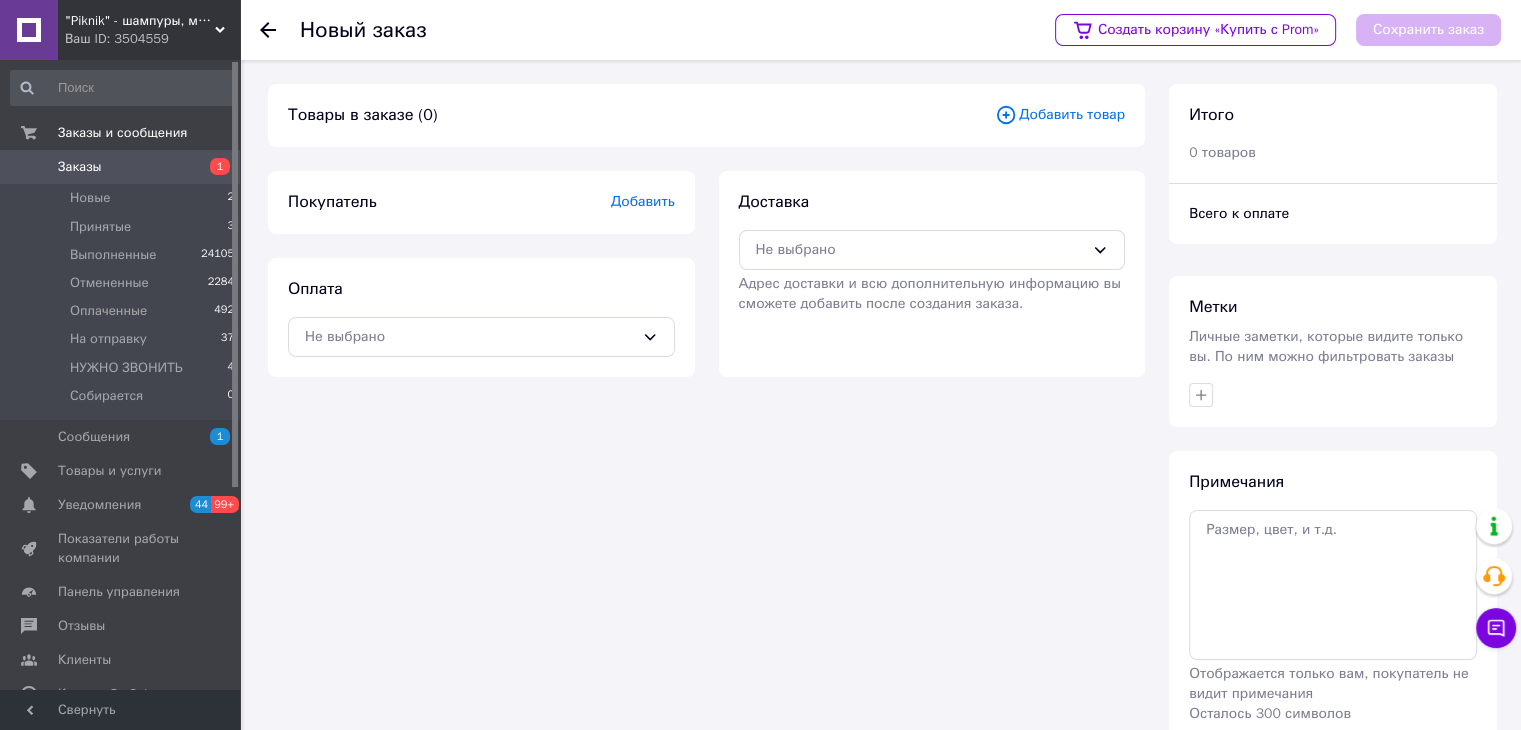 click on "Добавить товар" at bounding box center [1060, 115] 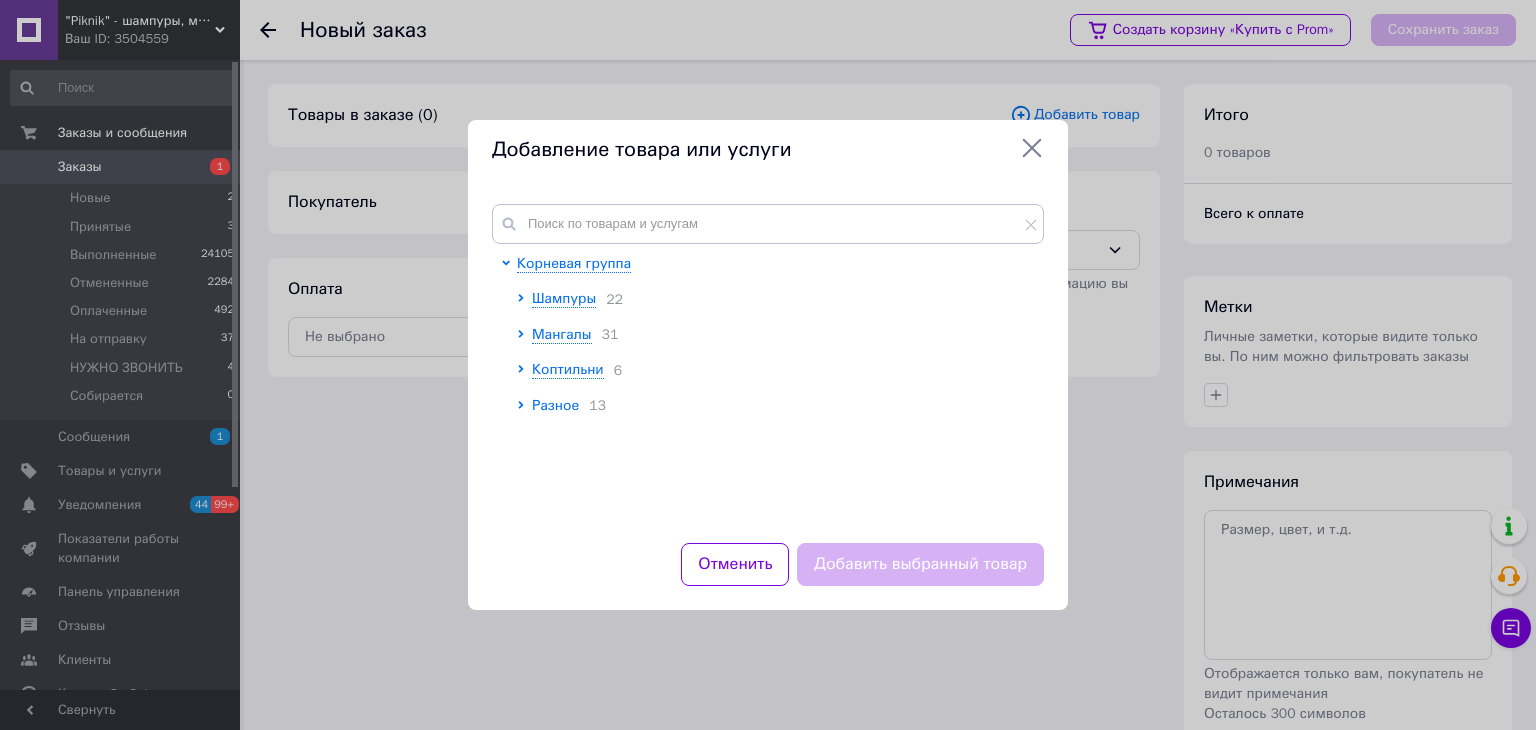 click on "Разное" at bounding box center (555, 405) 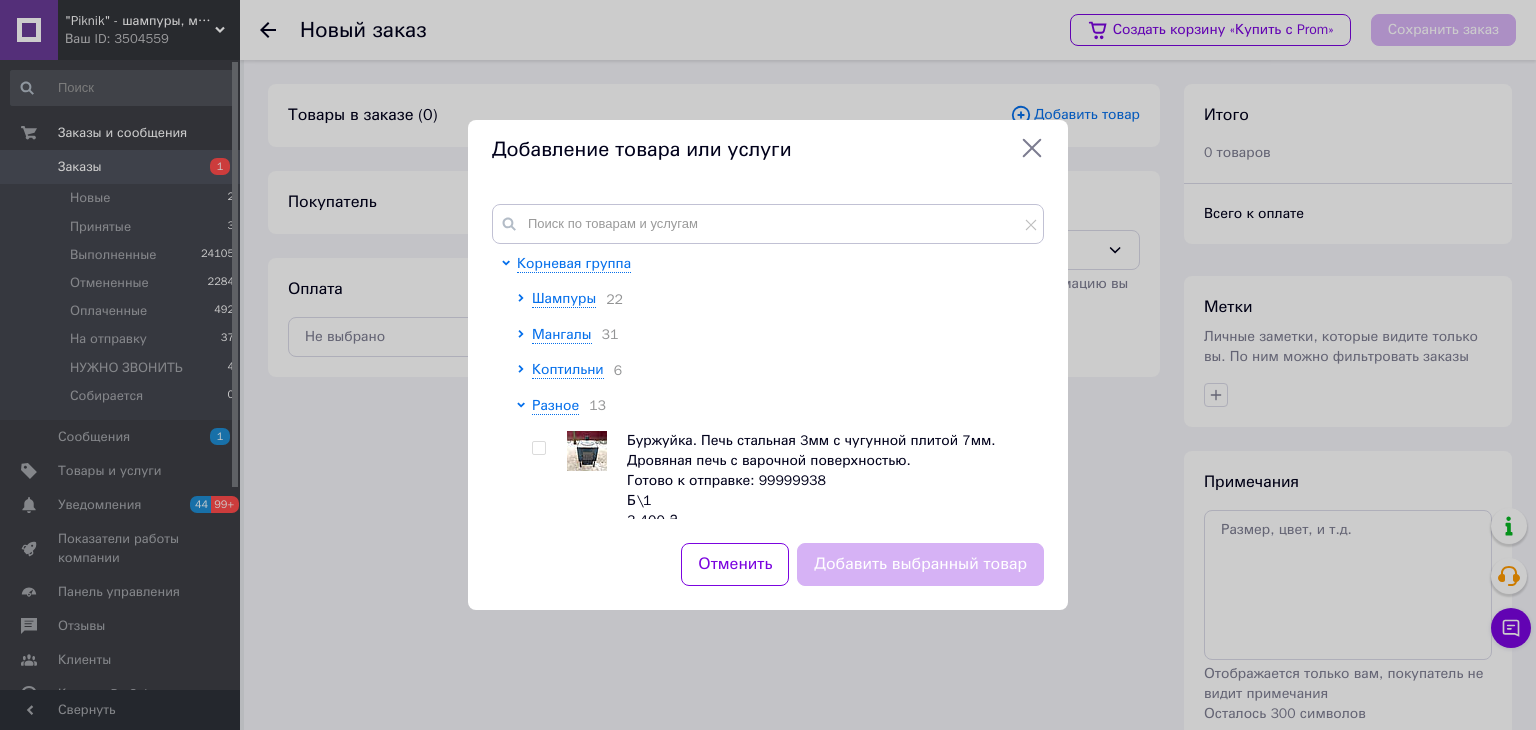 click at bounding box center (538, 448) 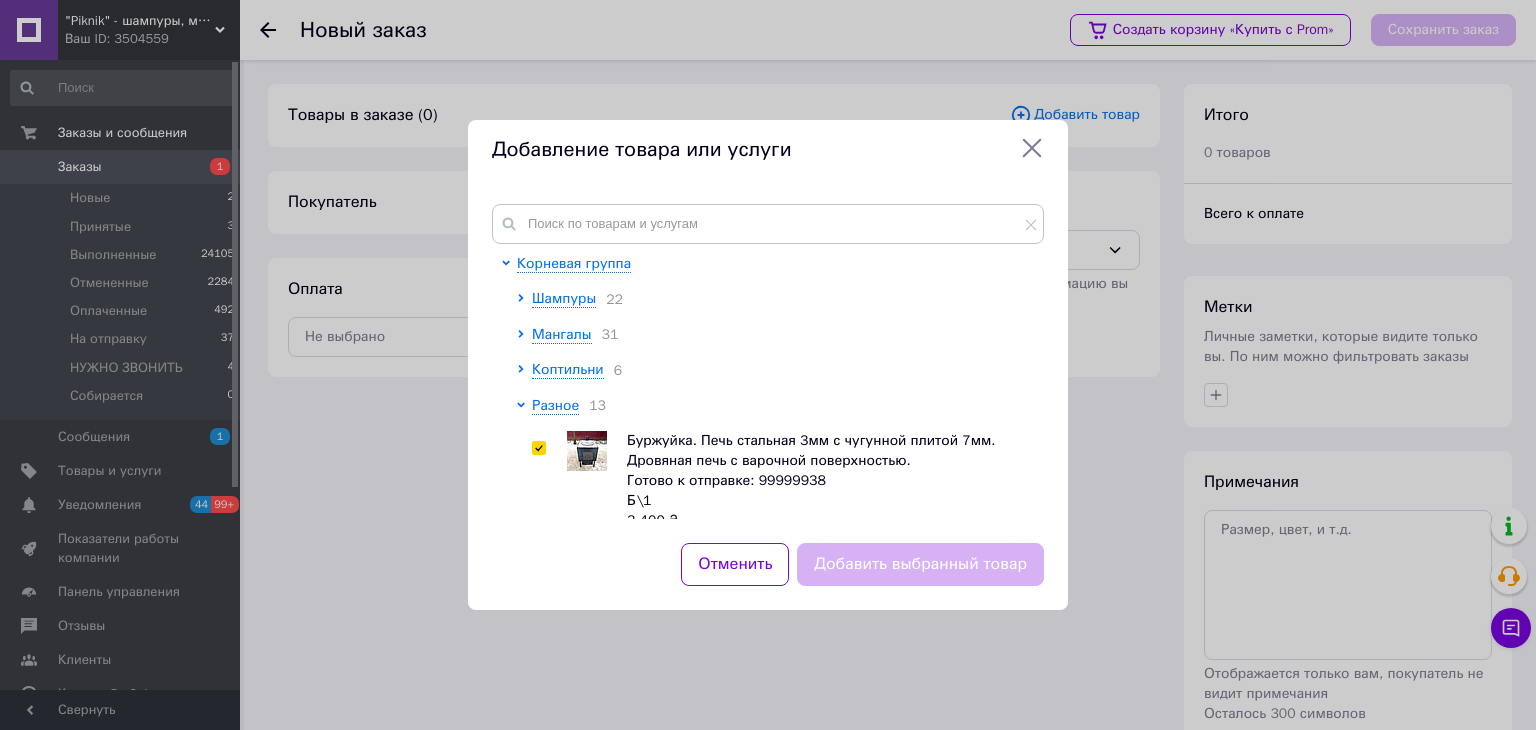 checkbox on "true" 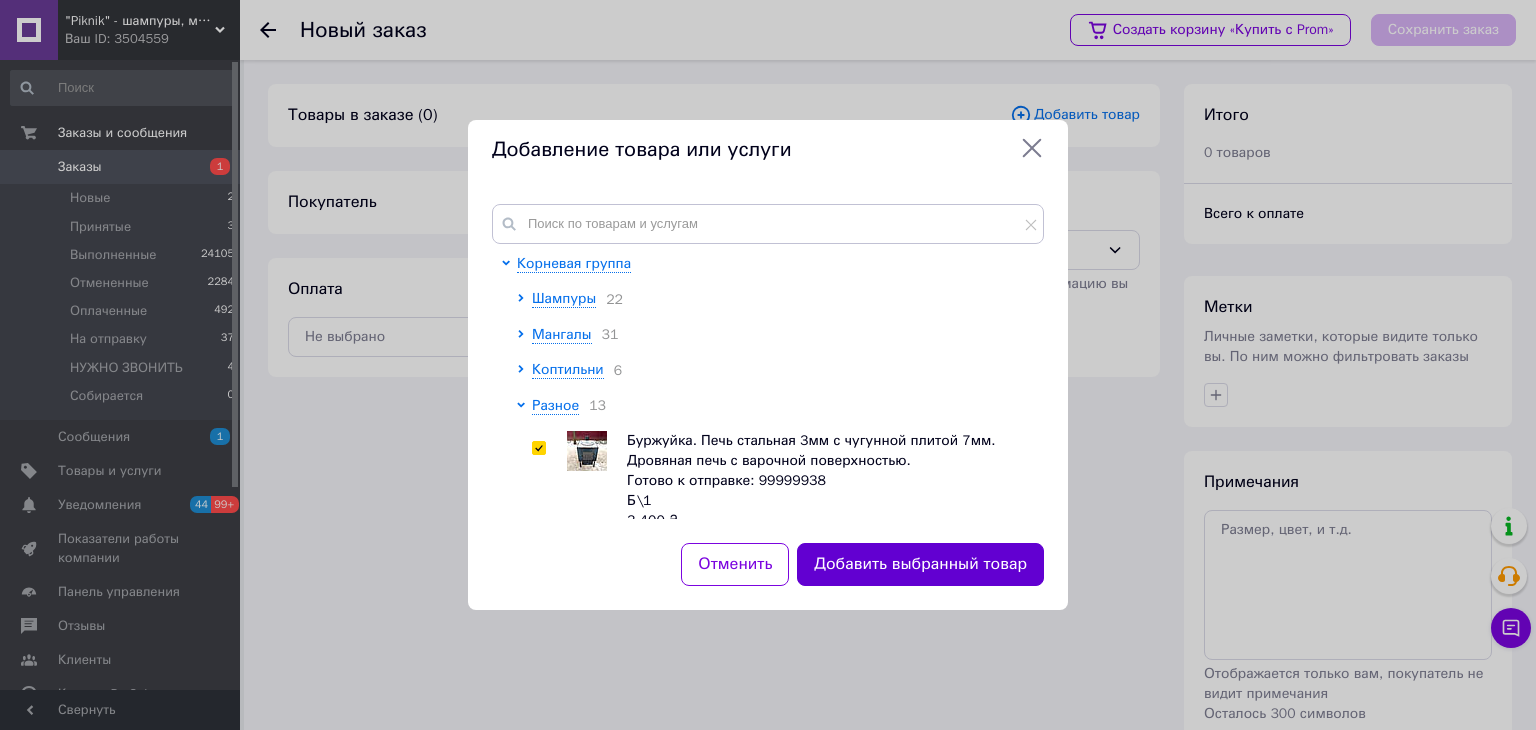 click on "Добавить выбранный товар" at bounding box center [920, 564] 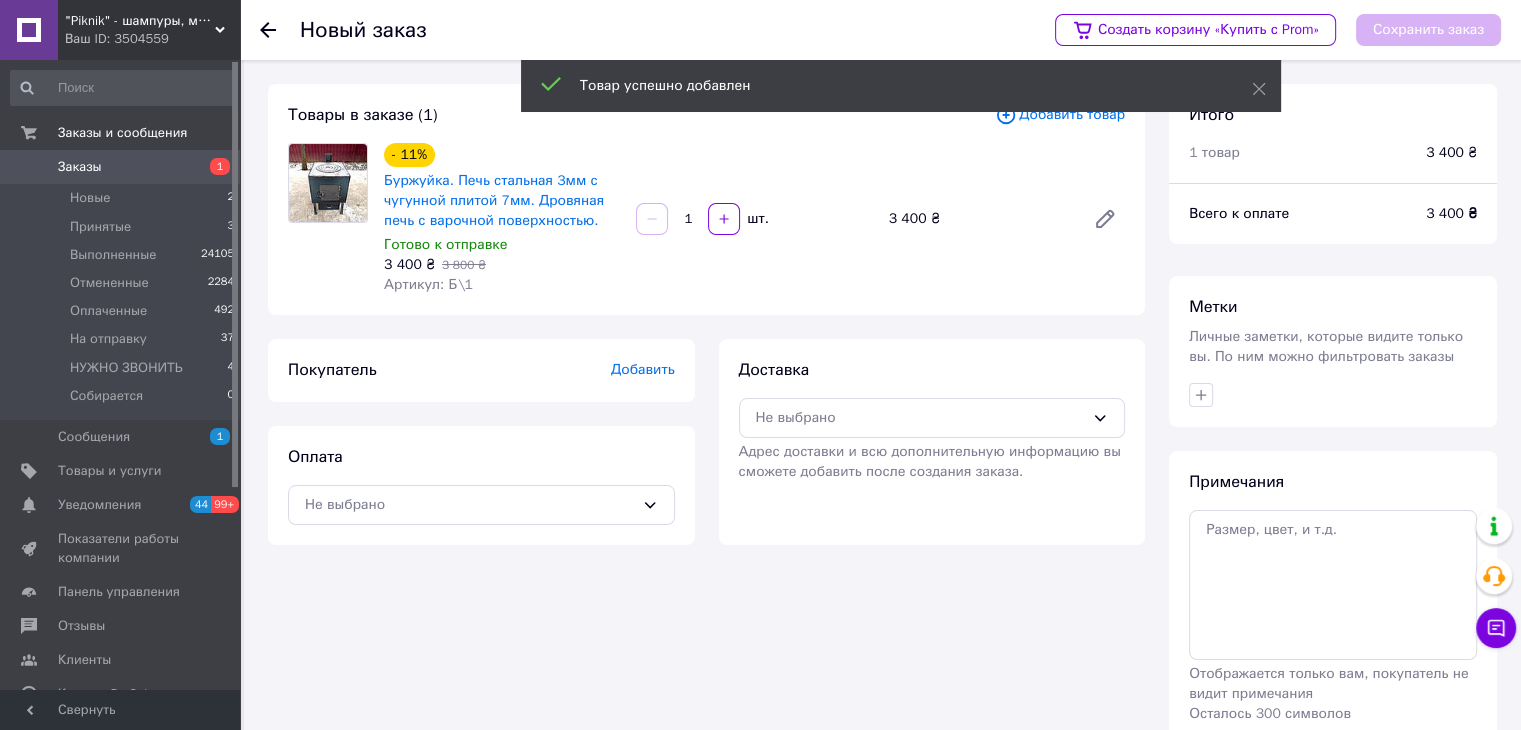 drag, startPoint x: 730, startPoint y: 219, endPoint x: 731, endPoint y: 274, distance: 55.00909 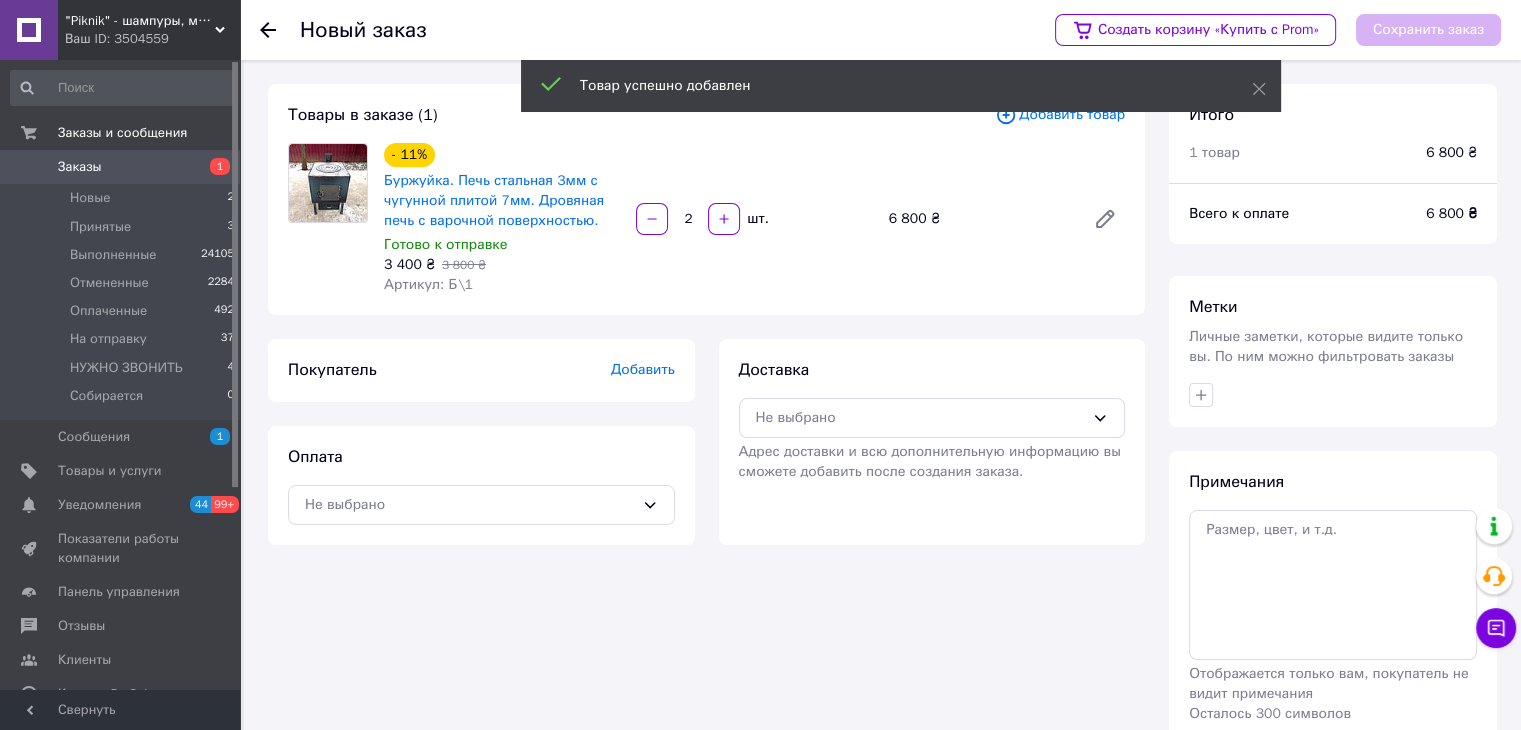 click on "Добавить" at bounding box center [643, 369] 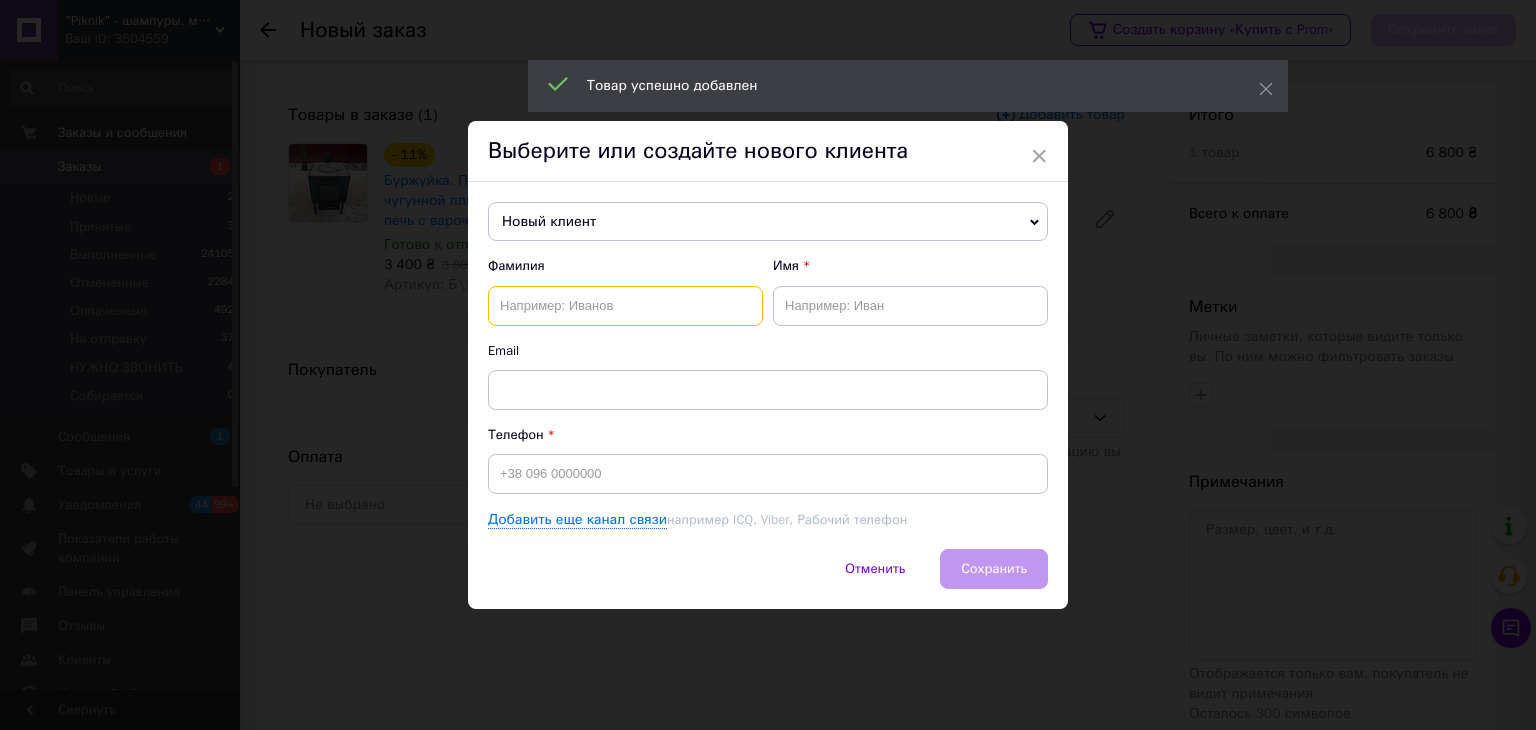 click at bounding box center [625, 306] 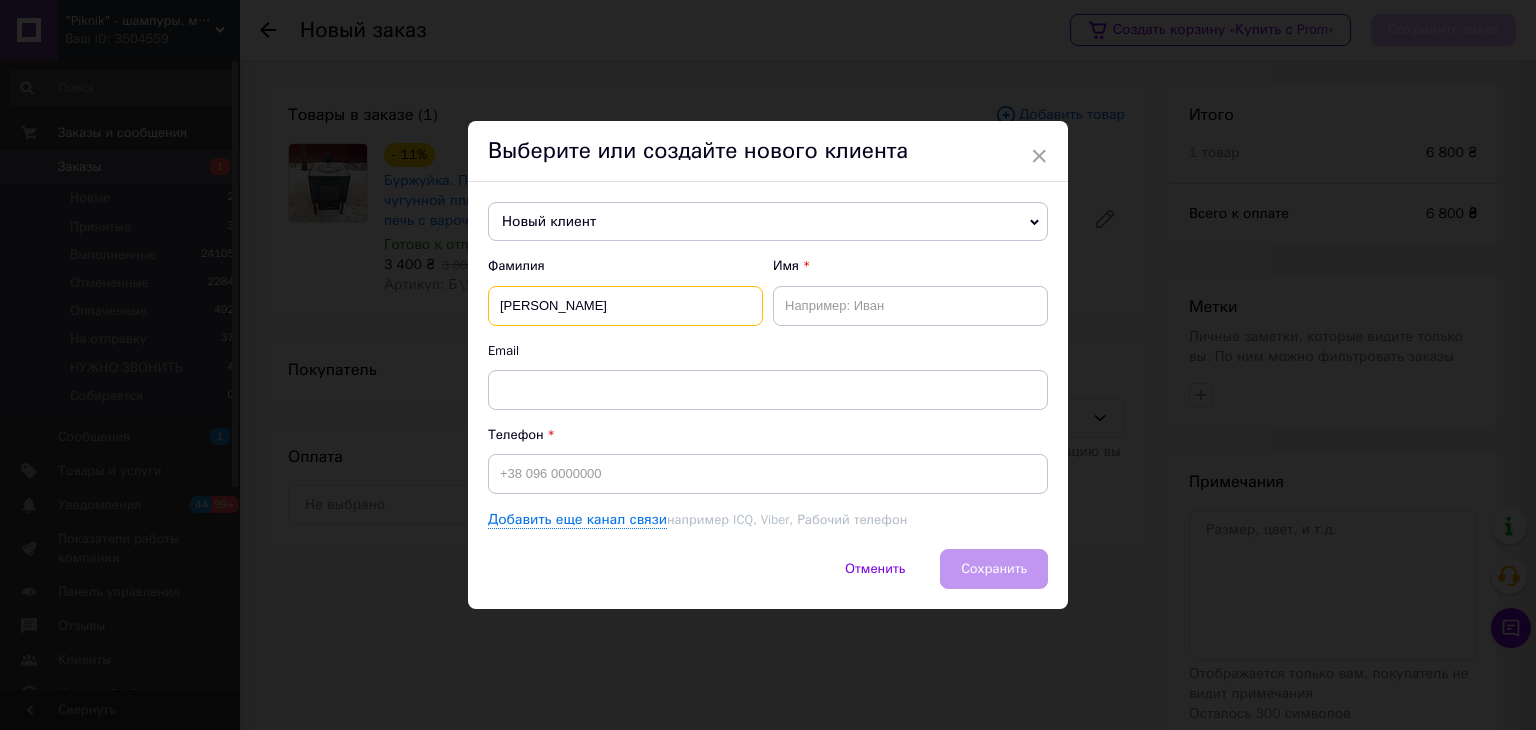 type on "[PERSON_NAME]" 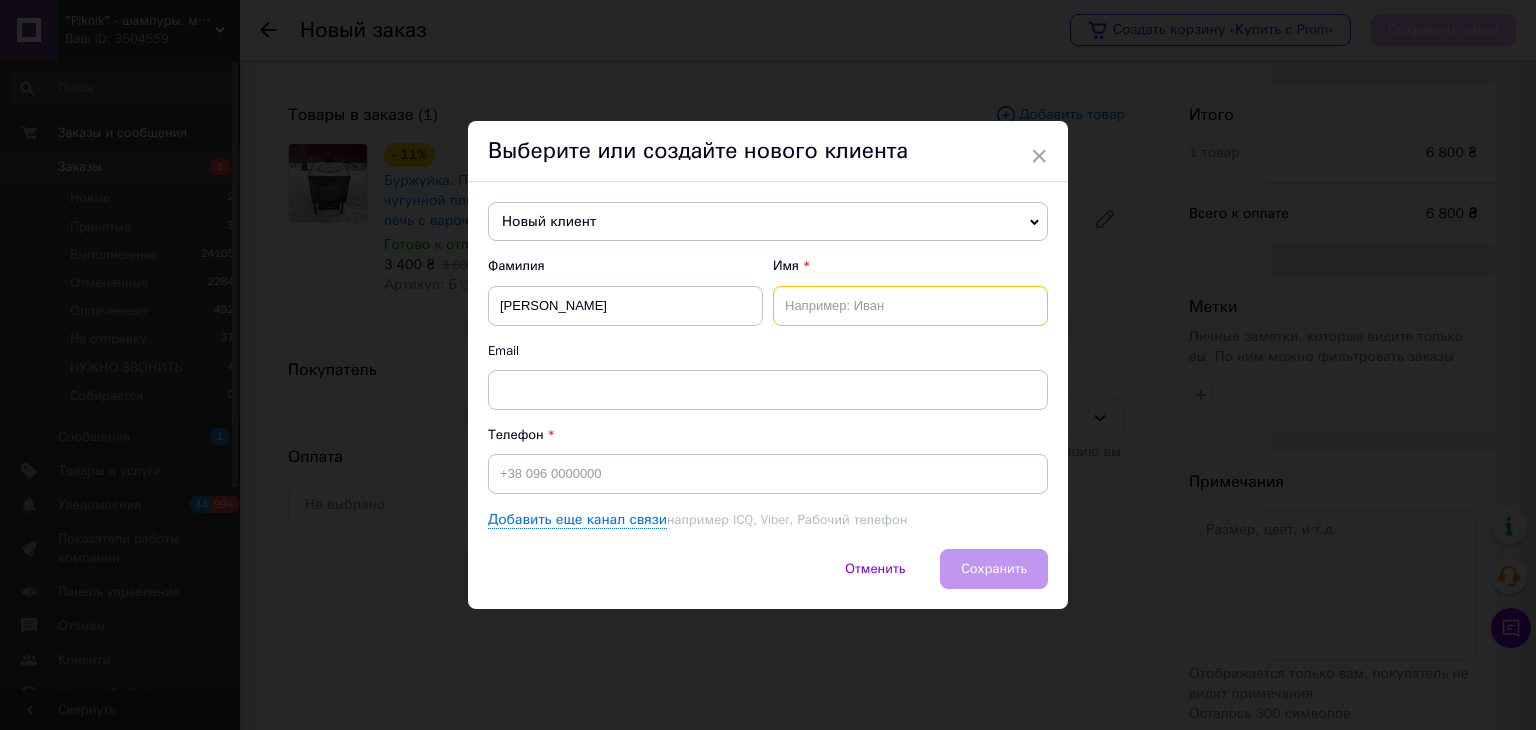 click at bounding box center [910, 306] 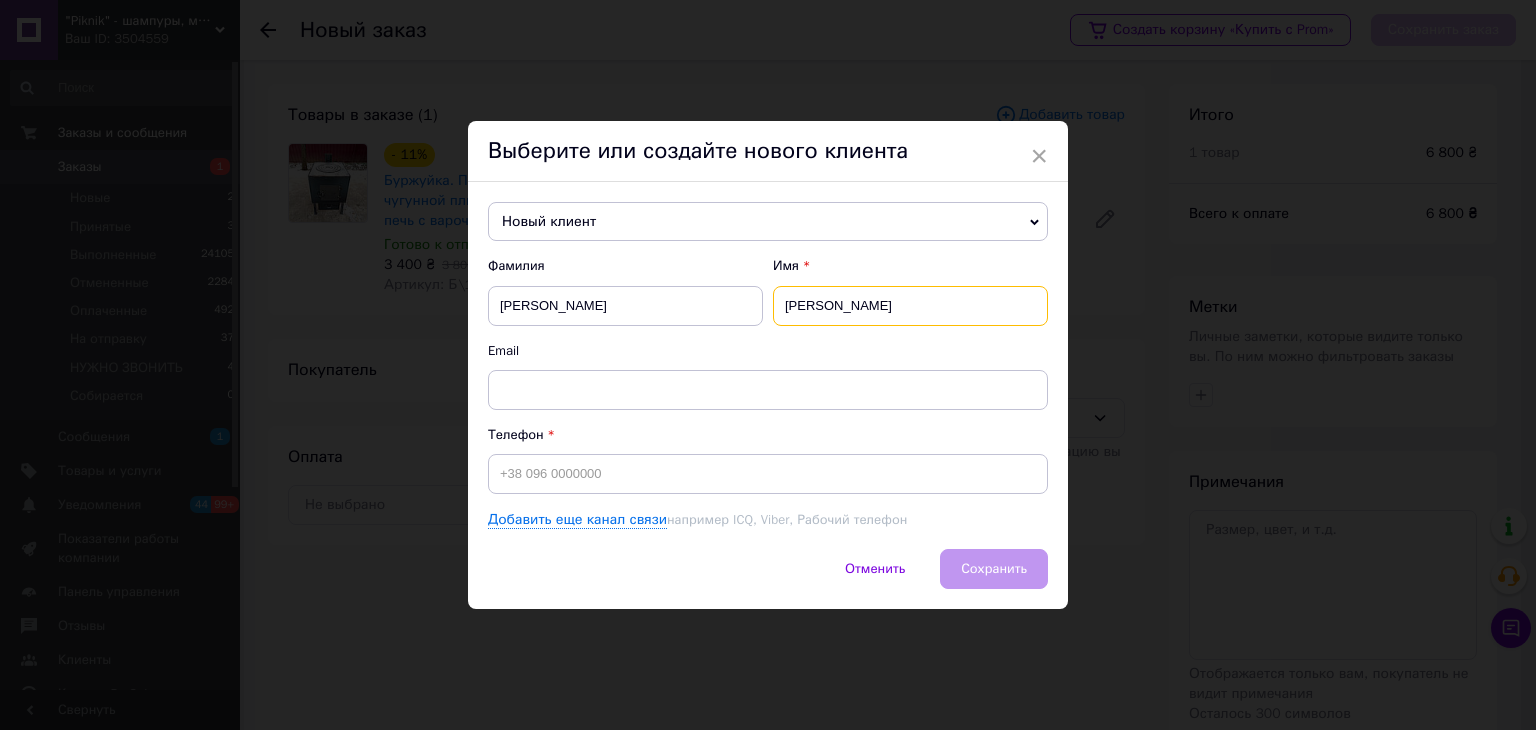 type on "[PERSON_NAME]" 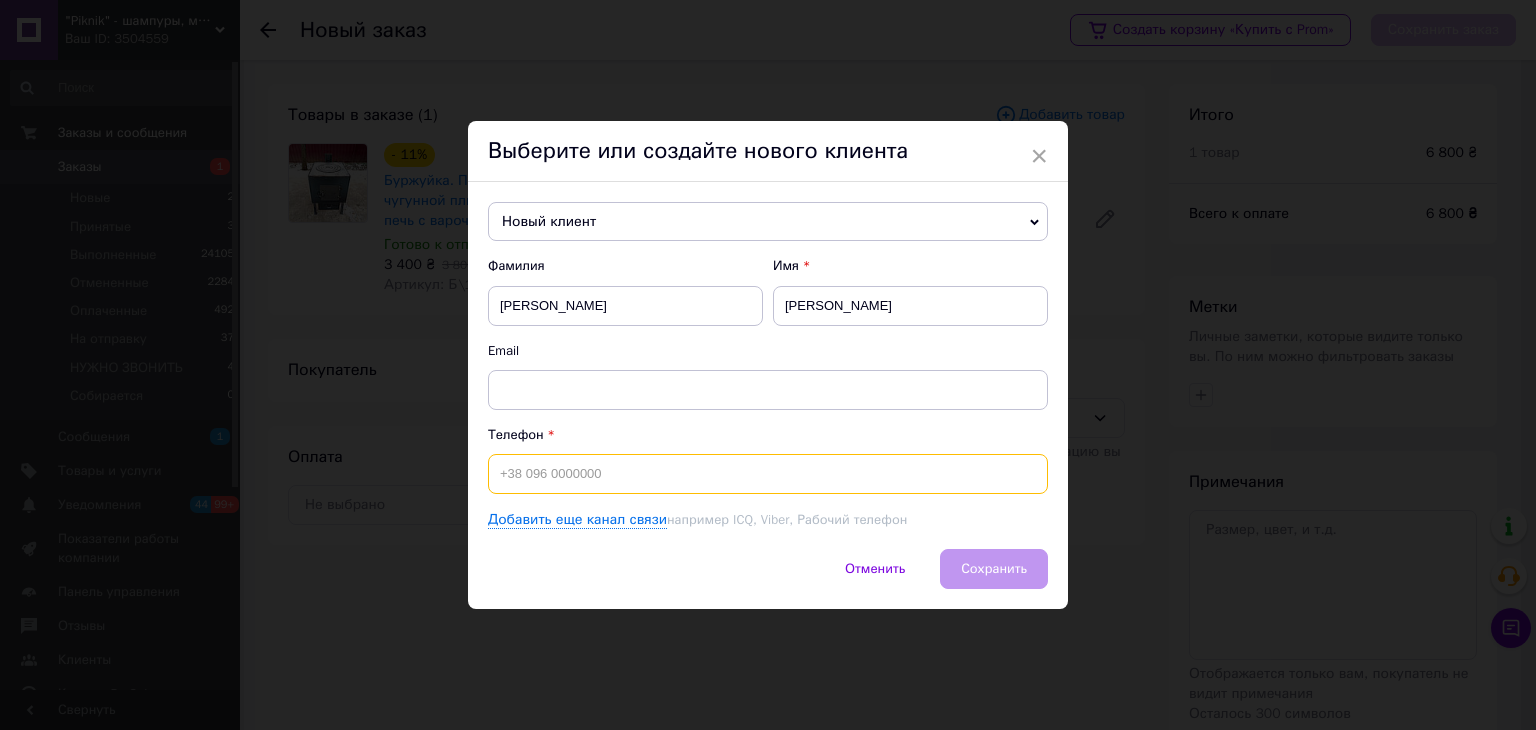 click at bounding box center [768, 474] 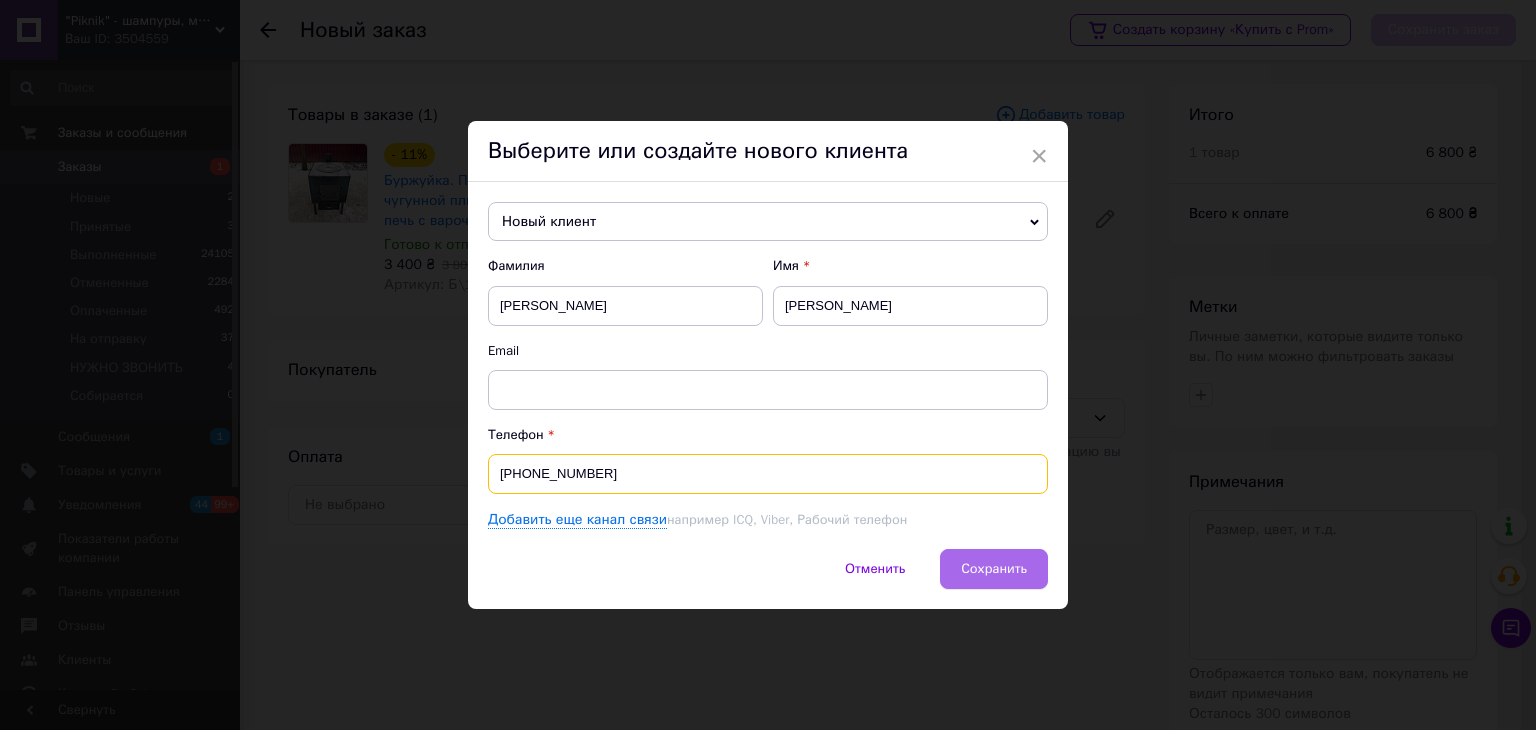 type on "[PHONE_NUMBER]" 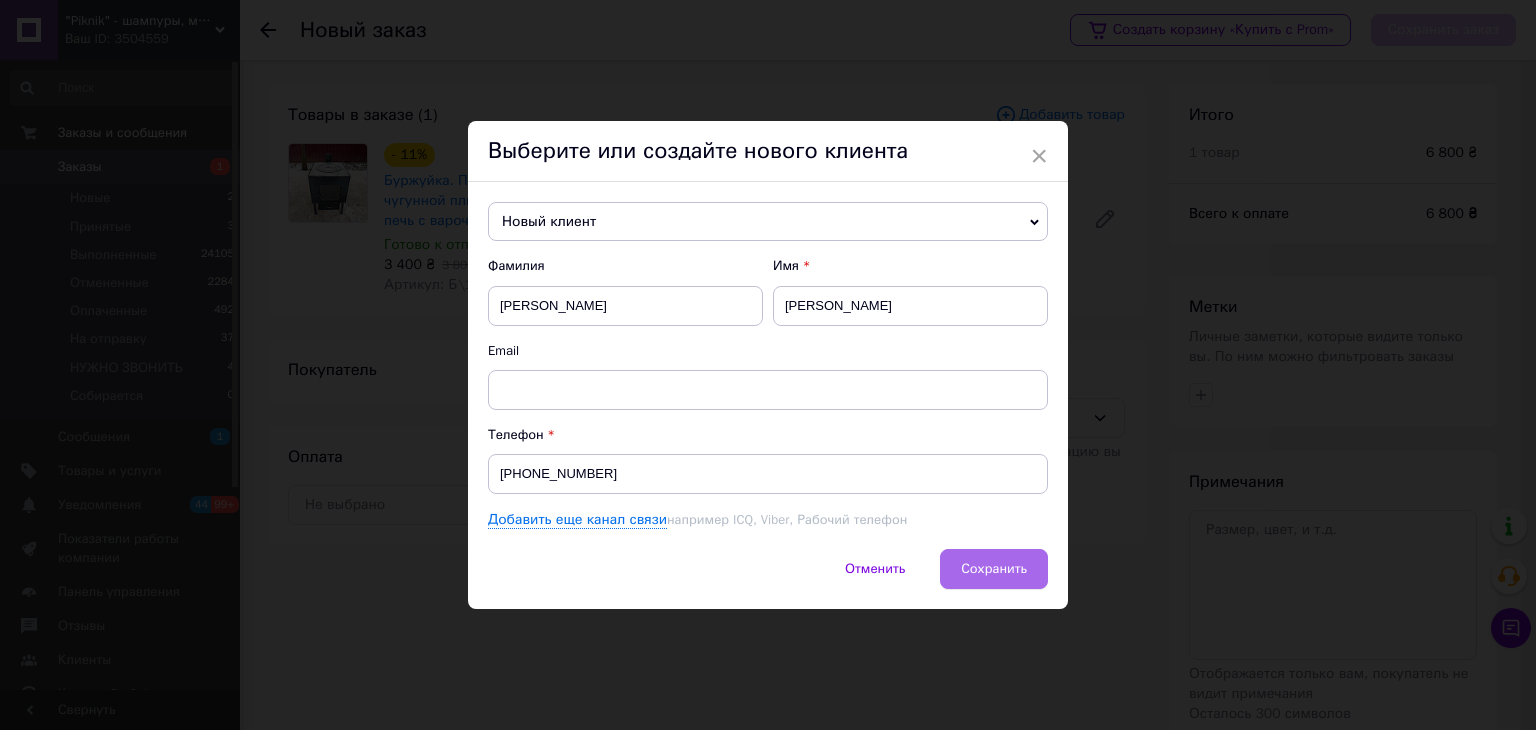 click on "Сохранить" at bounding box center [994, 569] 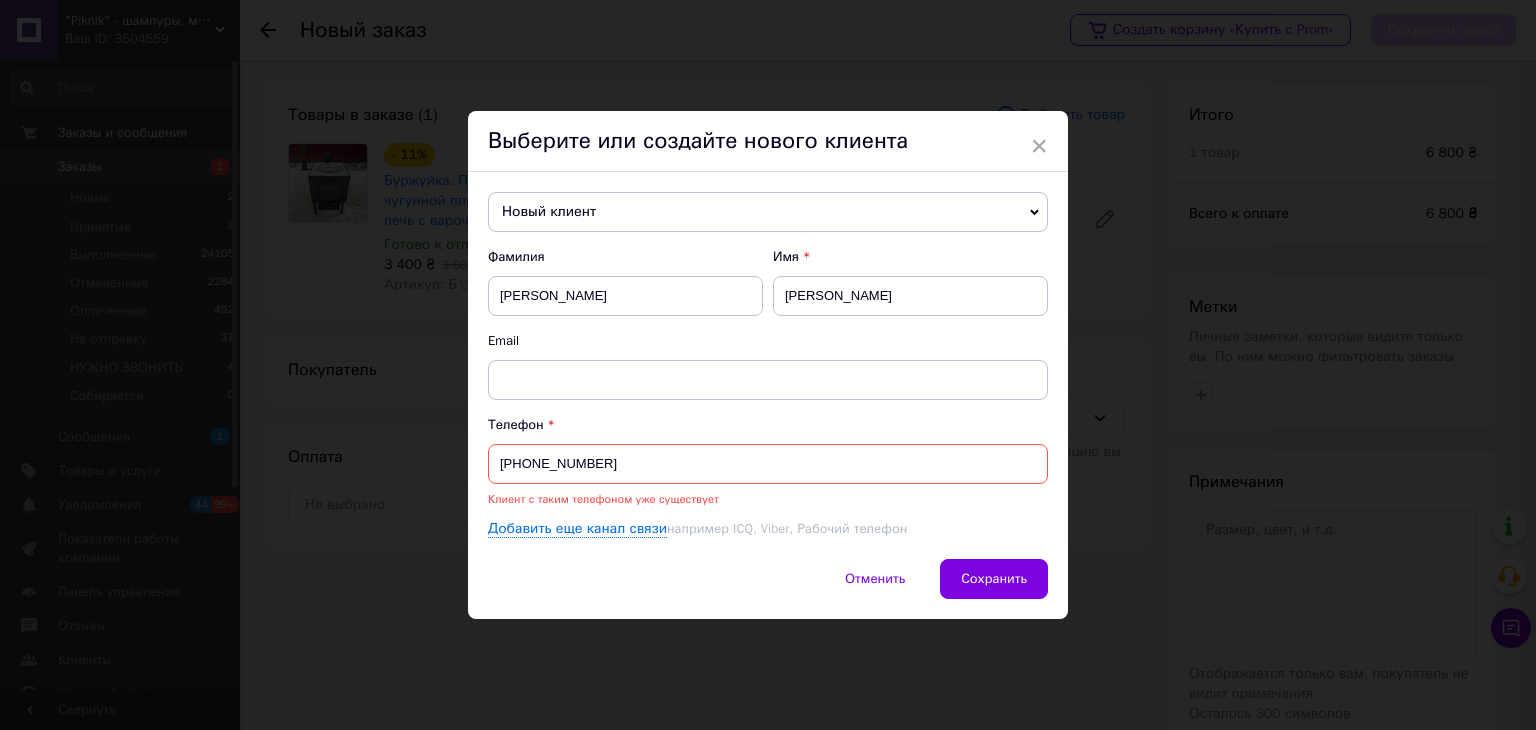 click on "Новый клиент" at bounding box center (768, 212) 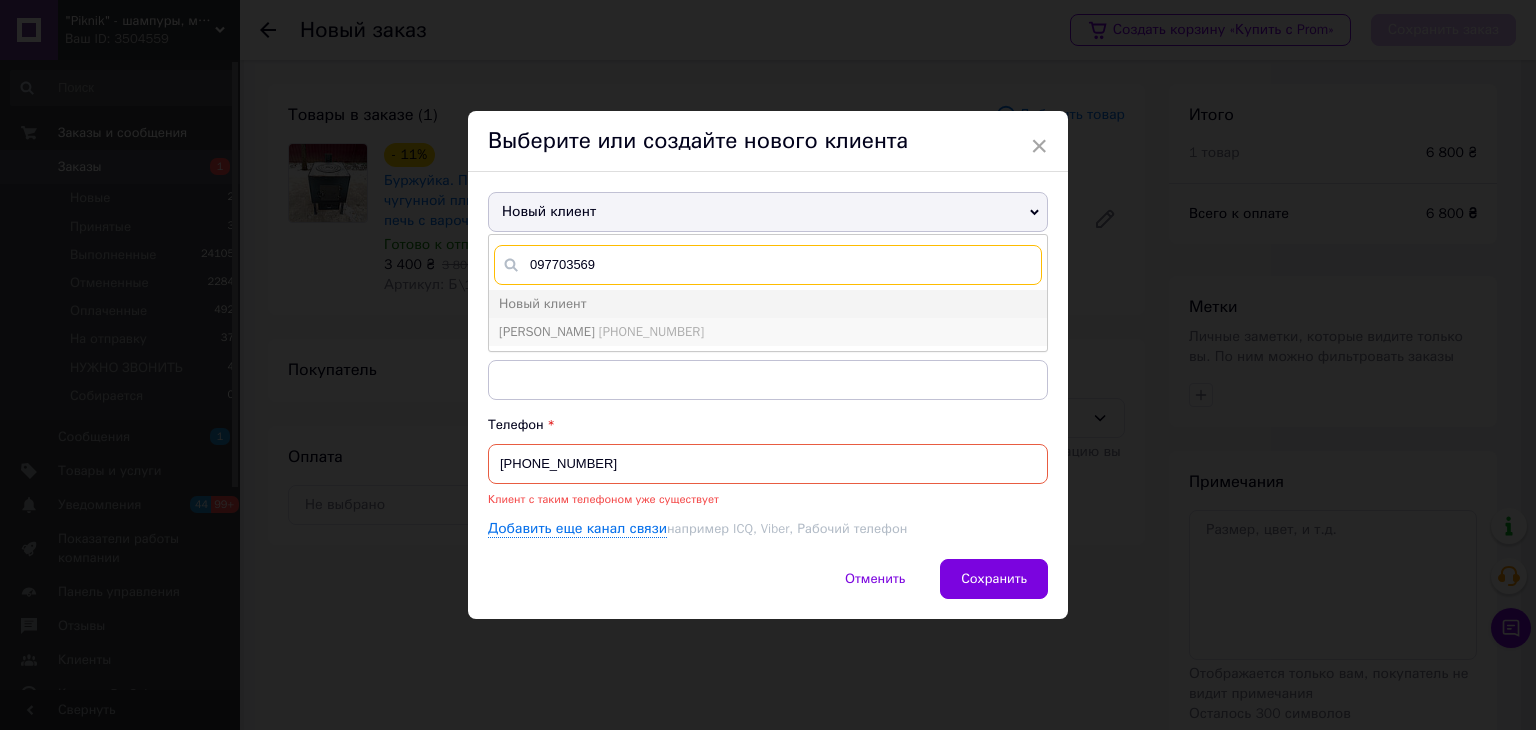 type on "097703569" 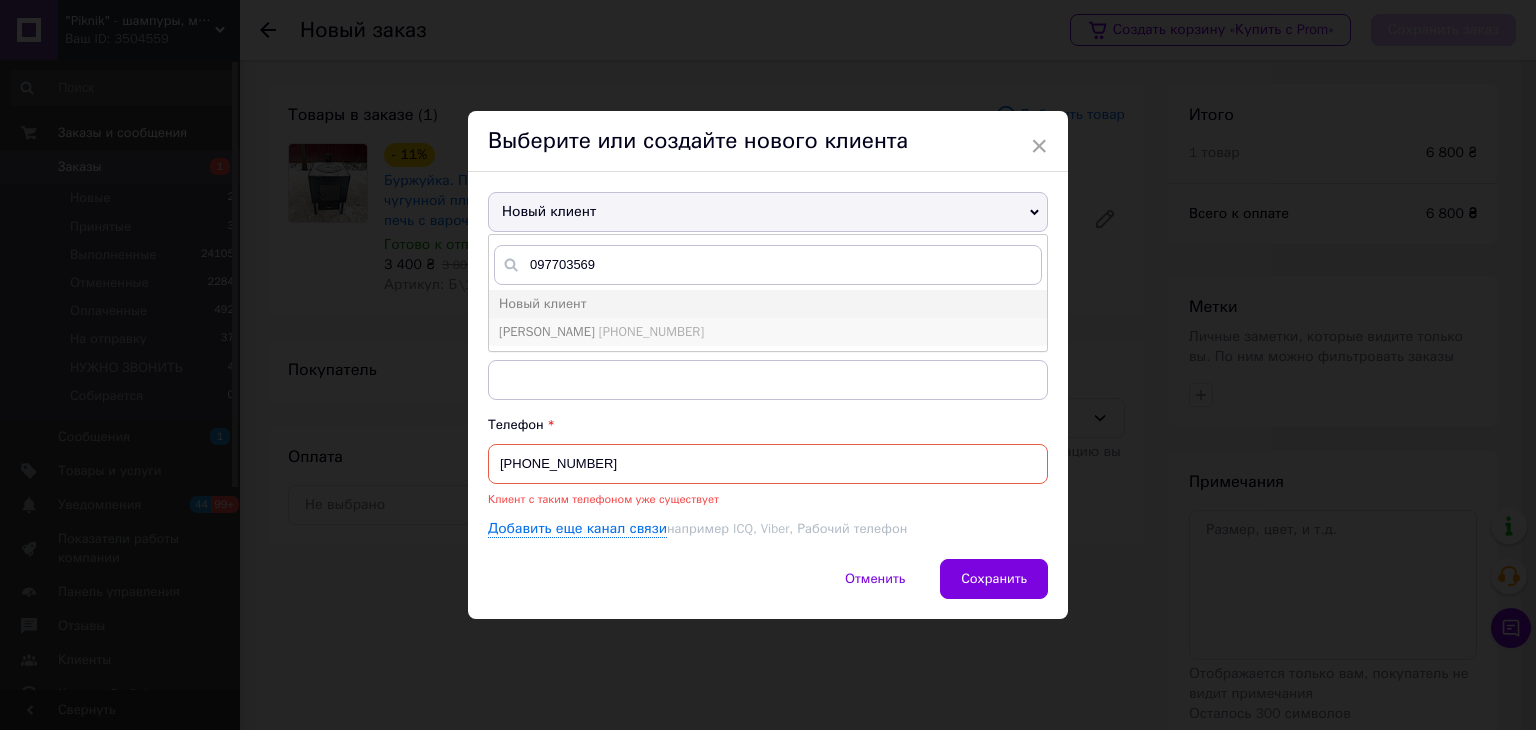 click on "[PERSON_NAME]   [PHONE_NUMBER]" at bounding box center [768, 332] 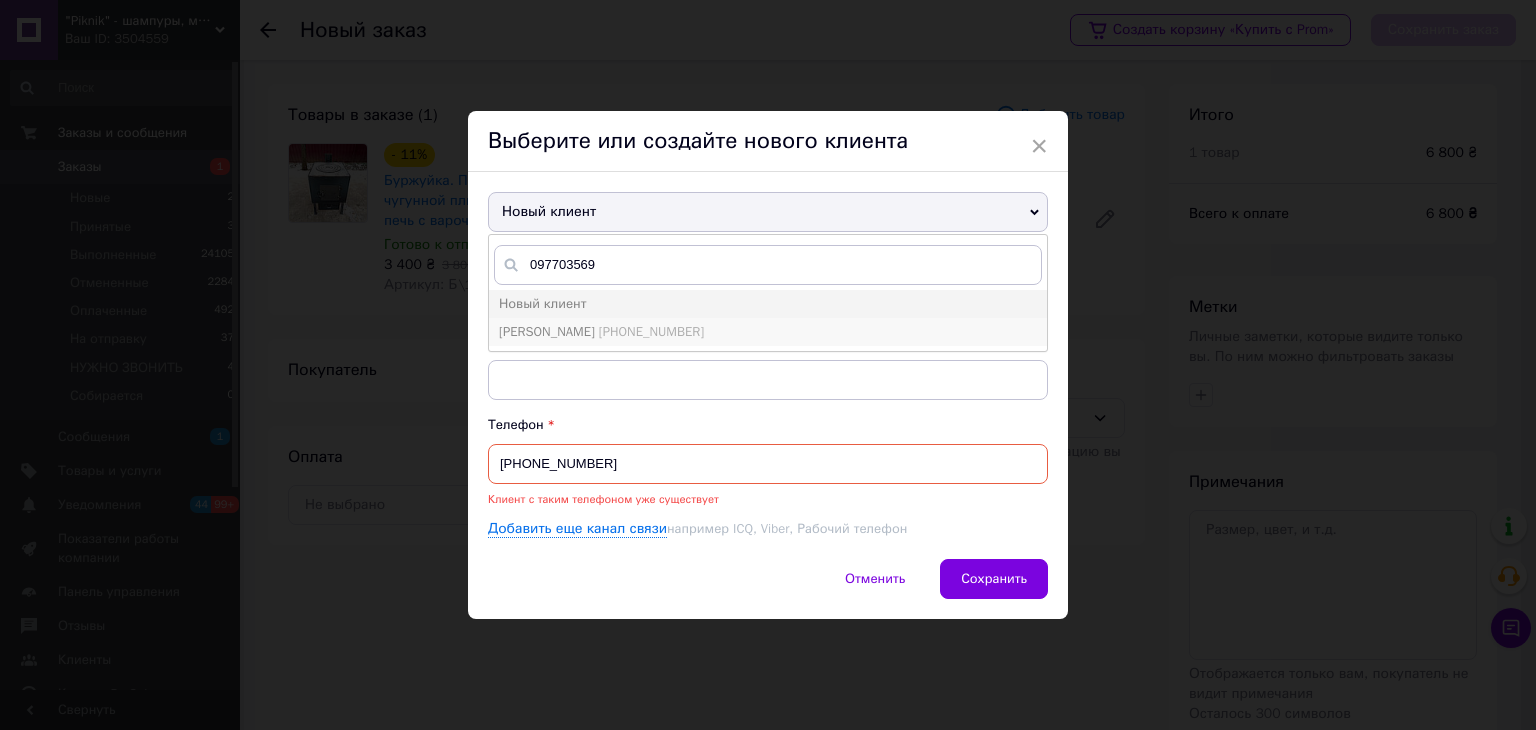 type on "[PERSON_NAME]" 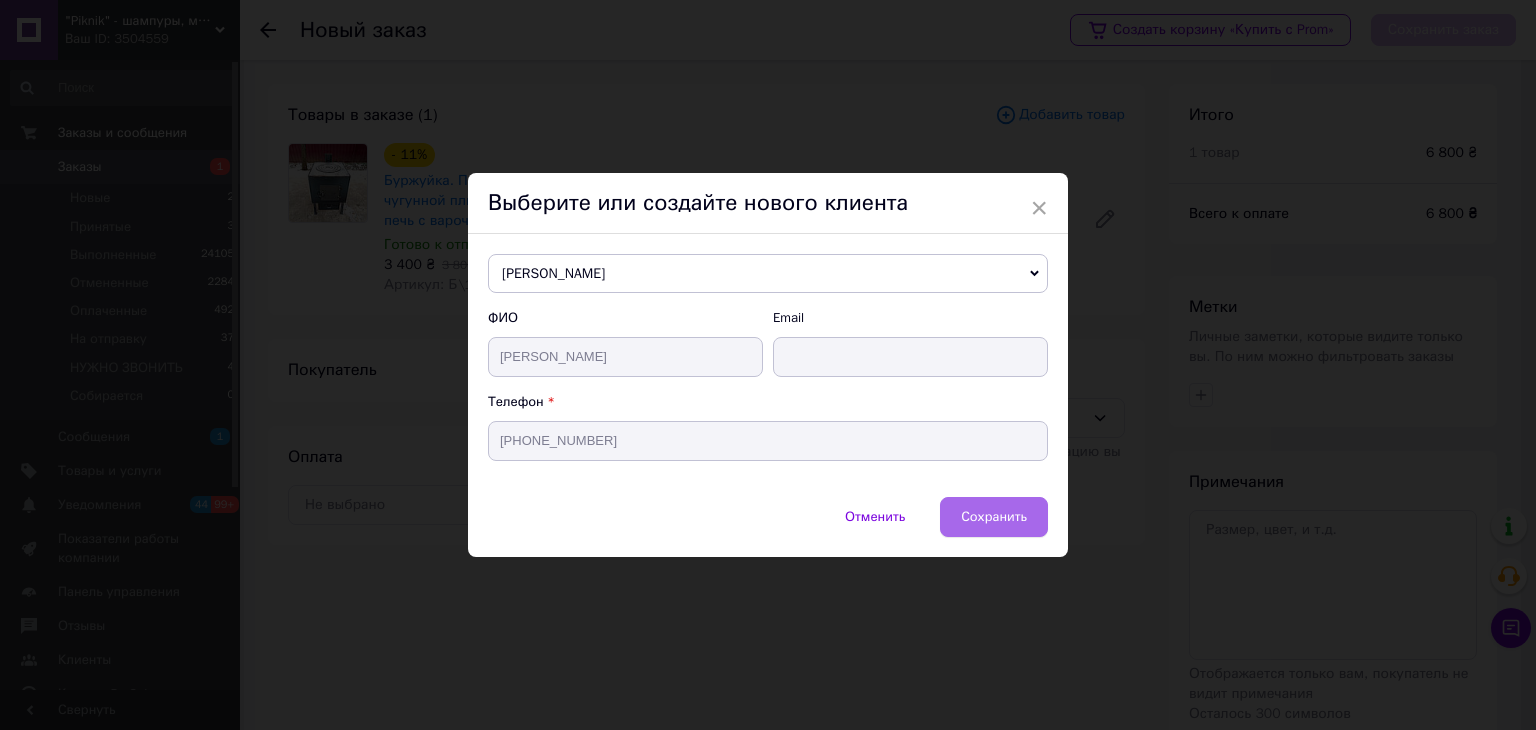 click on "Сохранить" at bounding box center (994, 516) 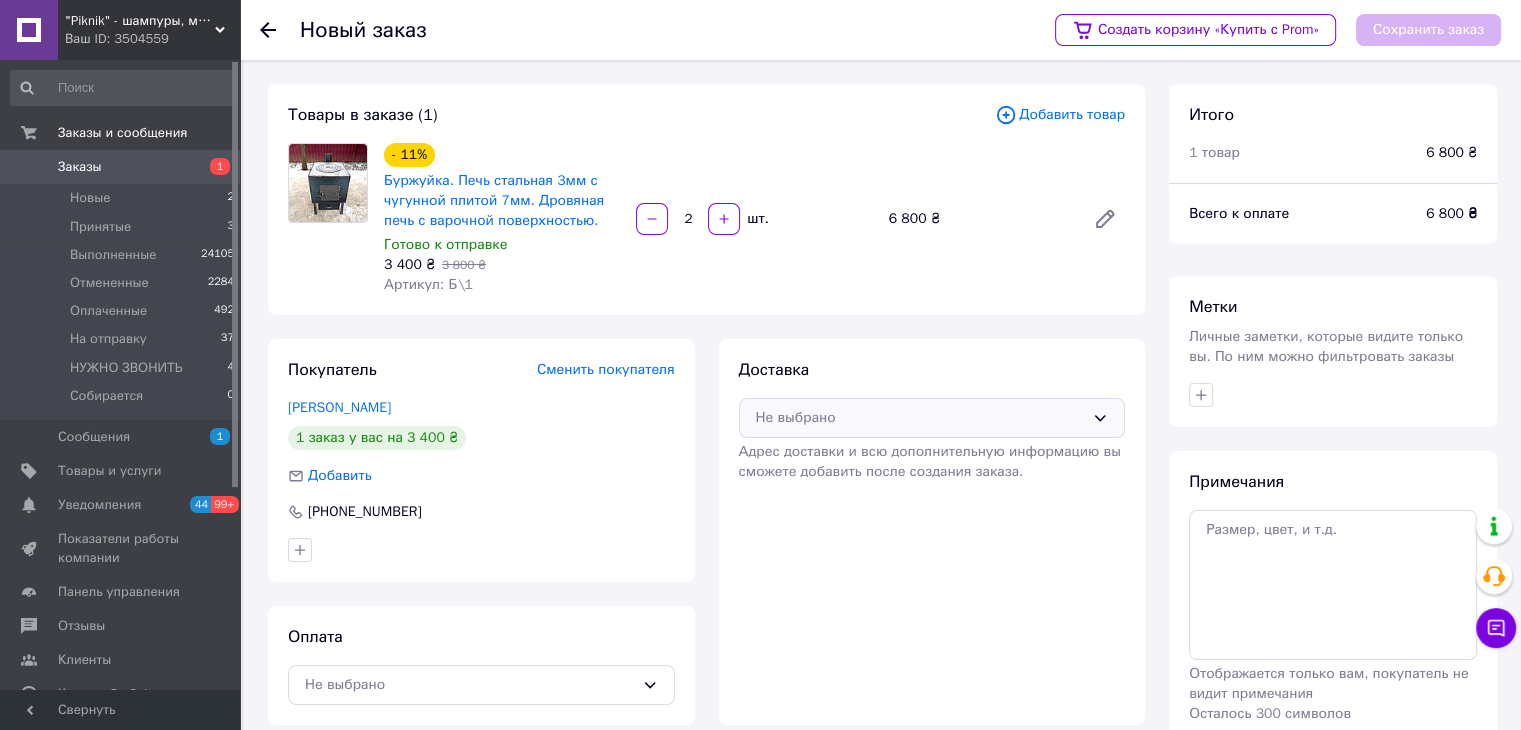 click on "Не выбрано" at bounding box center [920, 418] 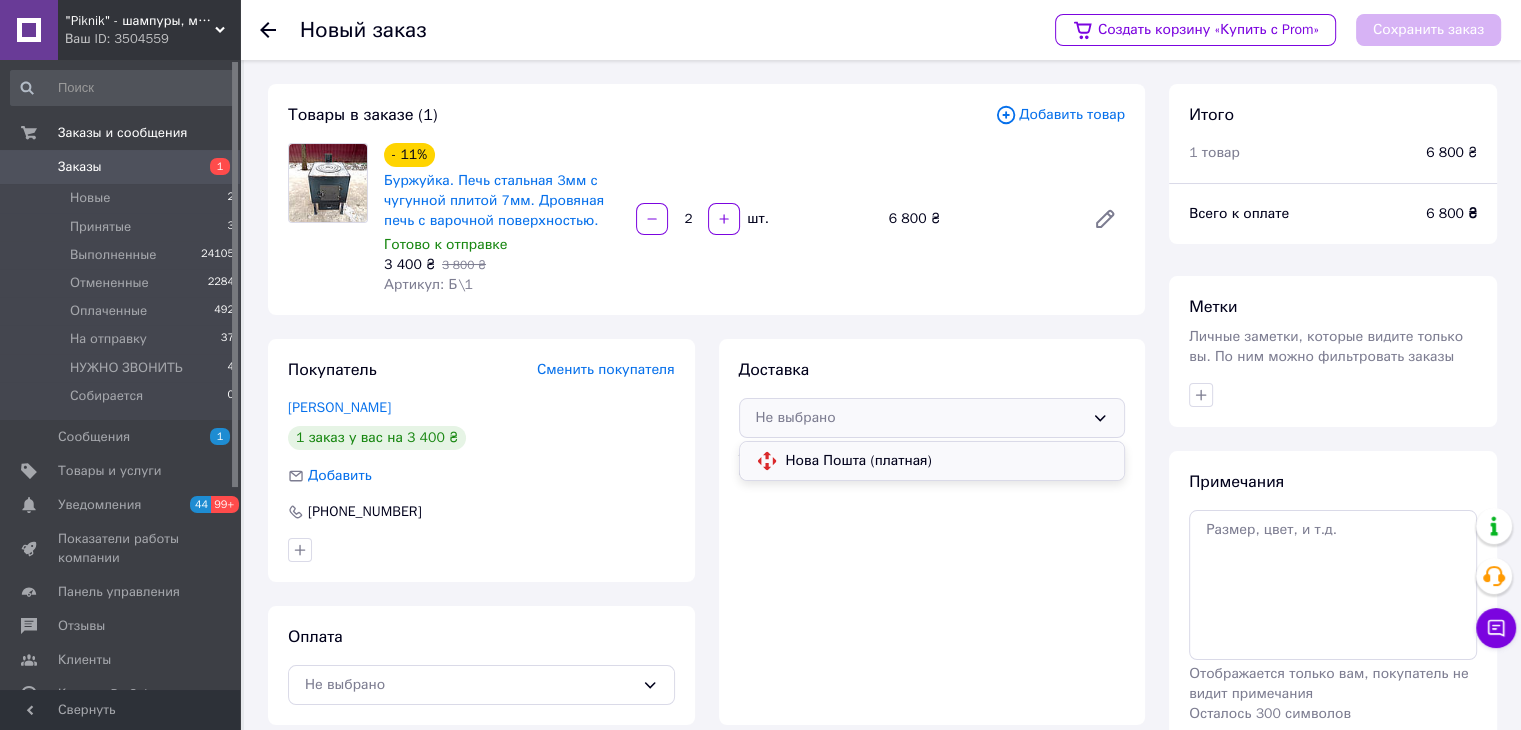 click on "Нова Пошта (платная)" at bounding box center (932, 461) 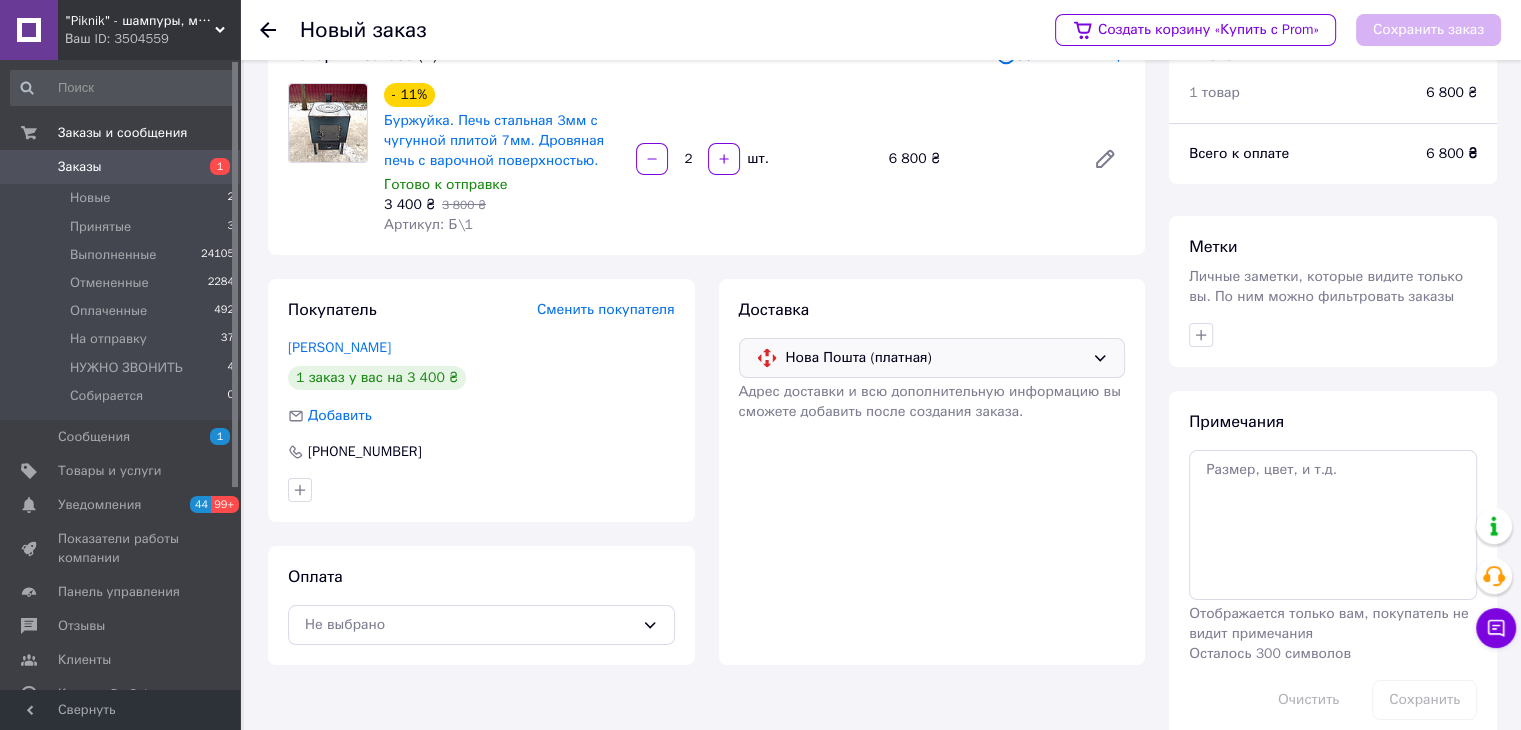 scroll, scrollTop: 93, scrollLeft: 0, axis: vertical 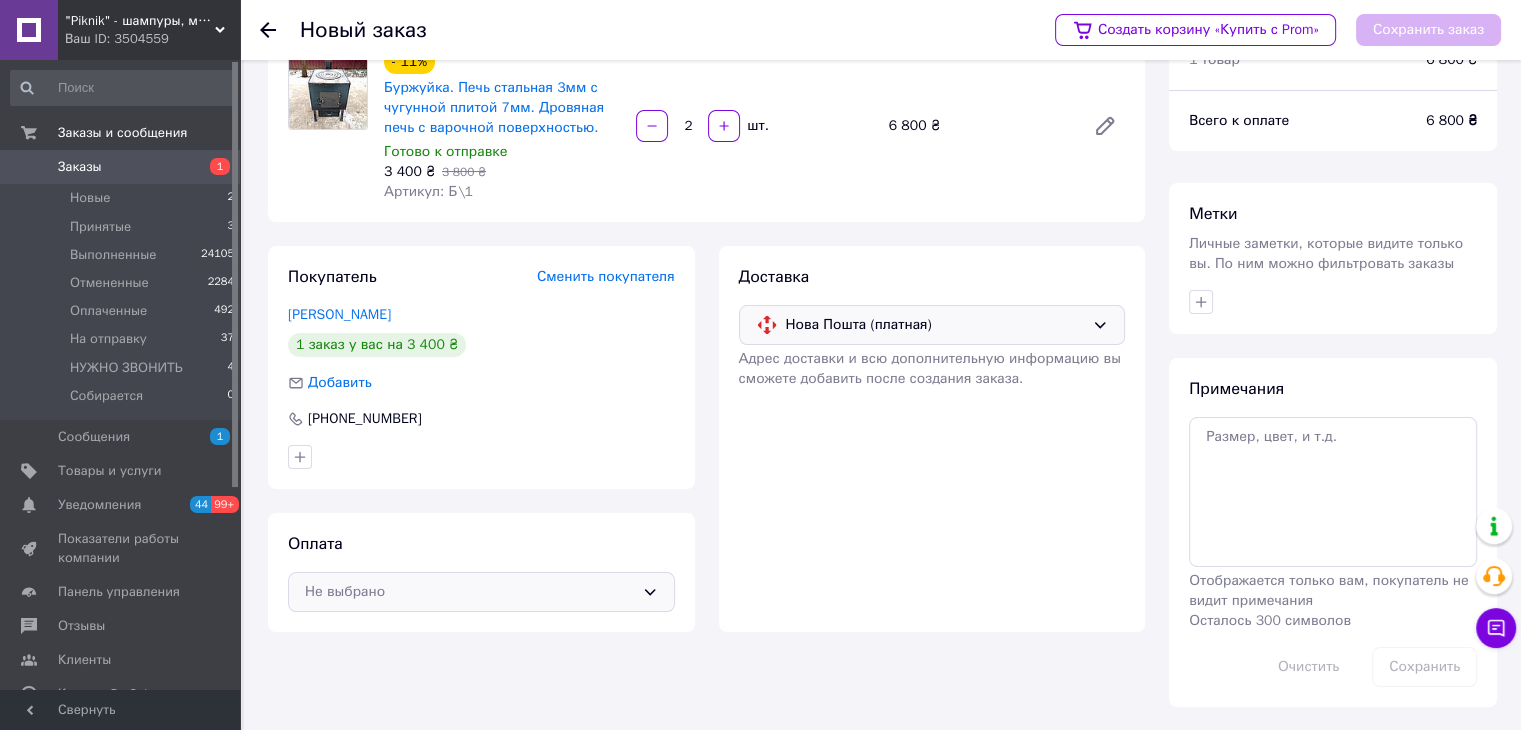 click on "Не выбрано" at bounding box center (469, 592) 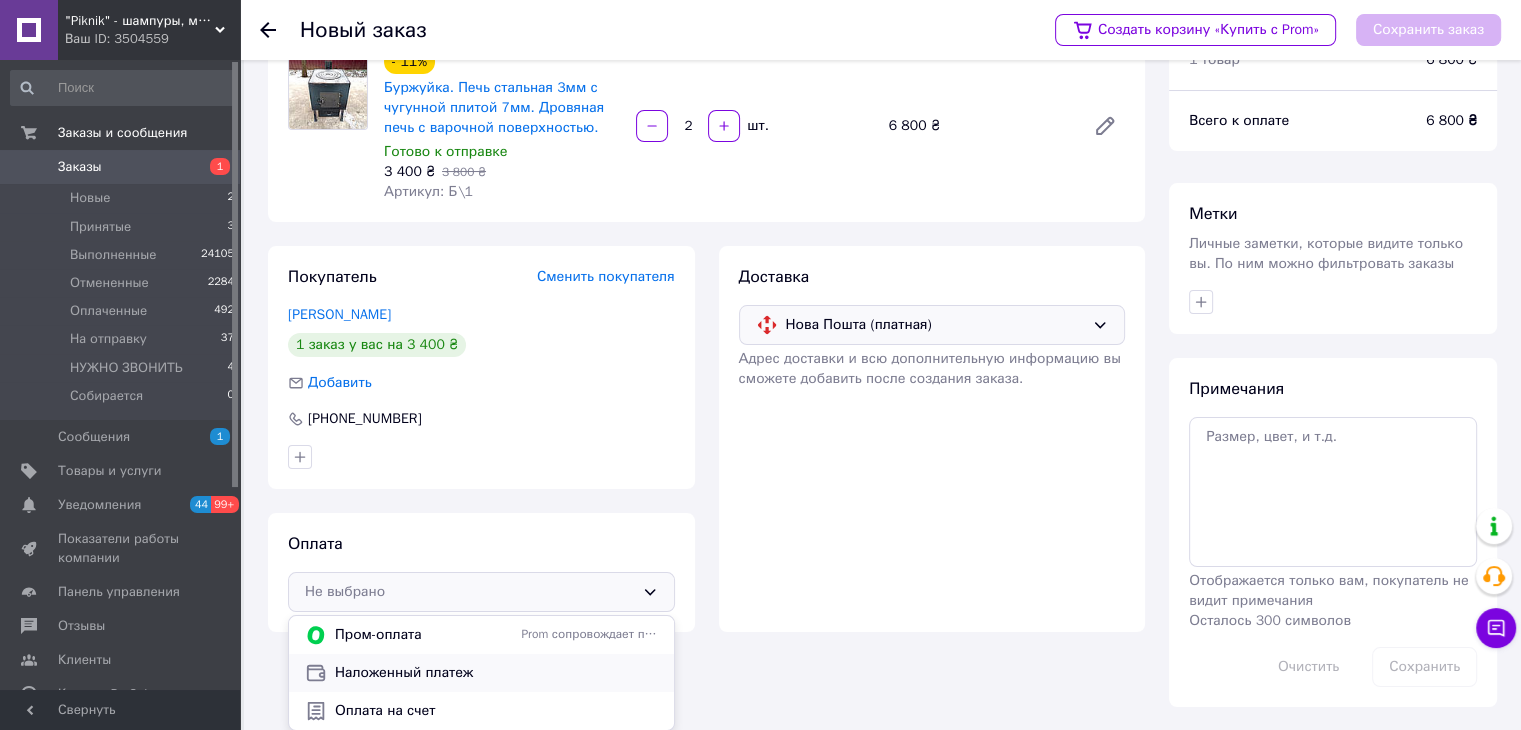 click on "Наложенный платеж" at bounding box center [496, 673] 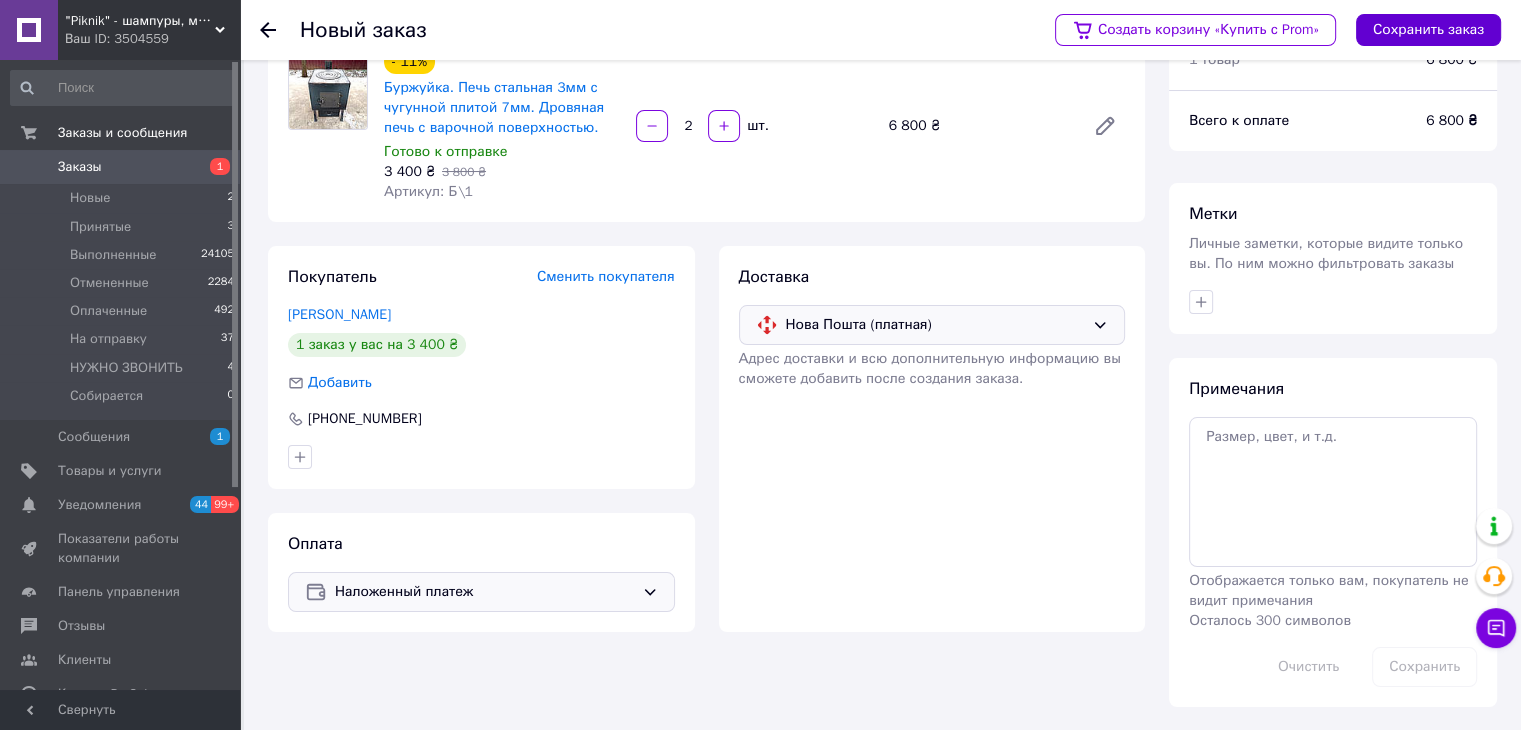 click on "Сохранить заказ" at bounding box center [1428, 30] 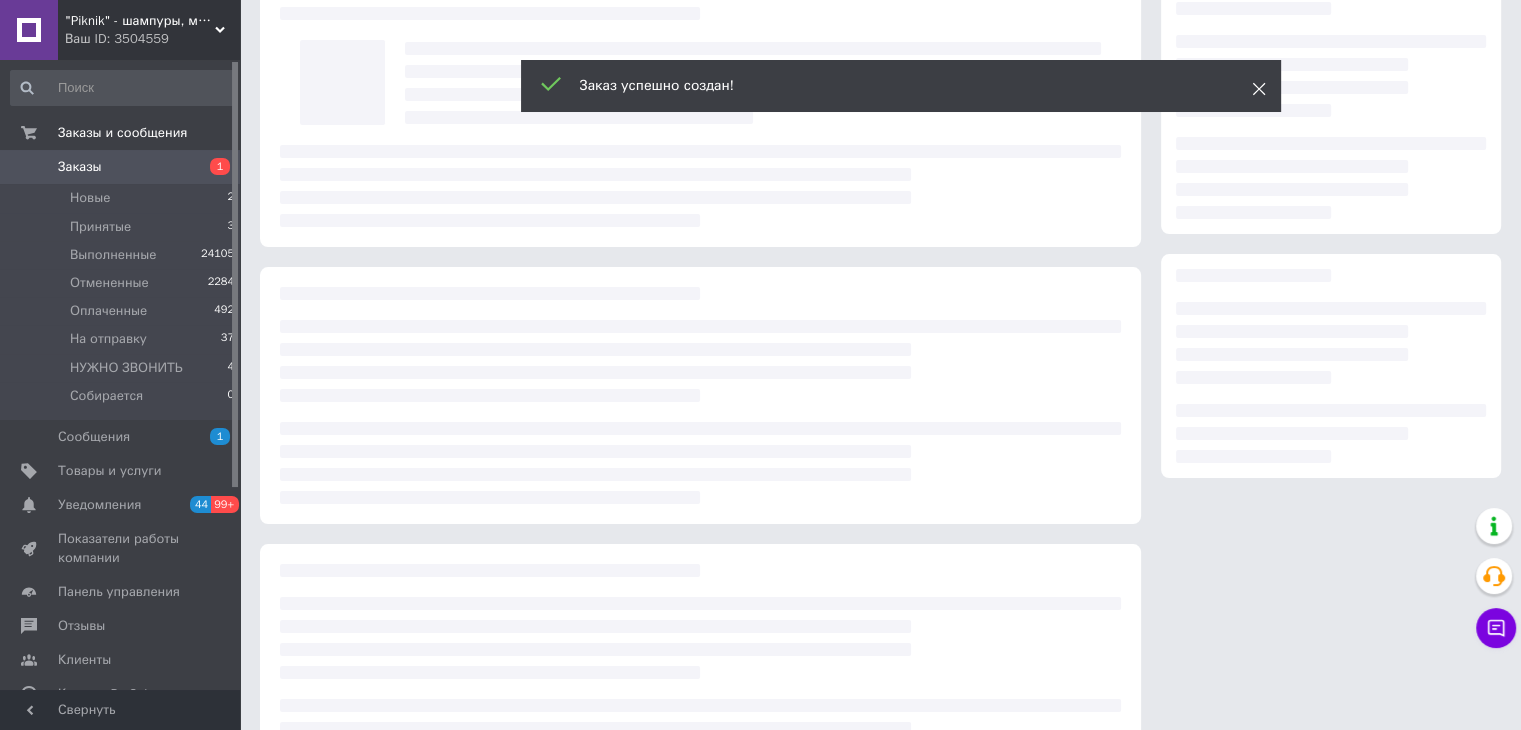 click 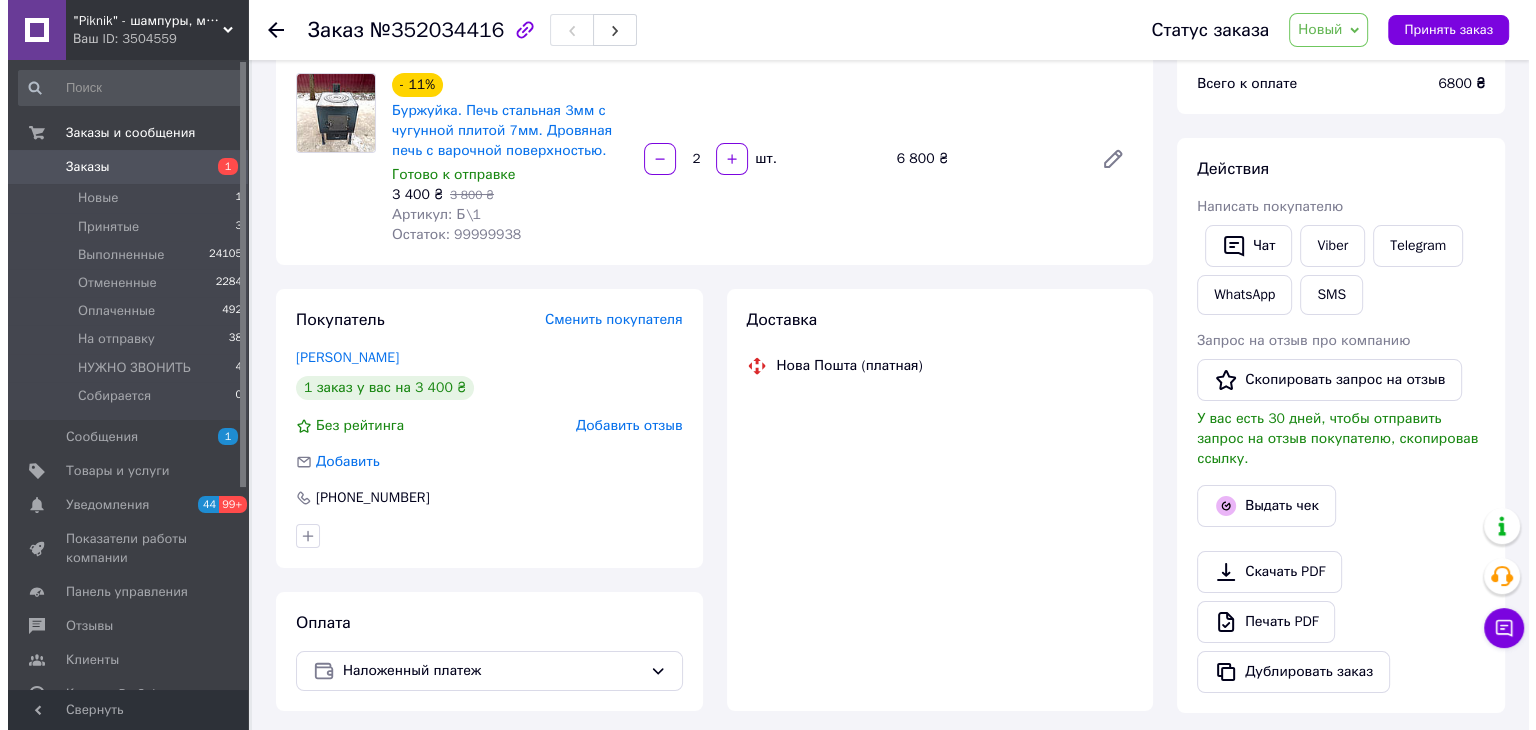 scroll, scrollTop: 192, scrollLeft: 0, axis: vertical 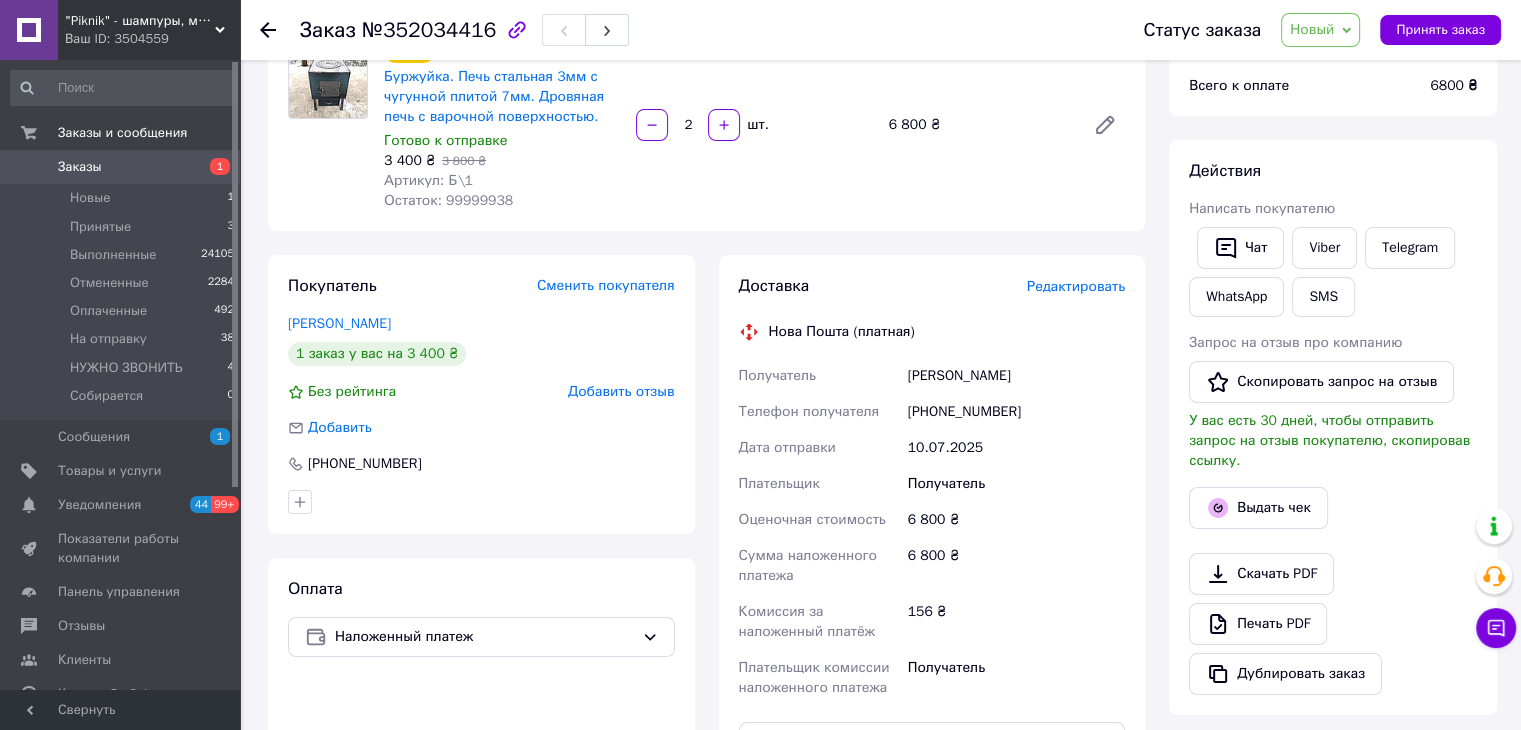 click on "Редактировать" at bounding box center (1076, 286) 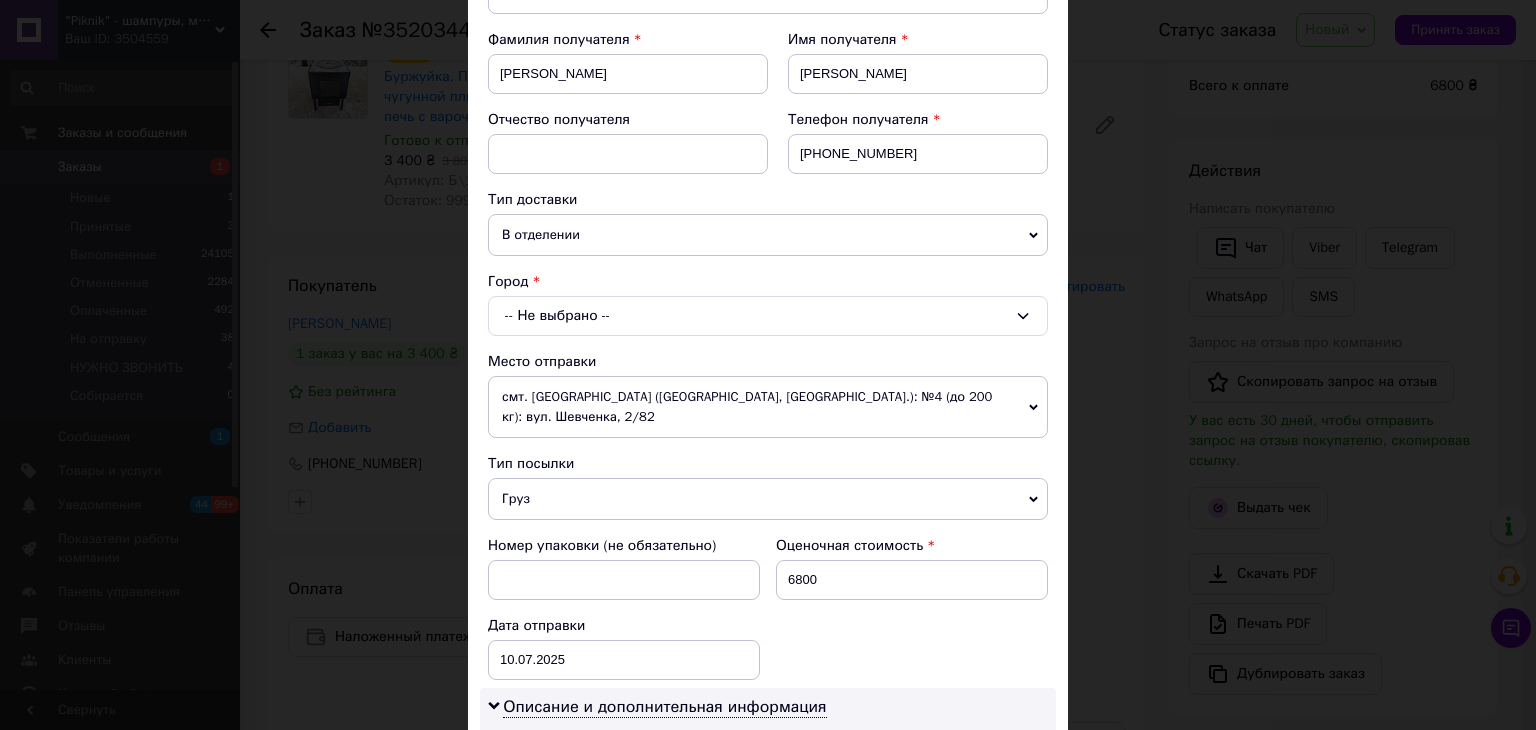 scroll, scrollTop: 300, scrollLeft: 0, axis: vertical 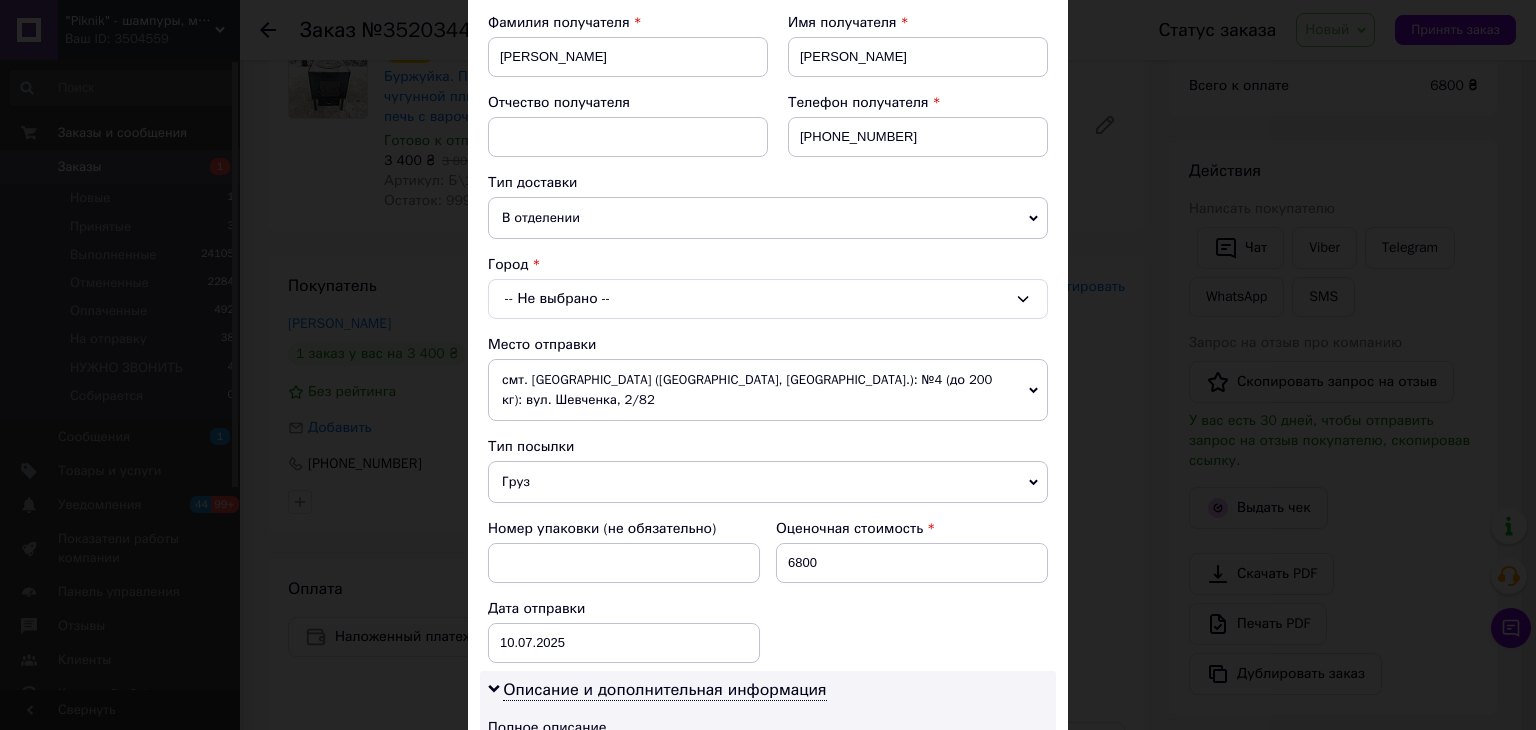 click on "-- Не выбрано --" at bounding box center (768, 299) 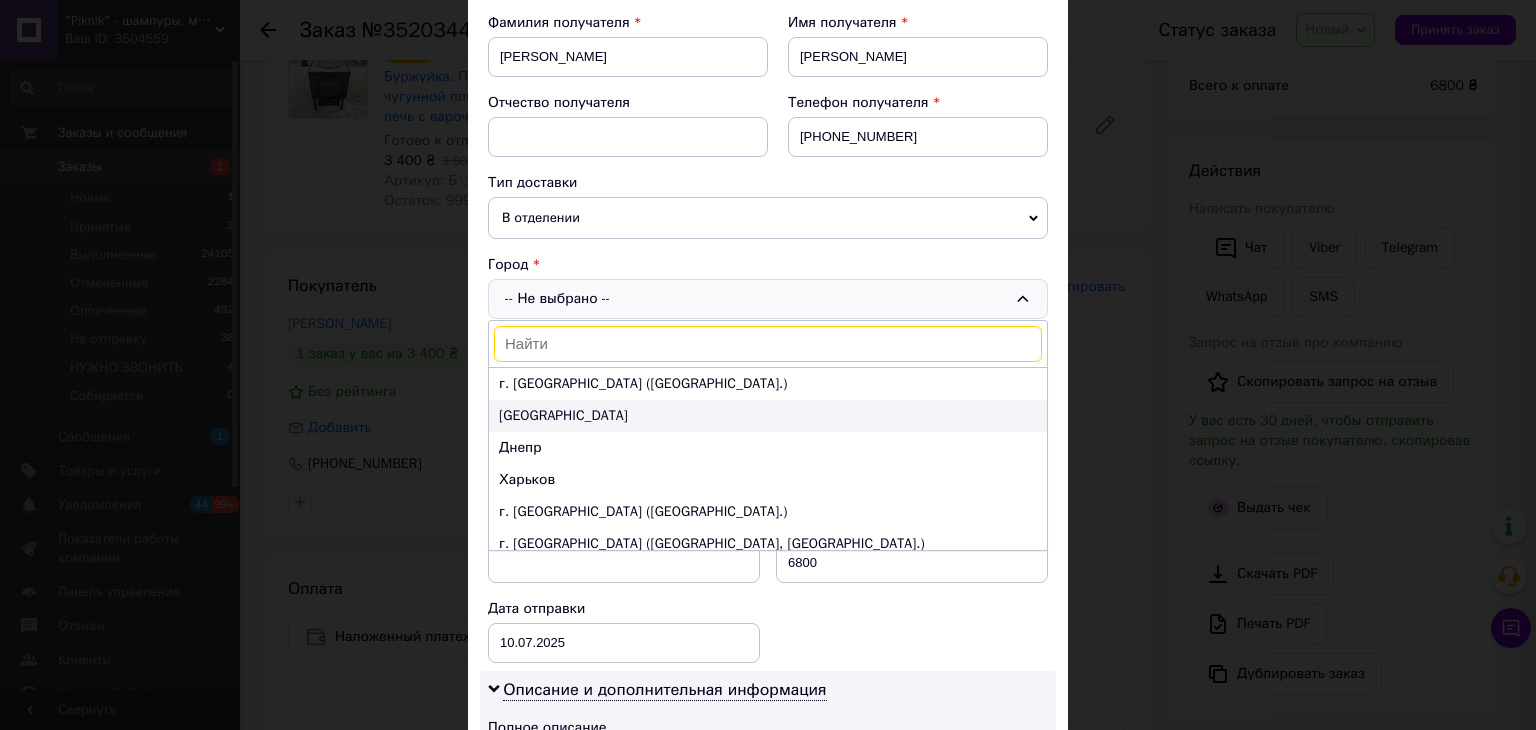 click on "[GEOGRAPHIC_DATA]" at bounding box center (768, 416) 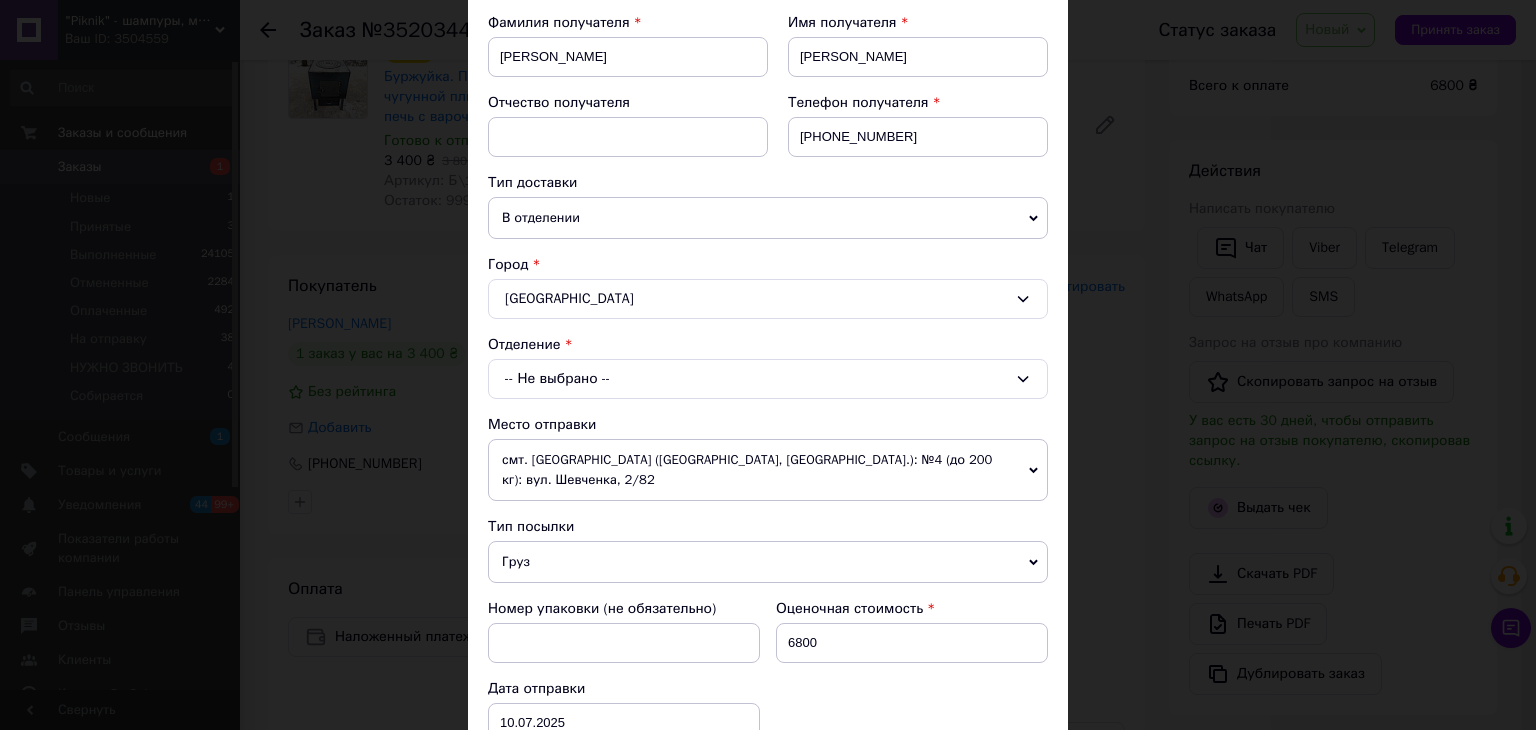 click on "-- Не выбрано --" at bounding box center [768, 379] 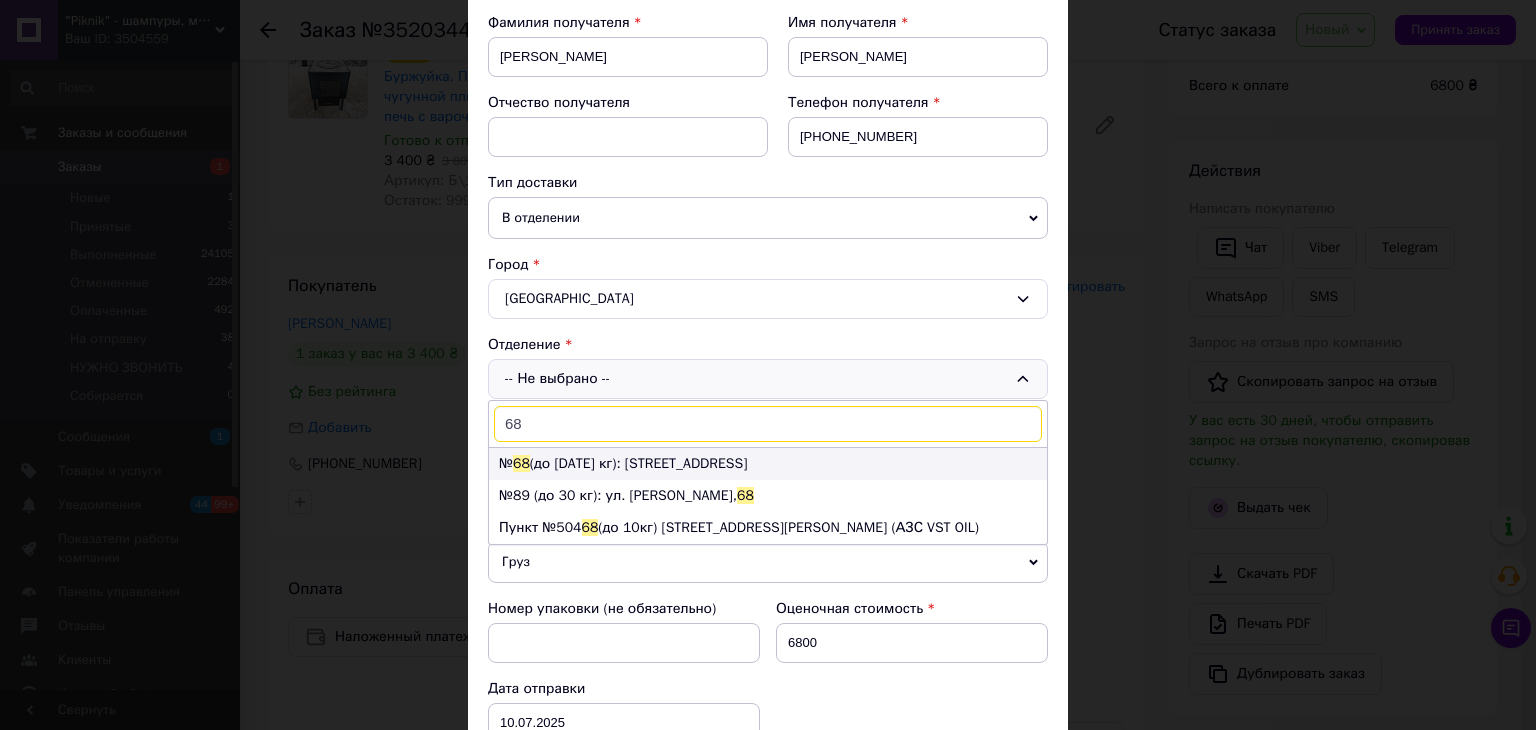 type on "68" 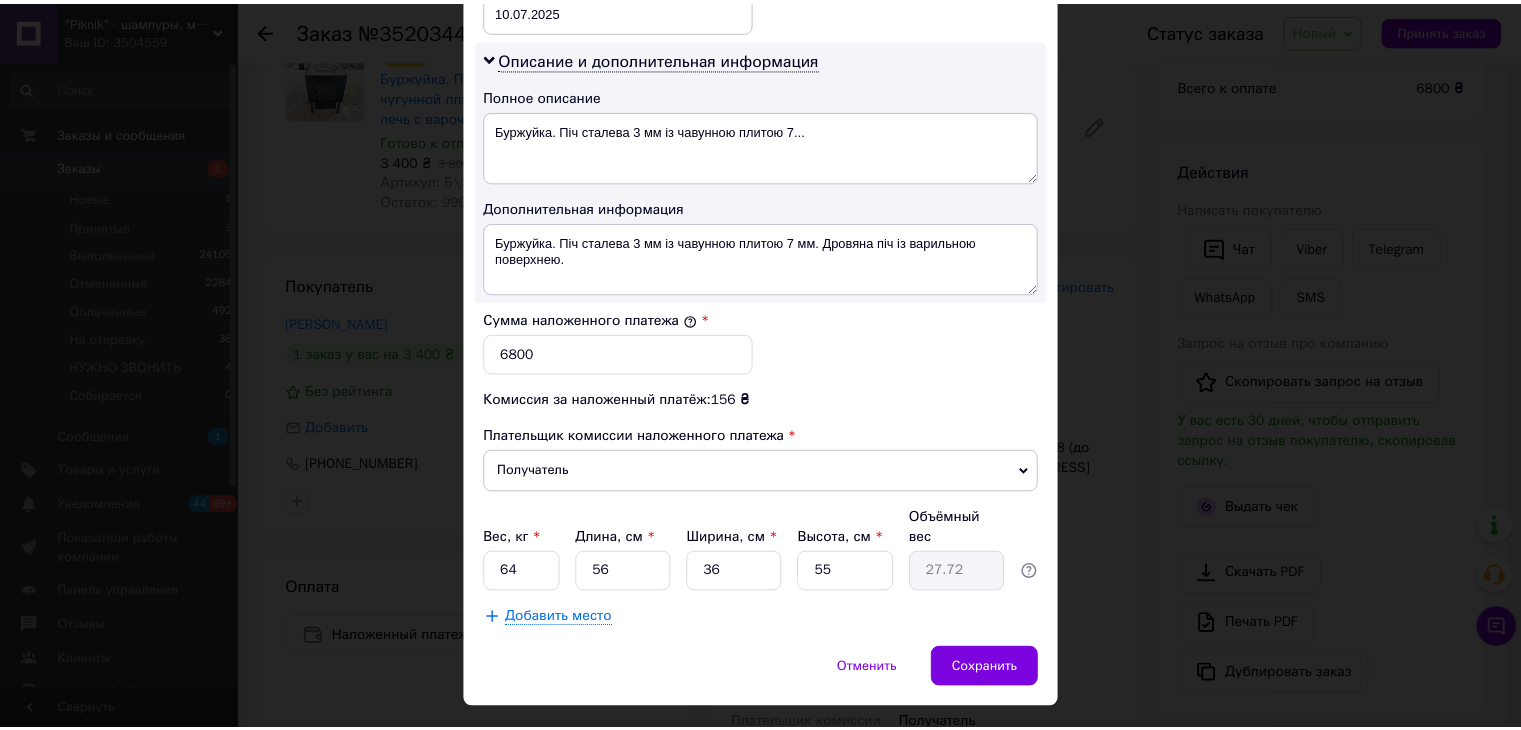 scroll, scrollTop: 1013, scrollLeft: 0, axis: vertical 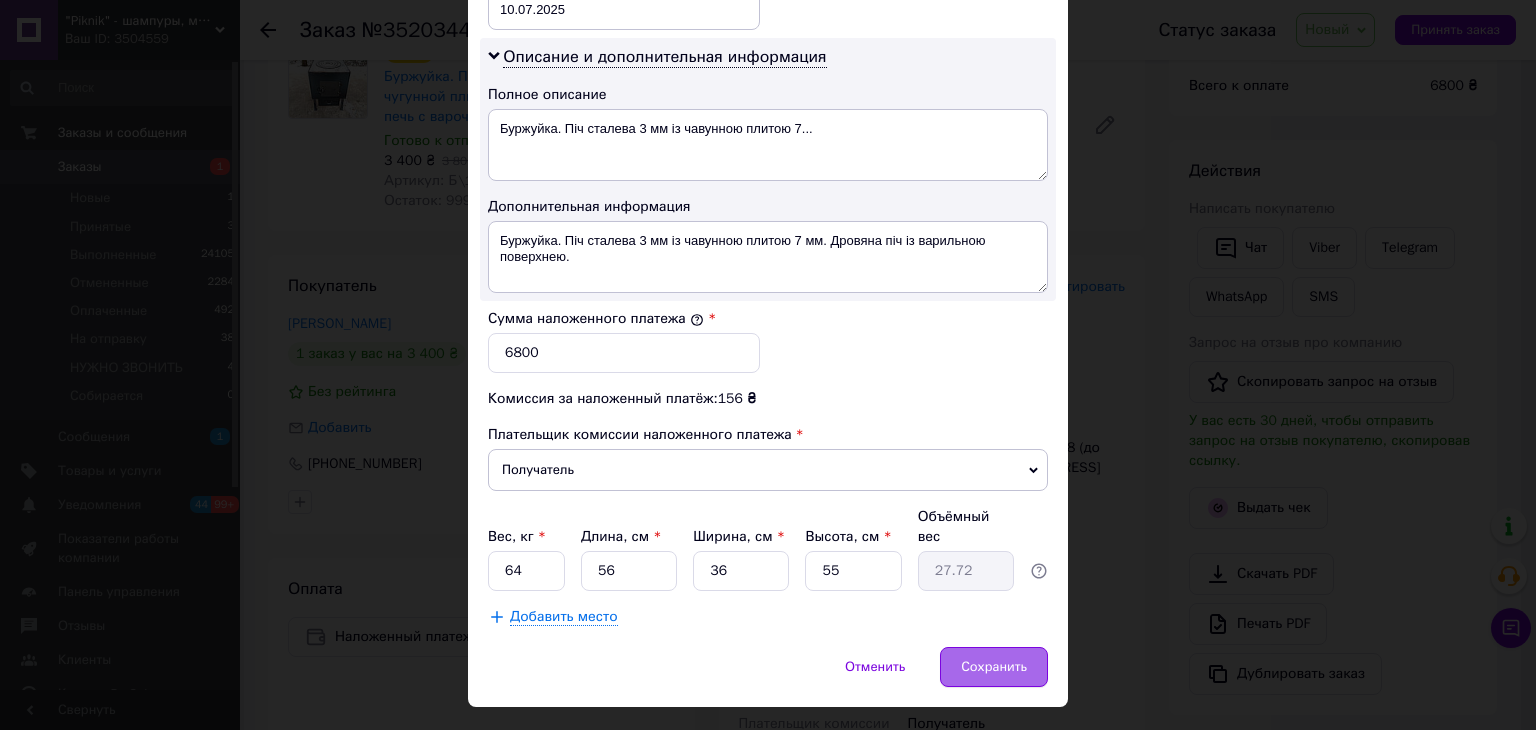 click on "Сохранить" at bounding box center (994, 667) 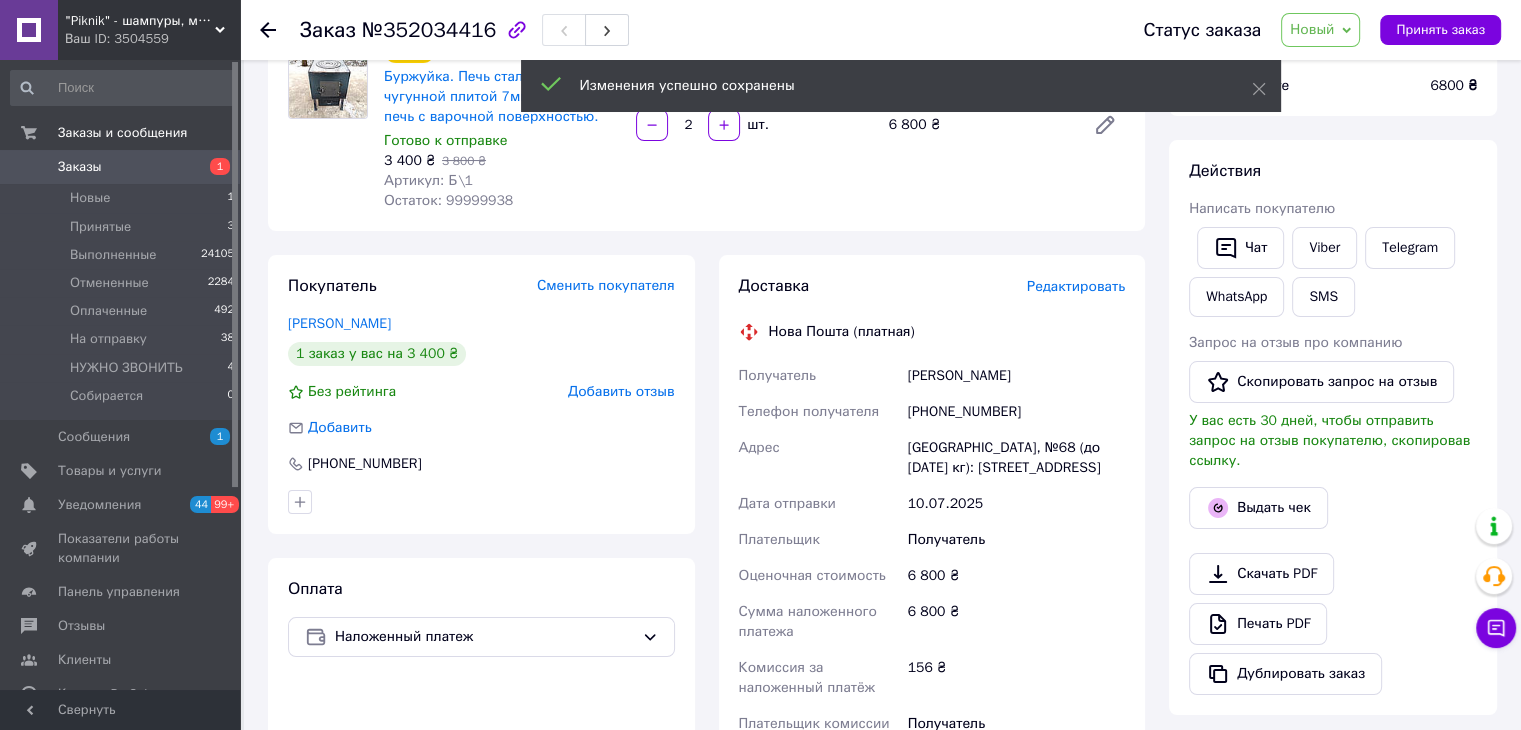 click on "Новый" at bounding box center (1312, 29) 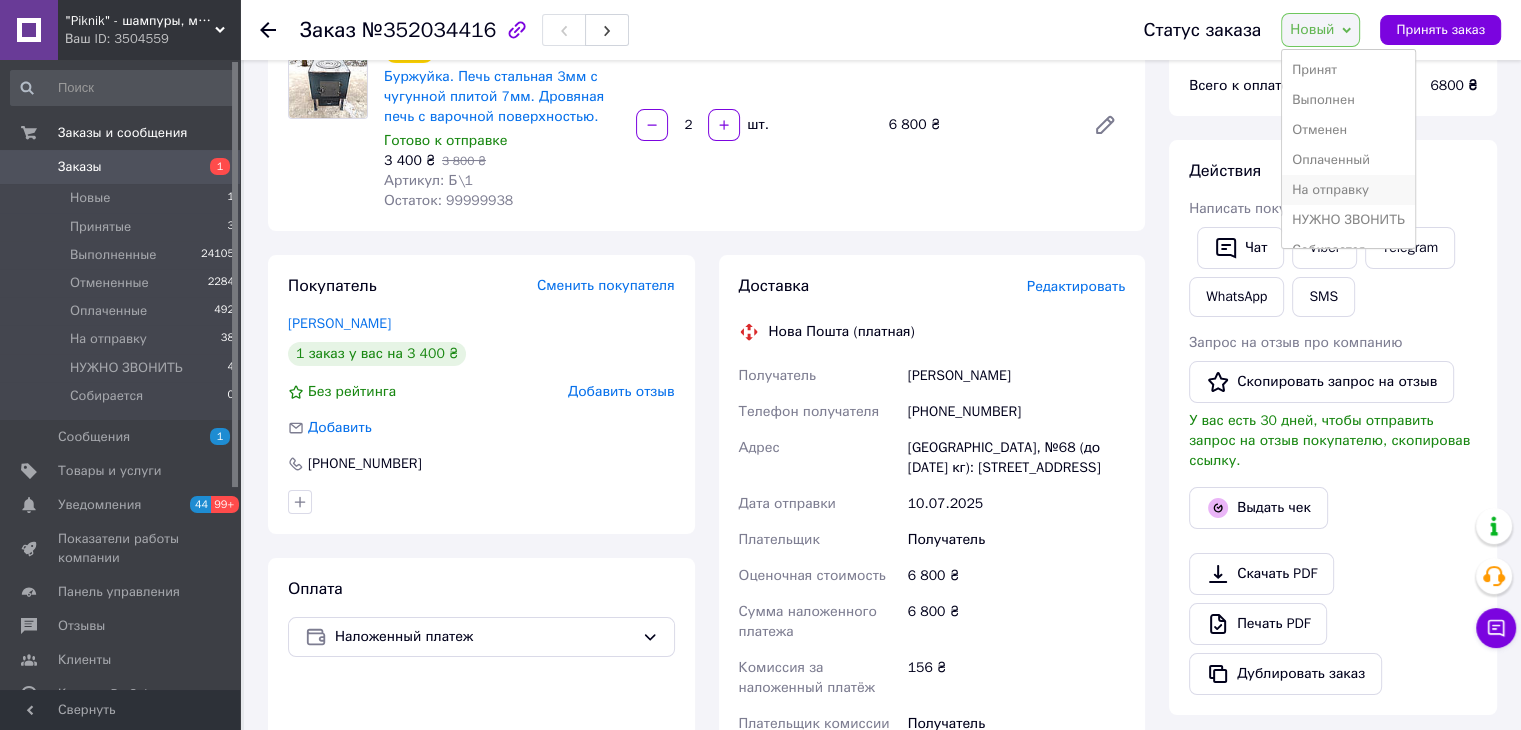 click on "На отправку" at bounding box center (1348, 190) 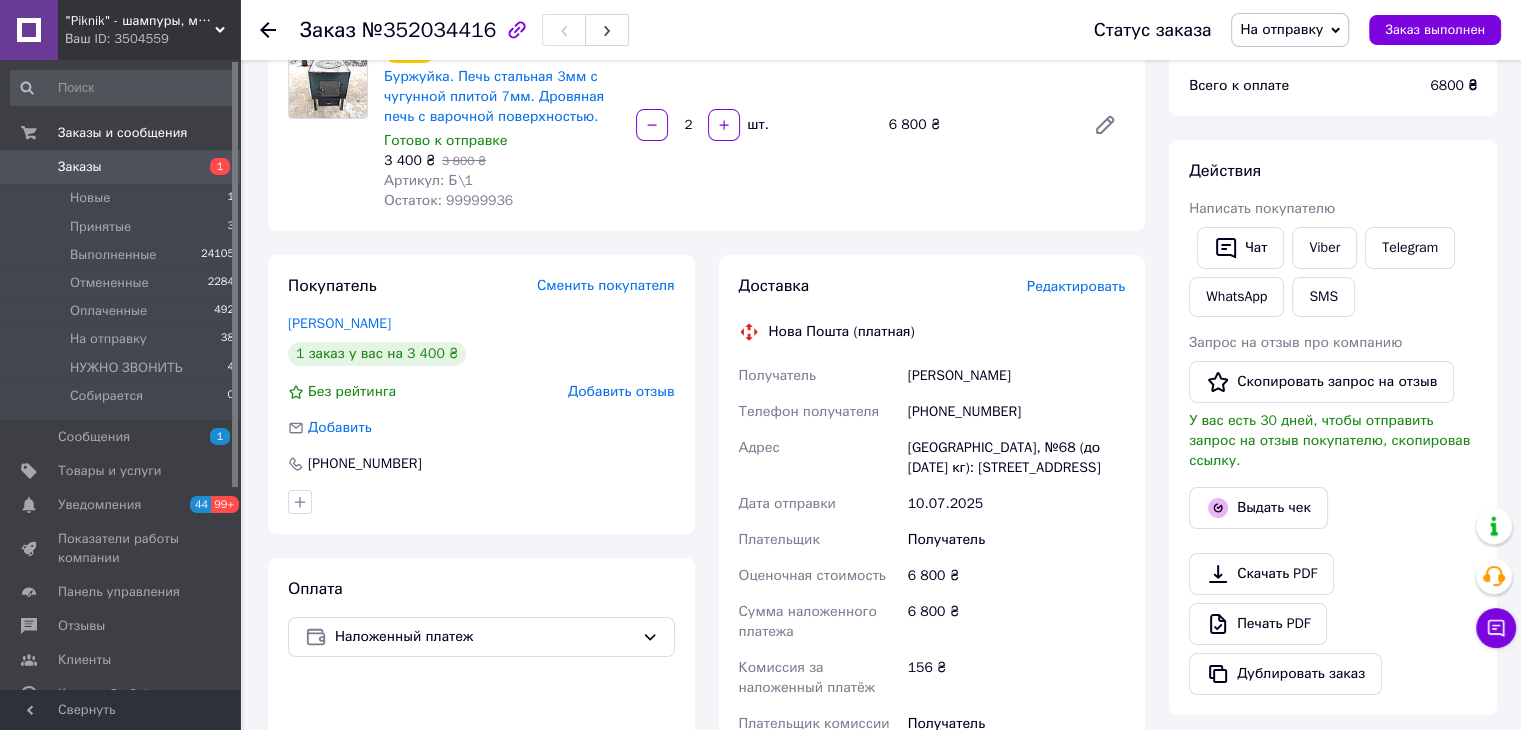 click on "Заказы" at bounding box center (121, 167) 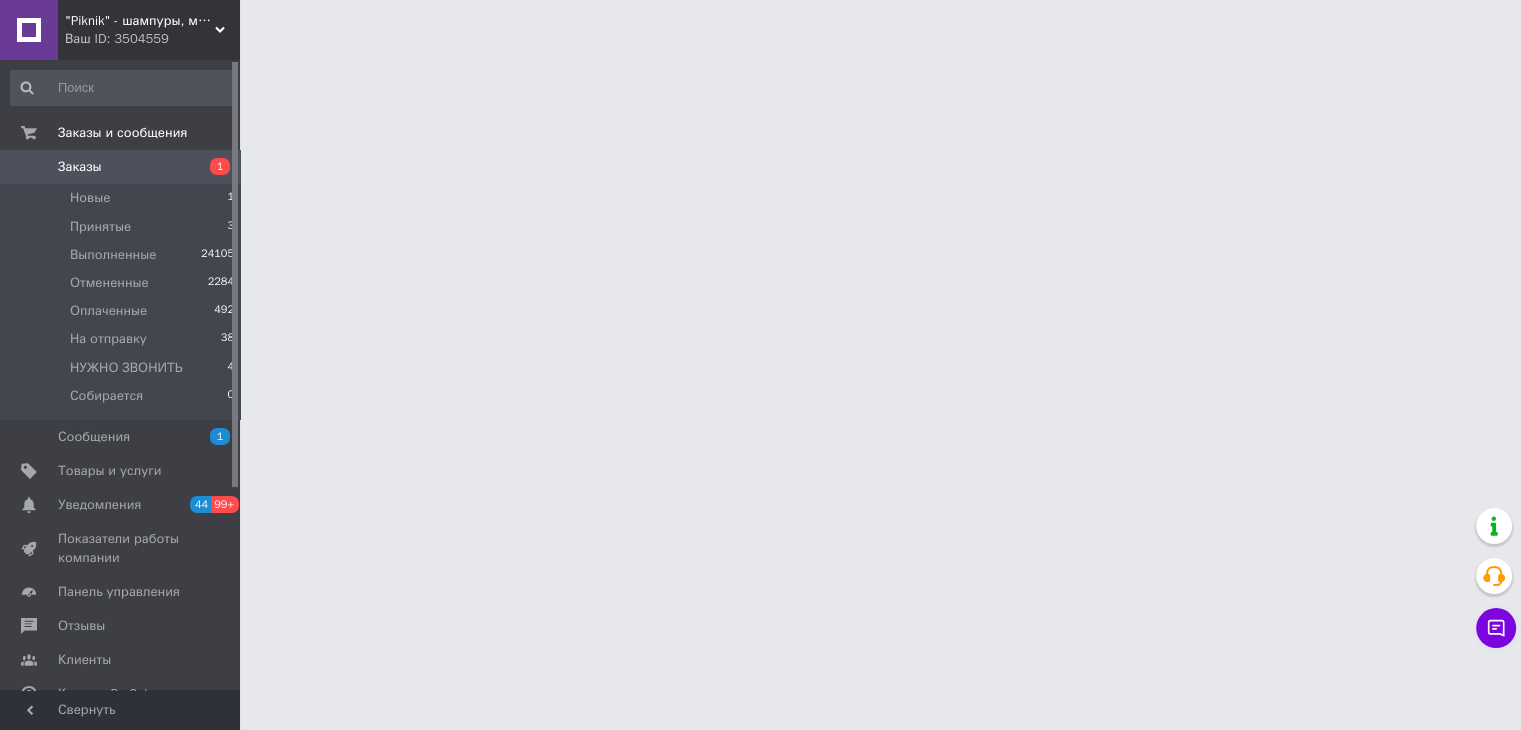 scroll, scrollTop: 0, scrollLeft: 0, axis: both 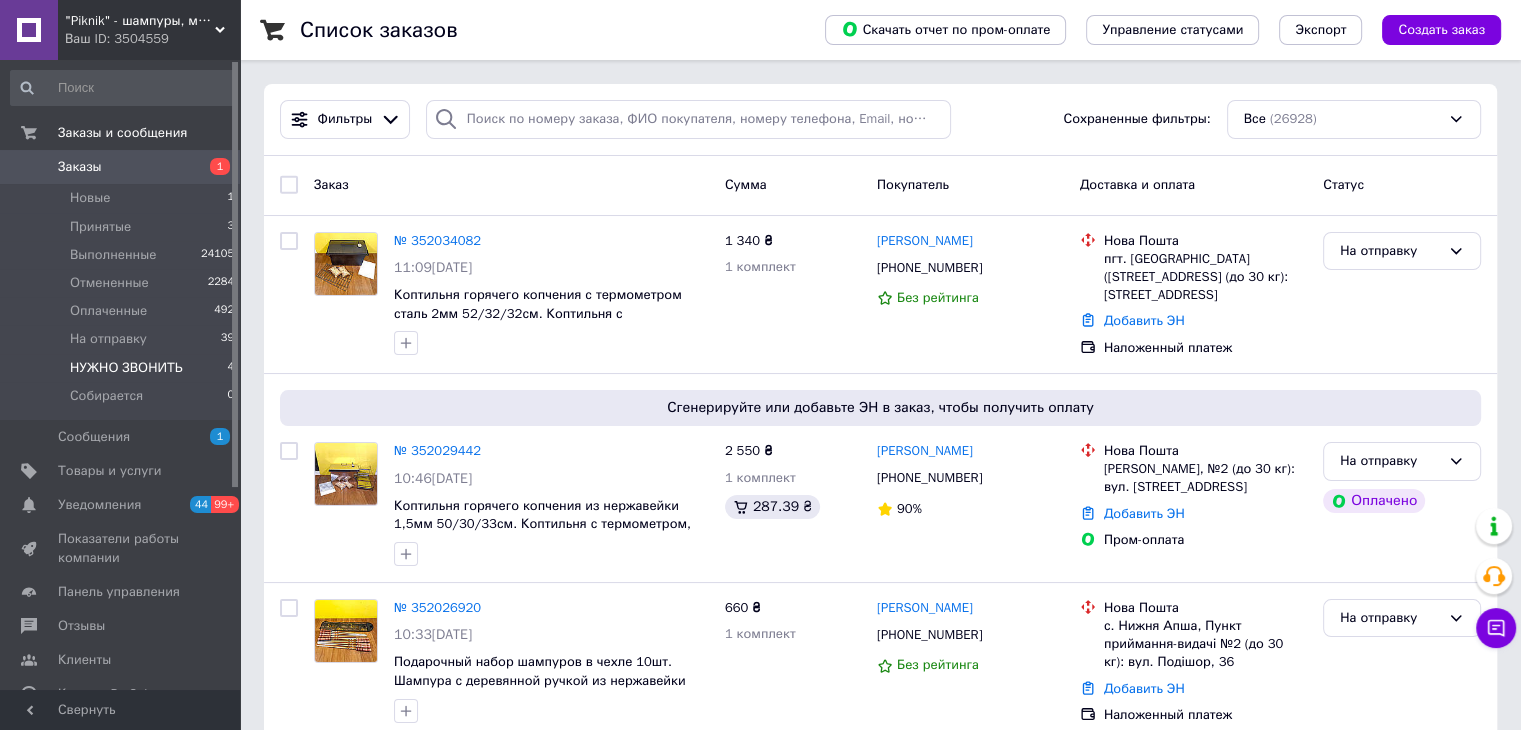 click on "НУЖНО ЗВОНИТЬ" at bounding box center [126, 368] 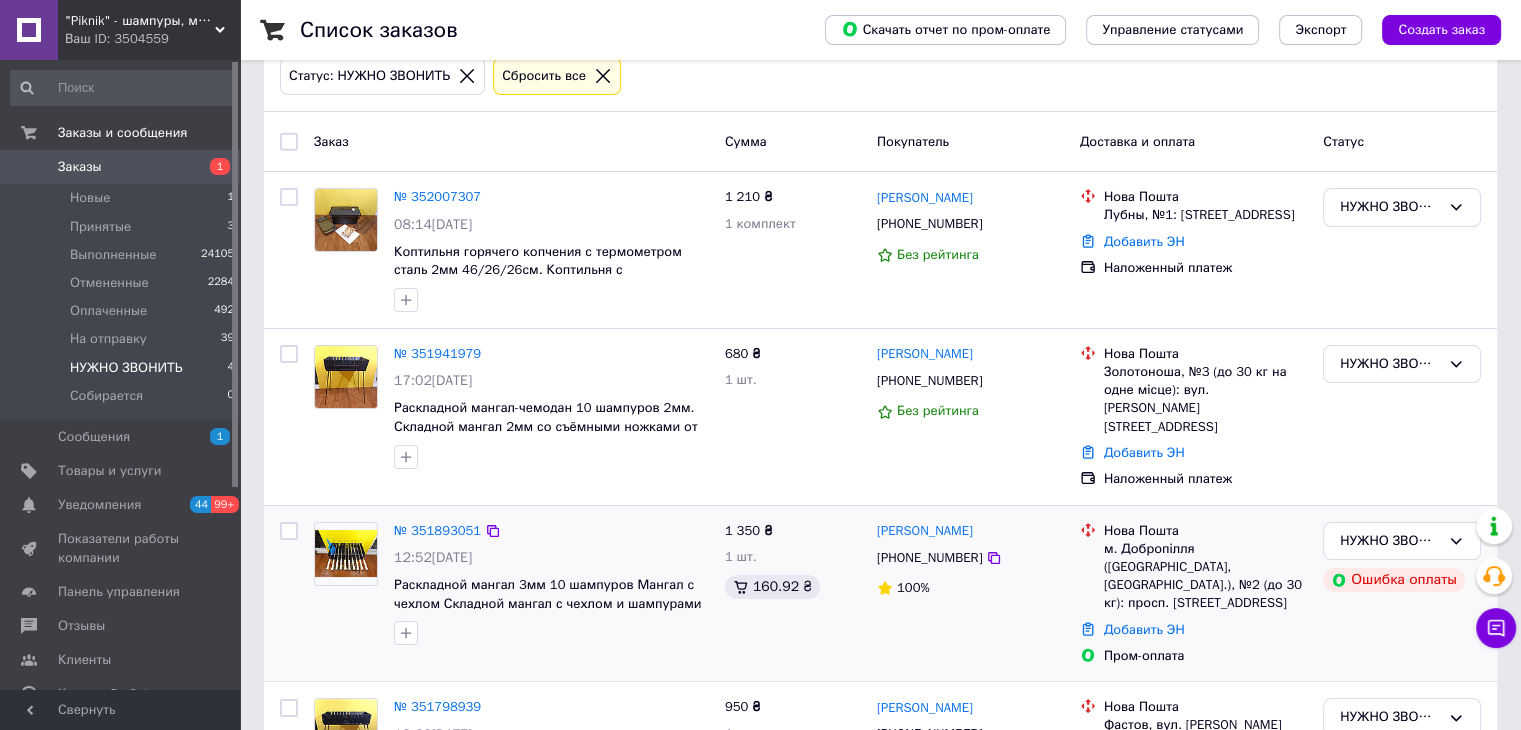 scroll, scrollTop: 0, scrollLeft: 0, axis: both 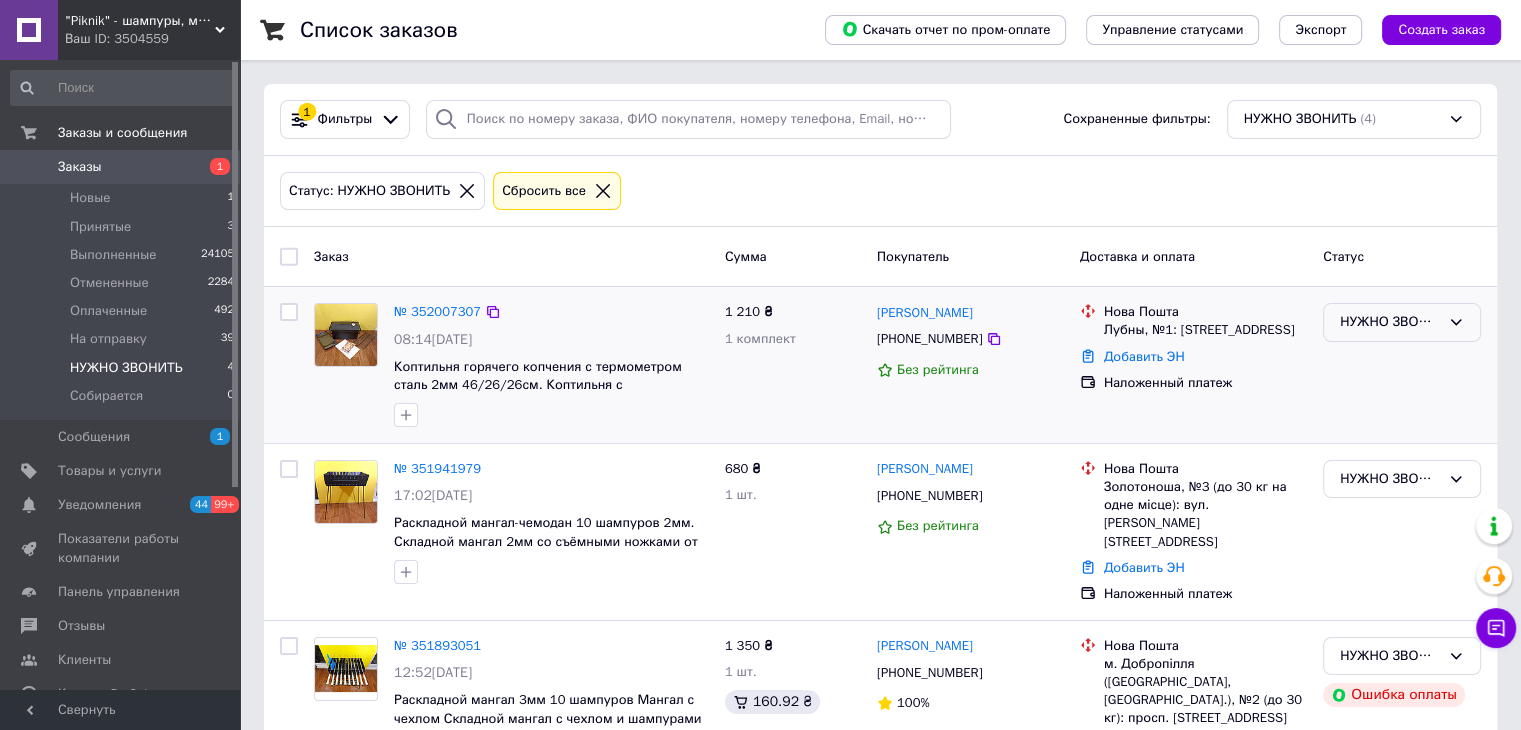 click on "НУЖНО ЗВОНИТЬ" at bounding box center [1390, 322] 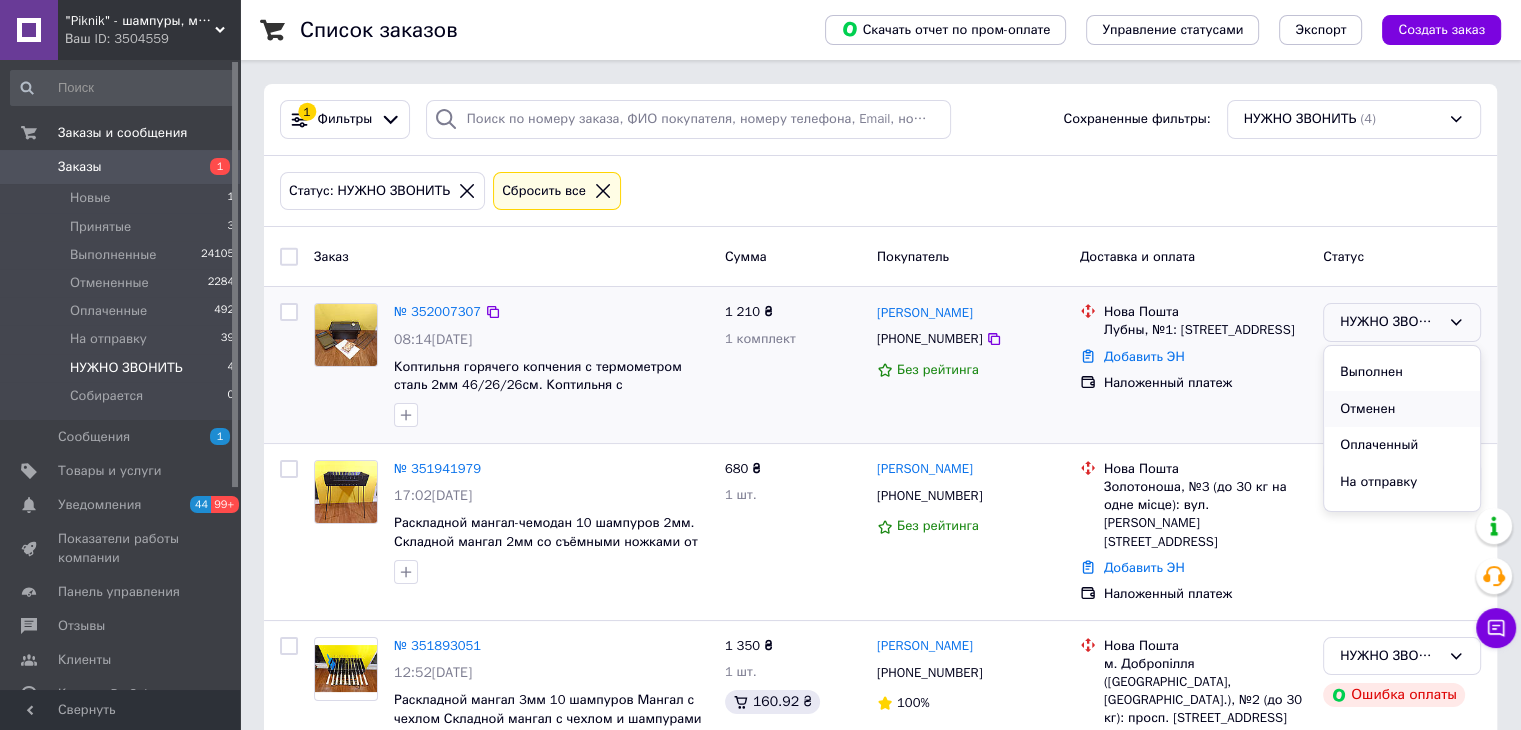 scroll, scrollTop: 53, scrollLeft: 0, axis: vertical 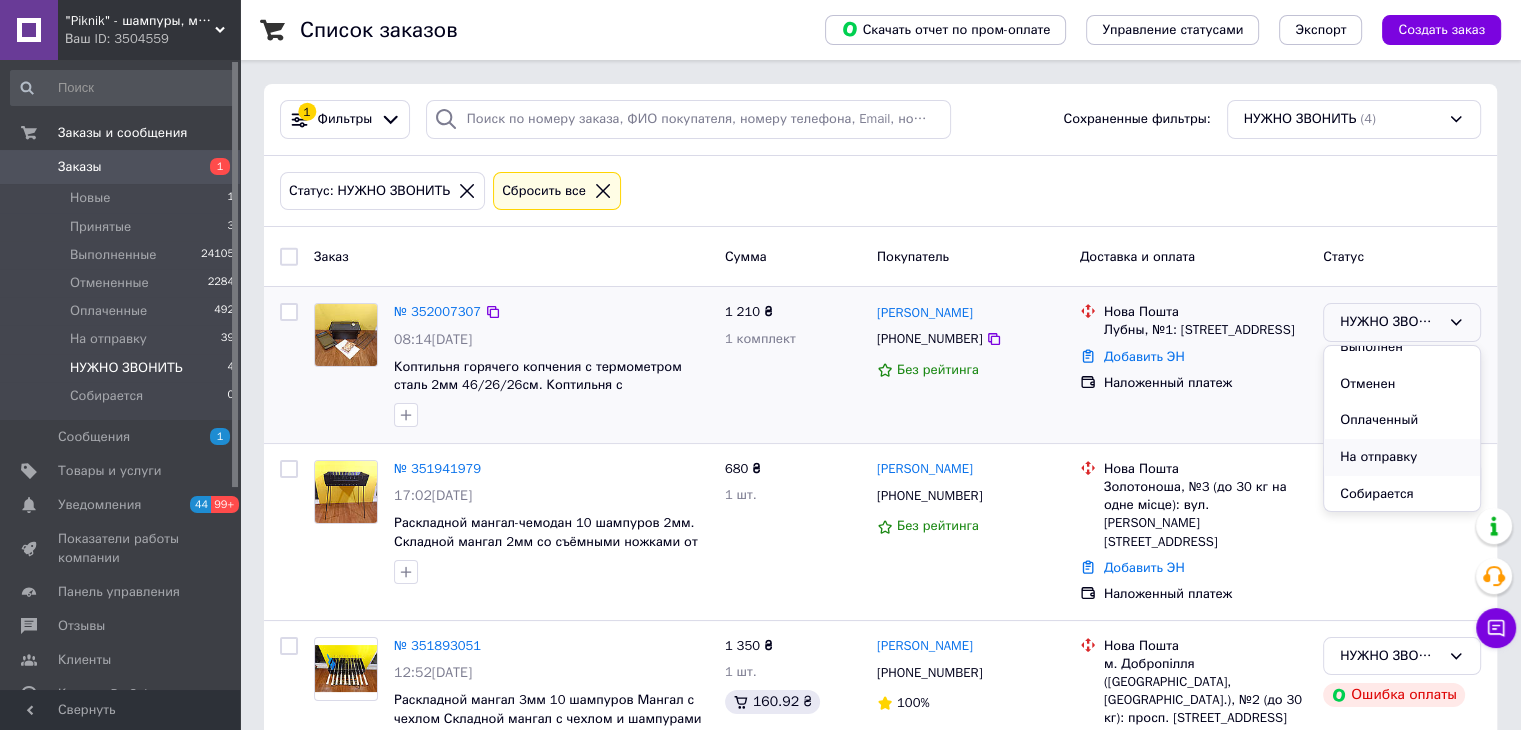 click on "На отправку" at bounding box center [1402, 457] 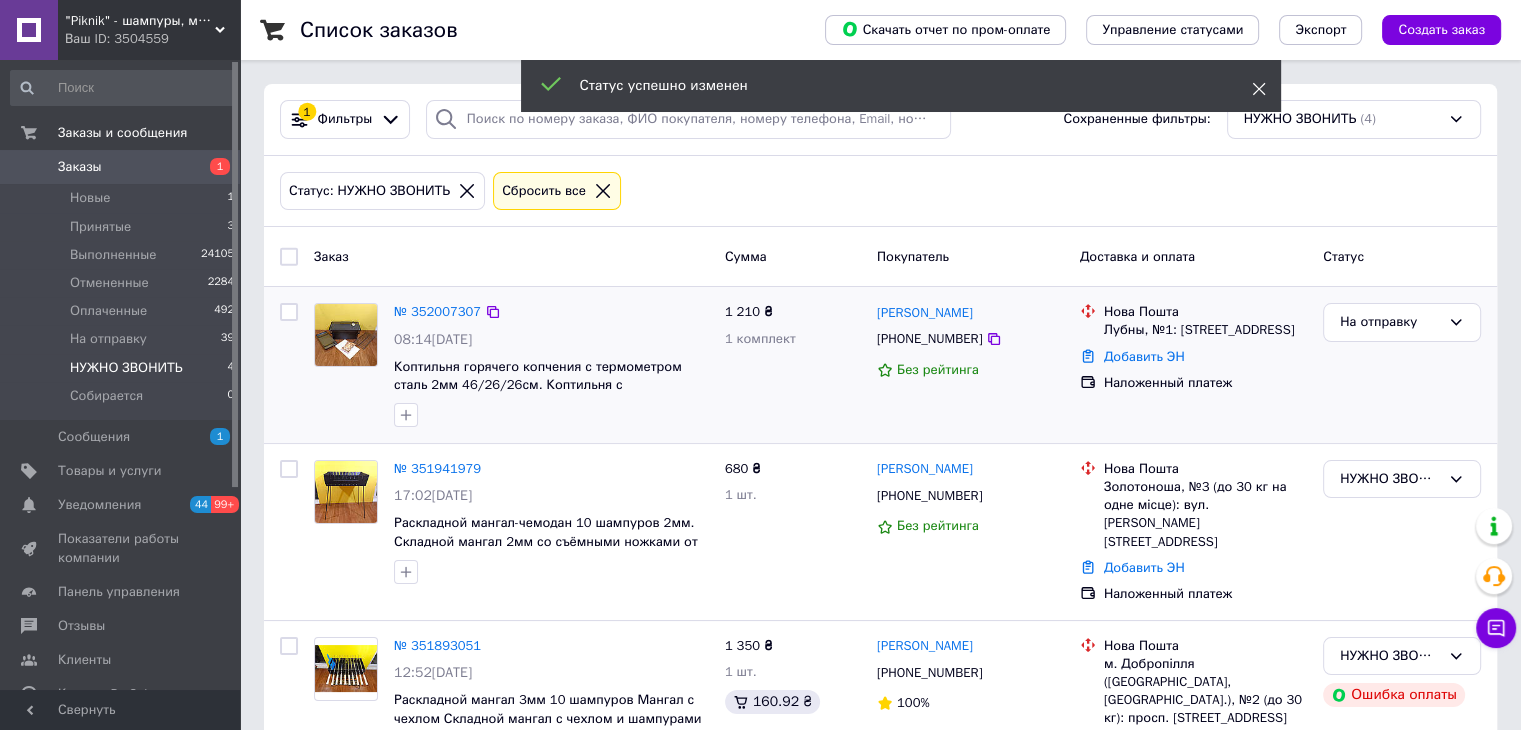 click 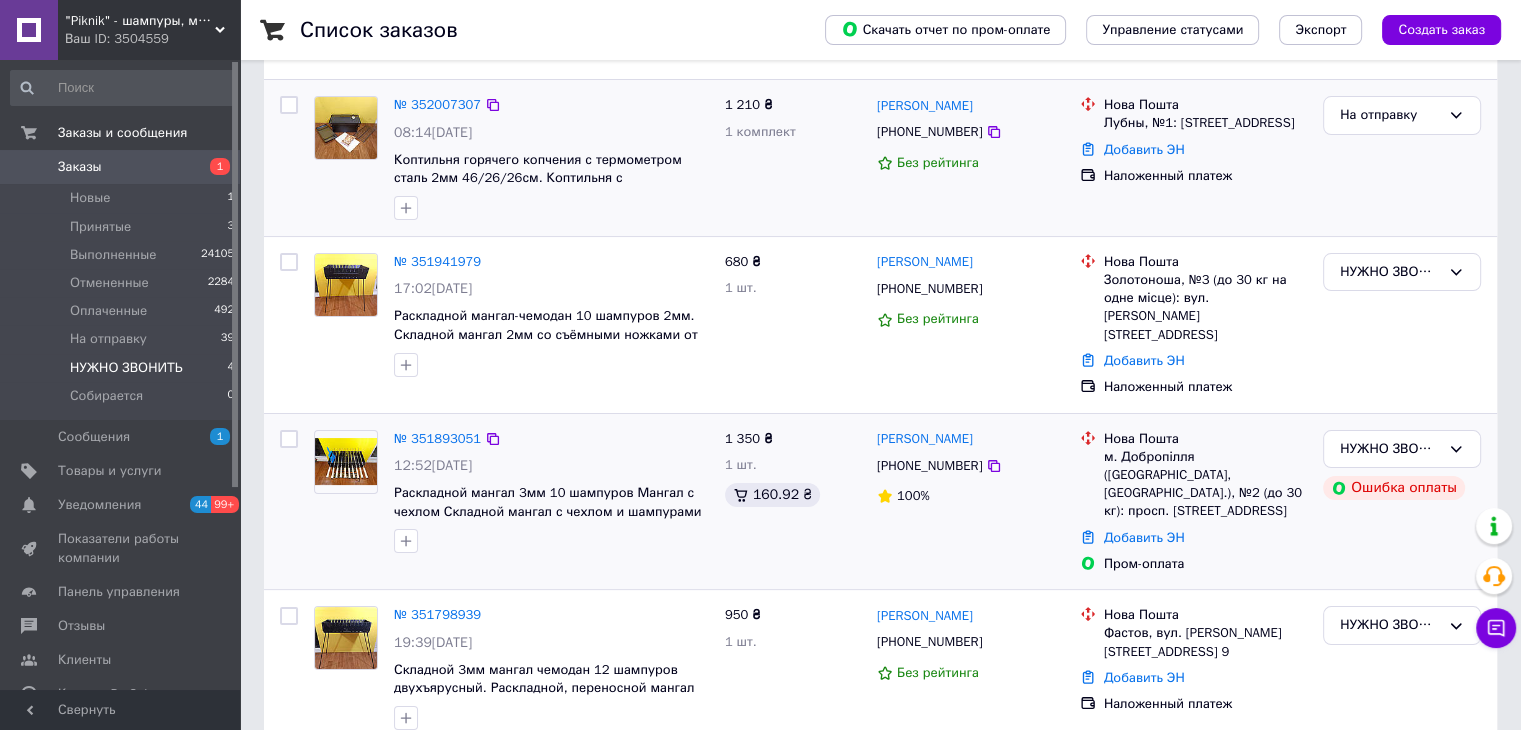 scroll, scrollTop: 0, scrollLeft: 0, axis: both 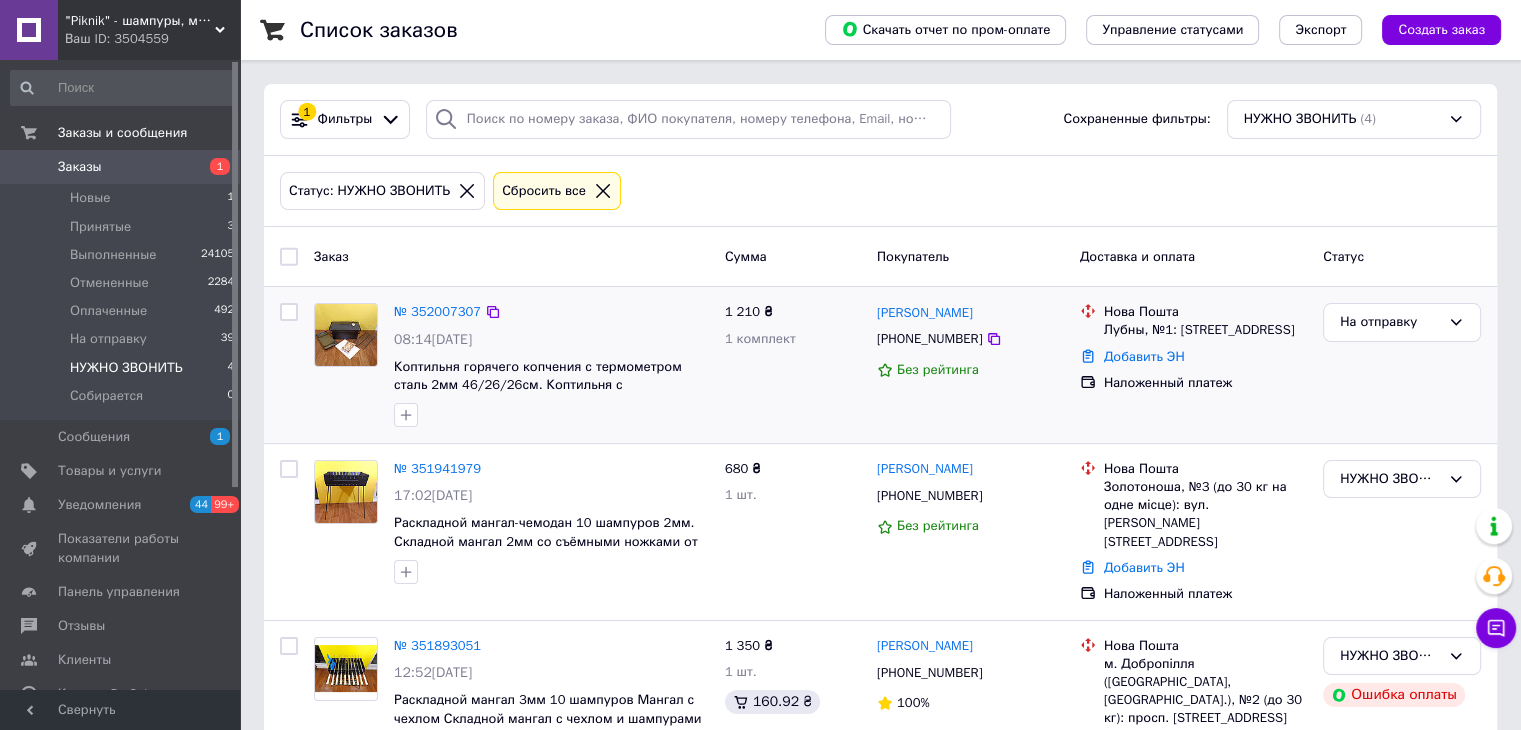 click on "Заказы" at bounding box center [121, 167] 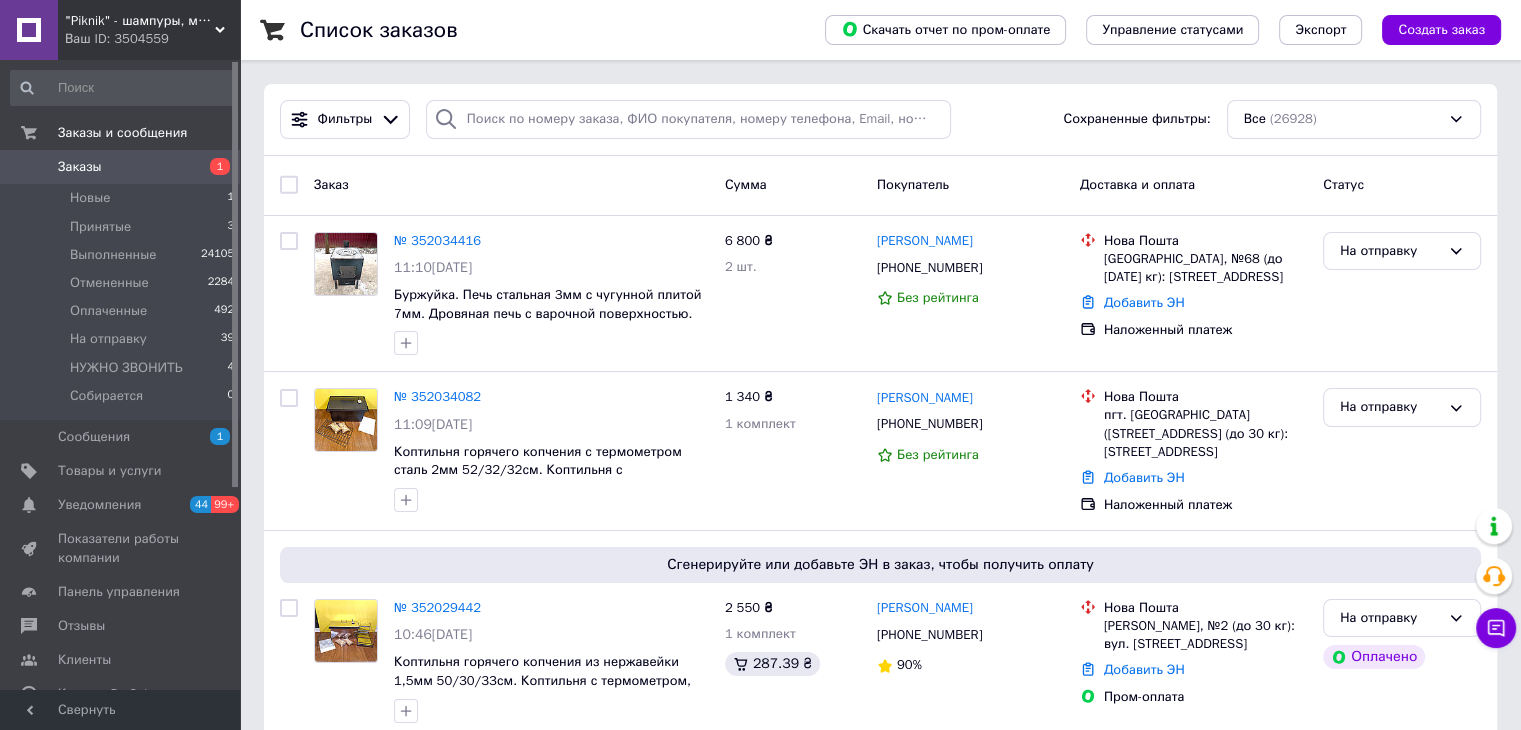 click on "Заказы 1" at bounding box center (123, 167) 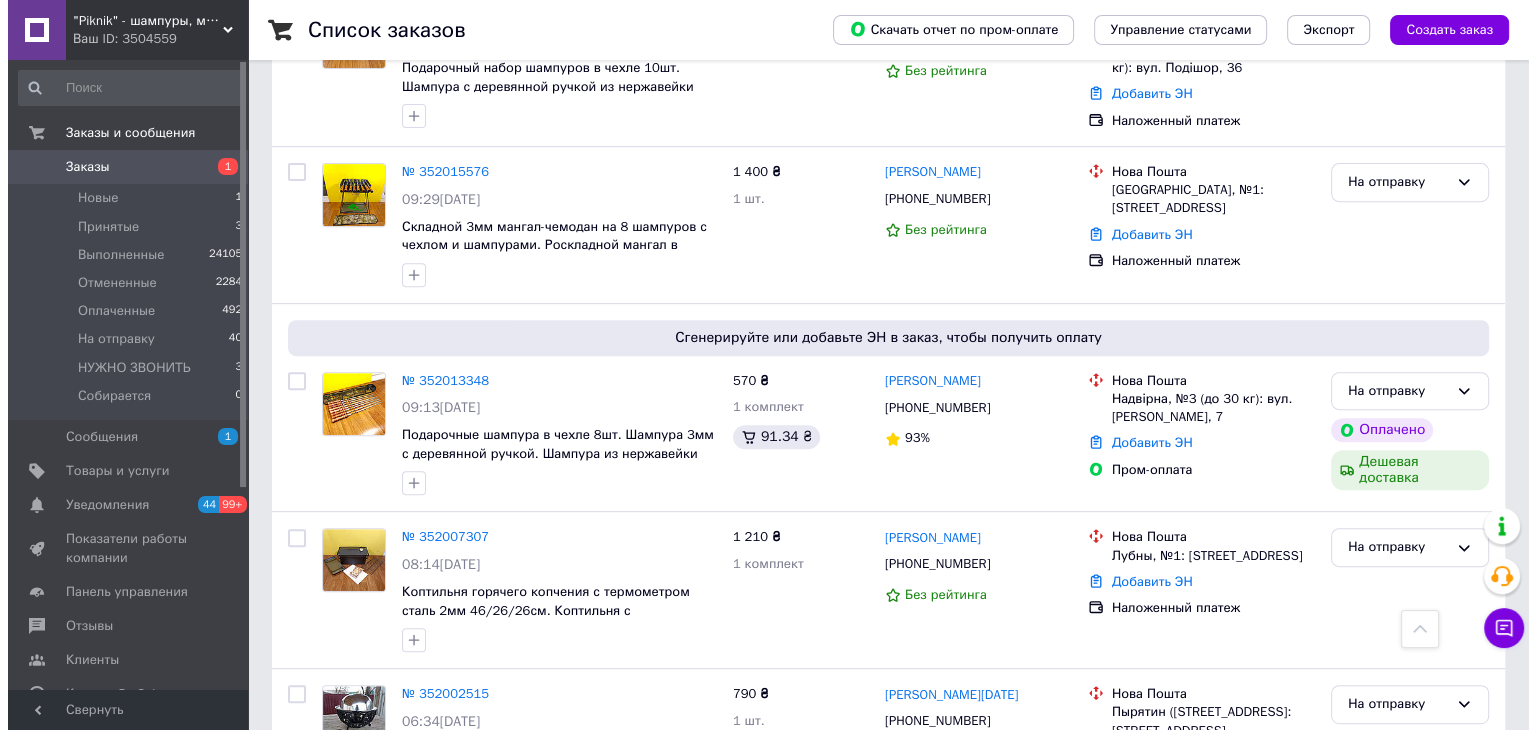scroll, scrollTop: 0, scrollLeft: 0, axis: both 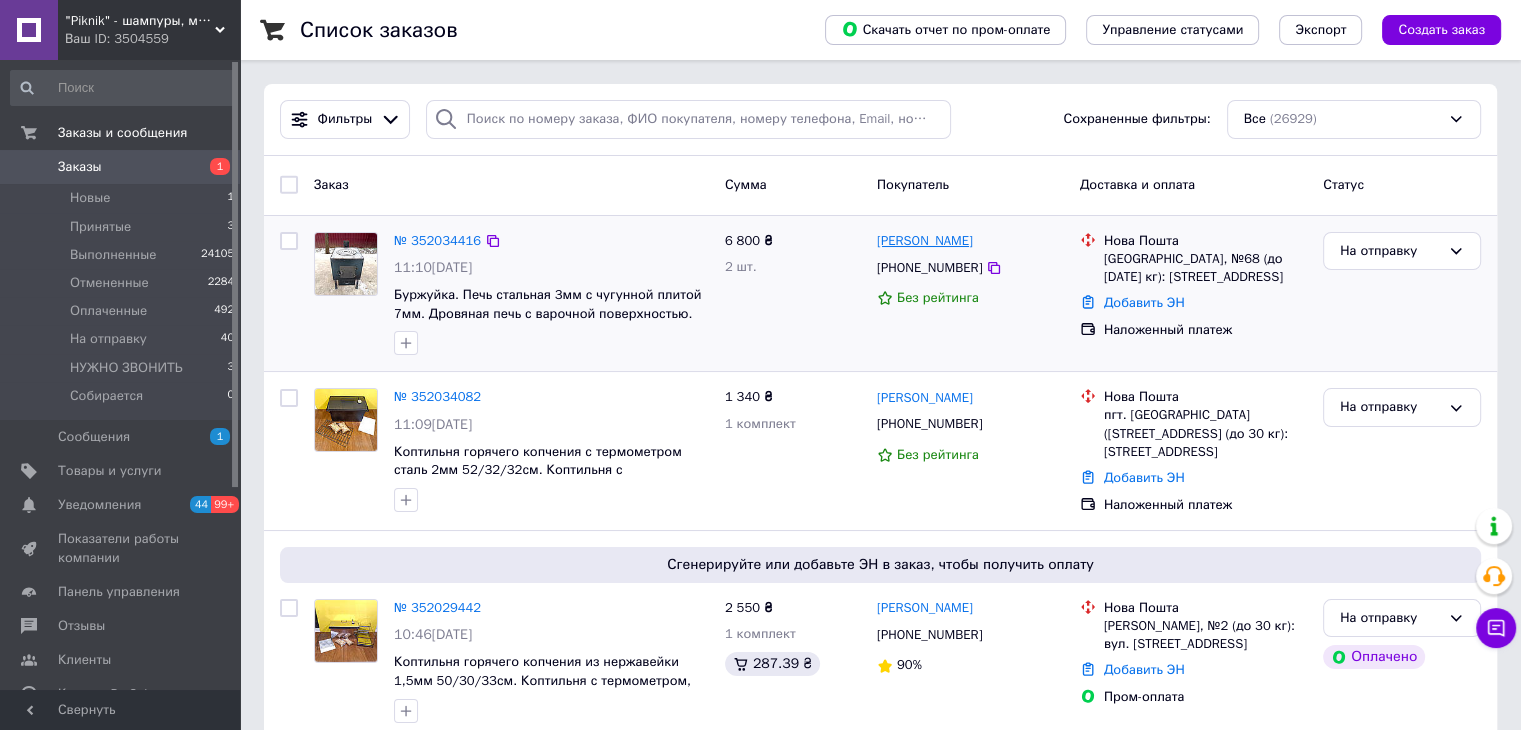 click on "[PERSON_NAME]" at bounding box center (925, 241) 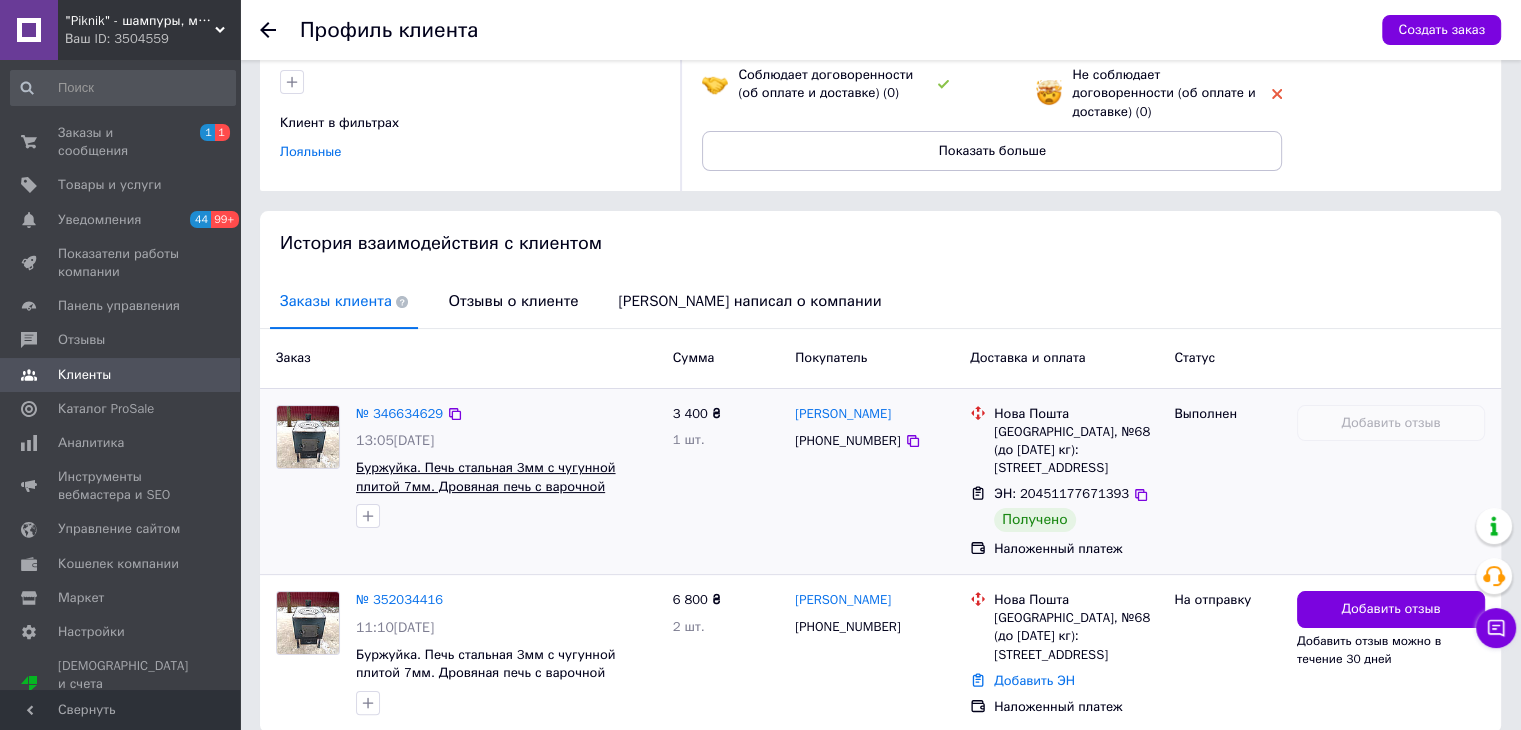 scroll, scrollTop: 288, scrollLeft: 0, axis: vertical 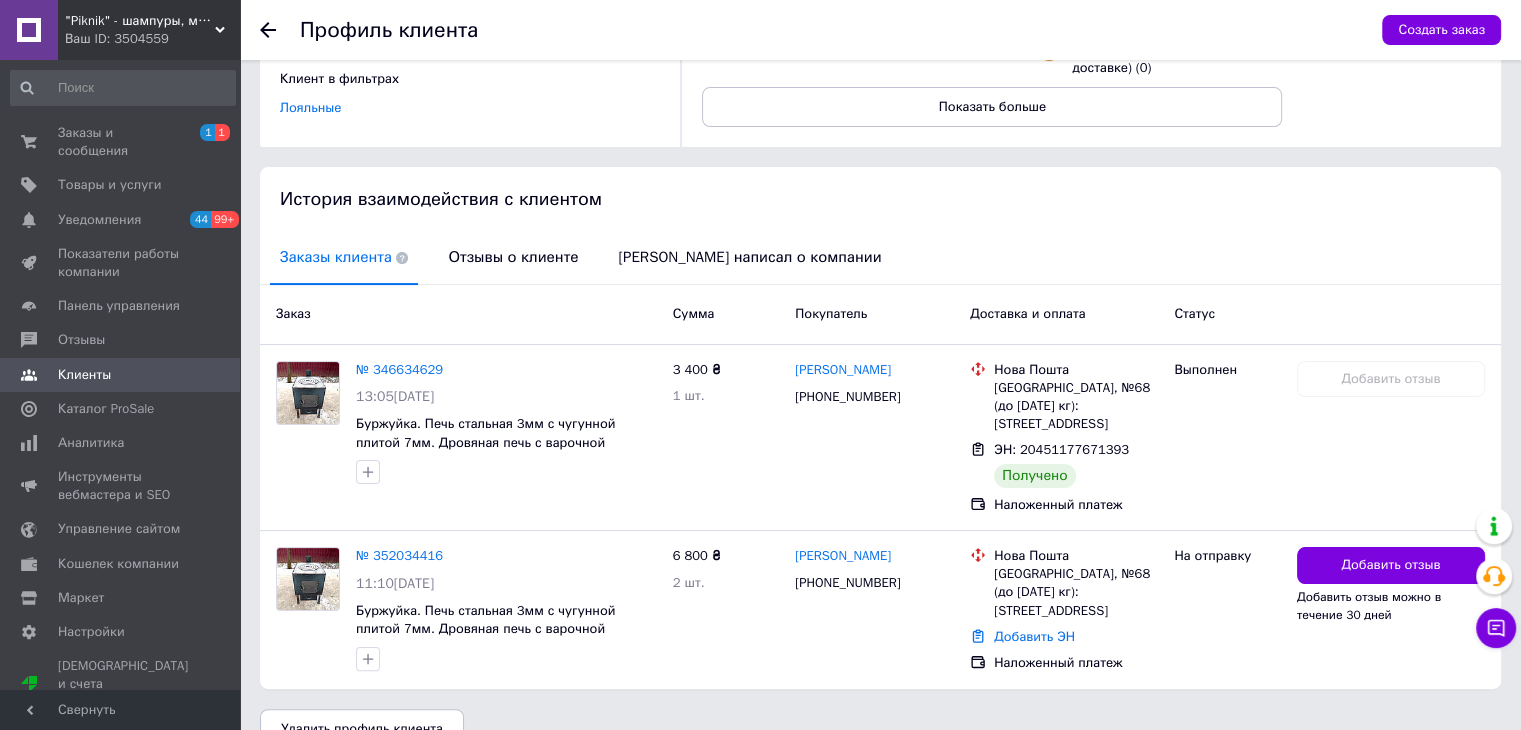 click 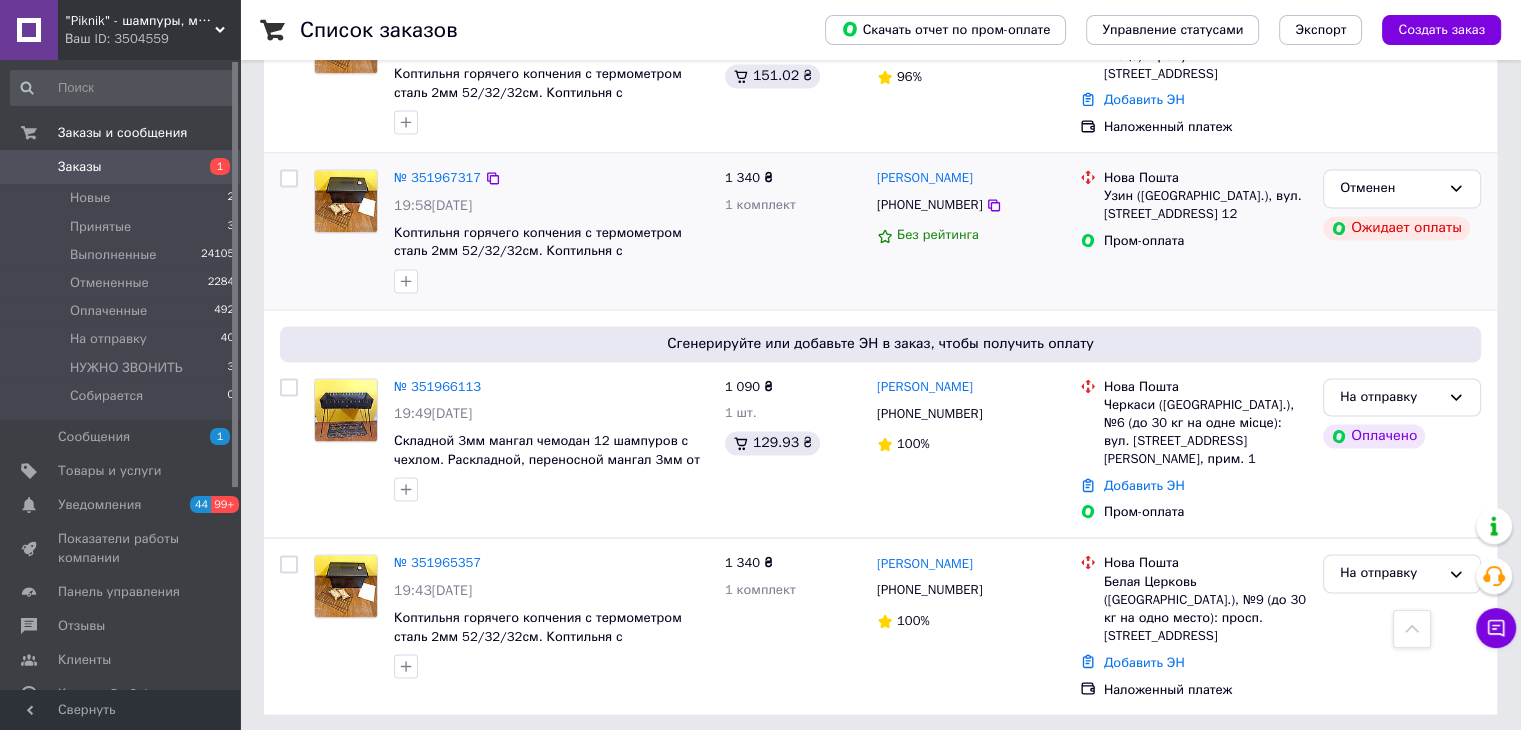 scroll, scrollTop: 3151, scrollLeft: 0, axis: vertical 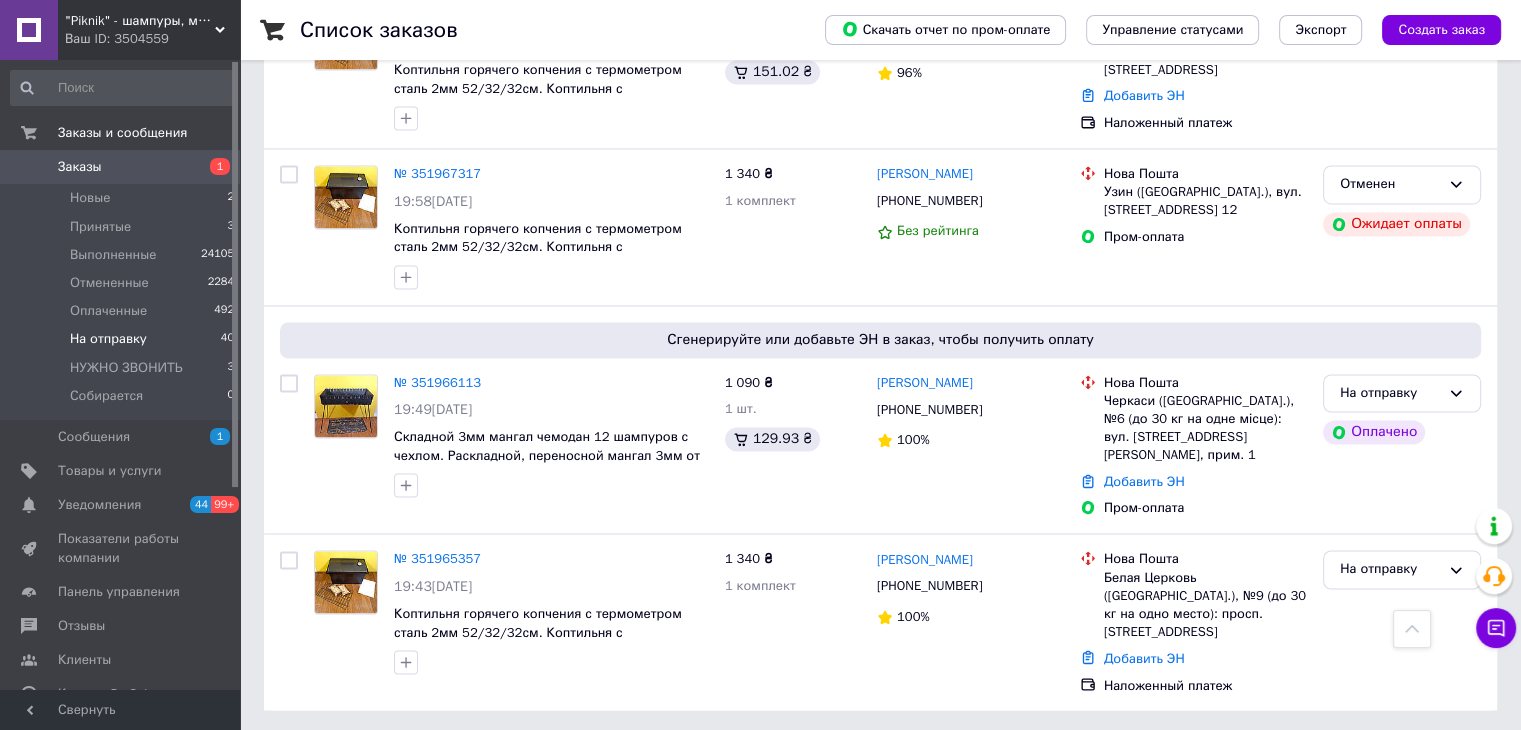 click on "На отправку 40" at bounding box center [123, 339] 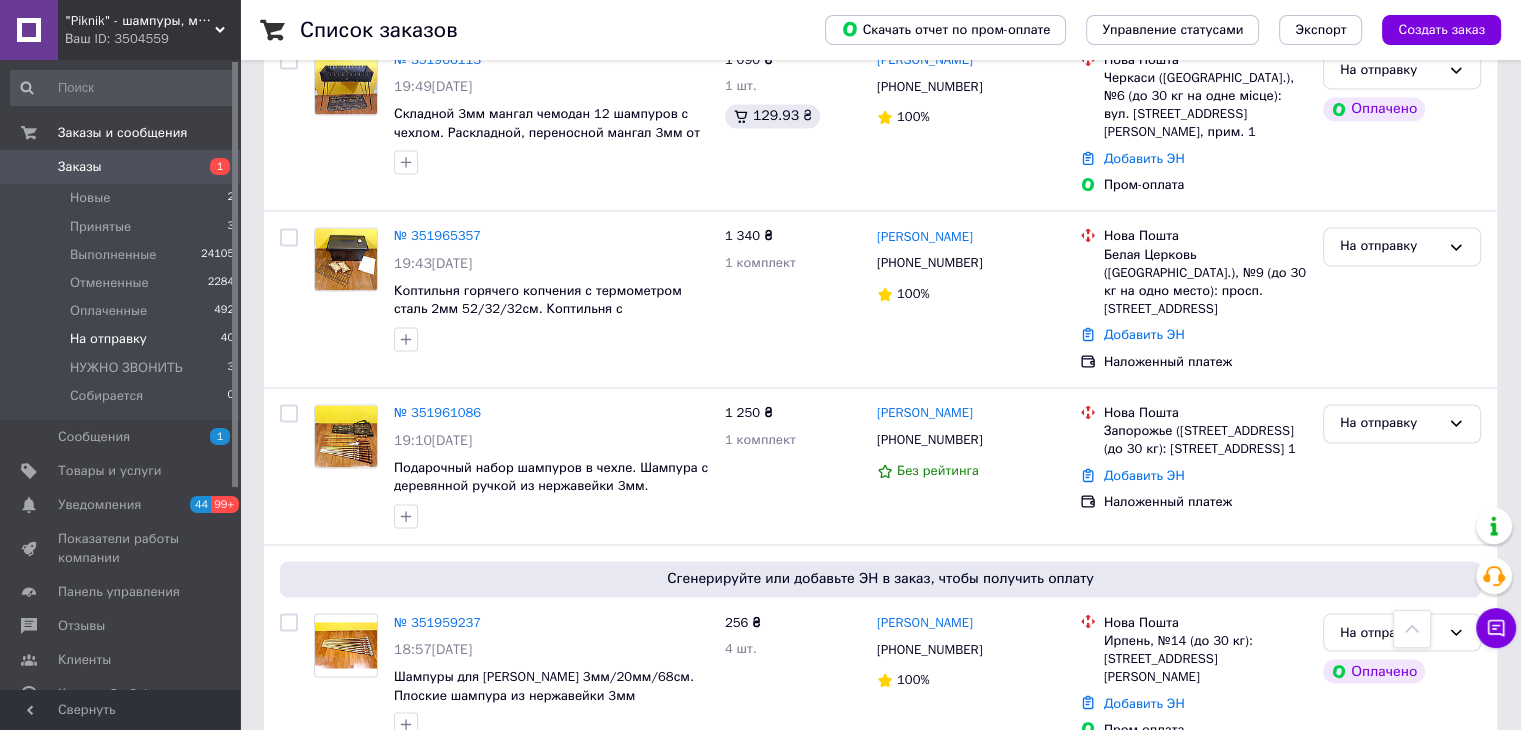 scroll, scrollTop: 3273, scrollLeft: 0, axis: vertical 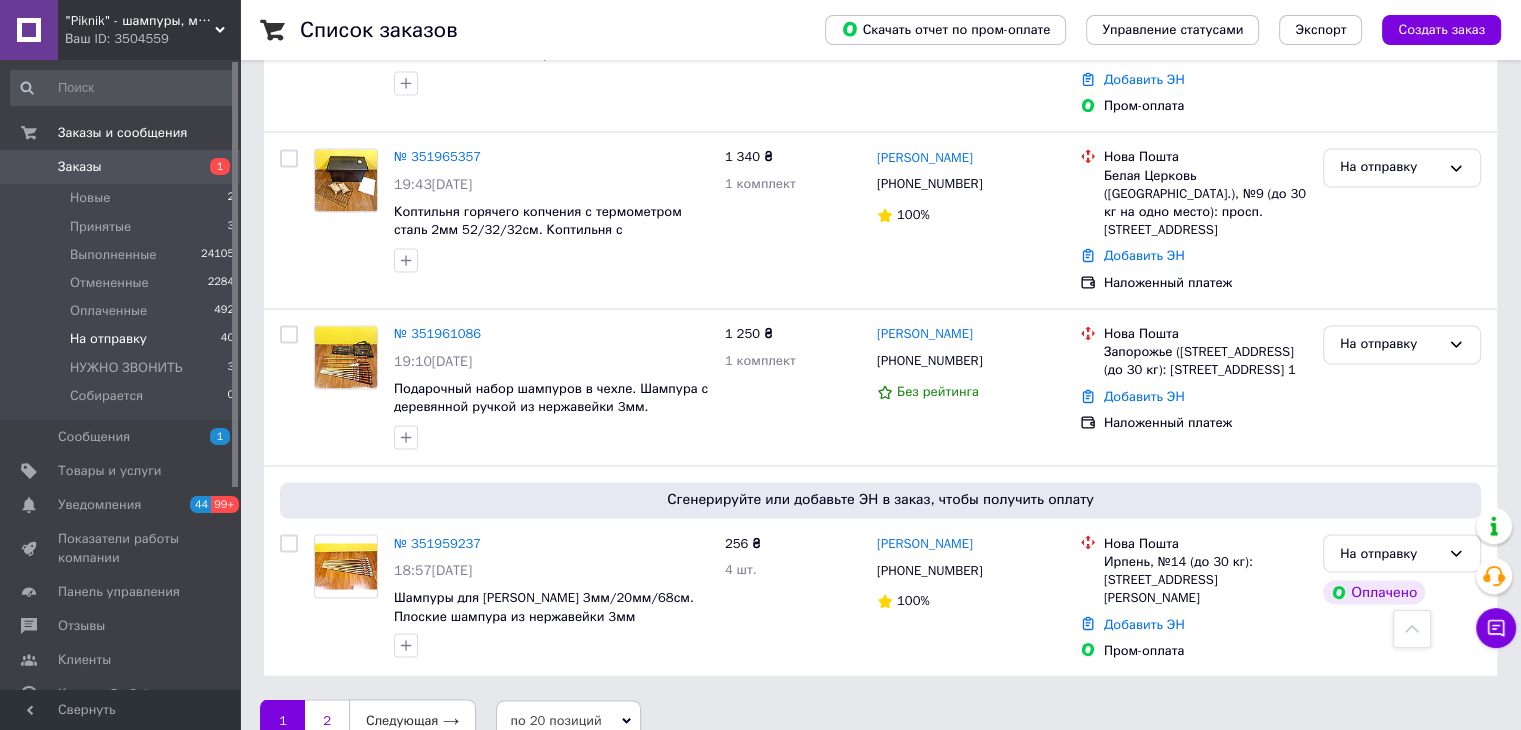 click on "2" at bounding box center [327, 720] 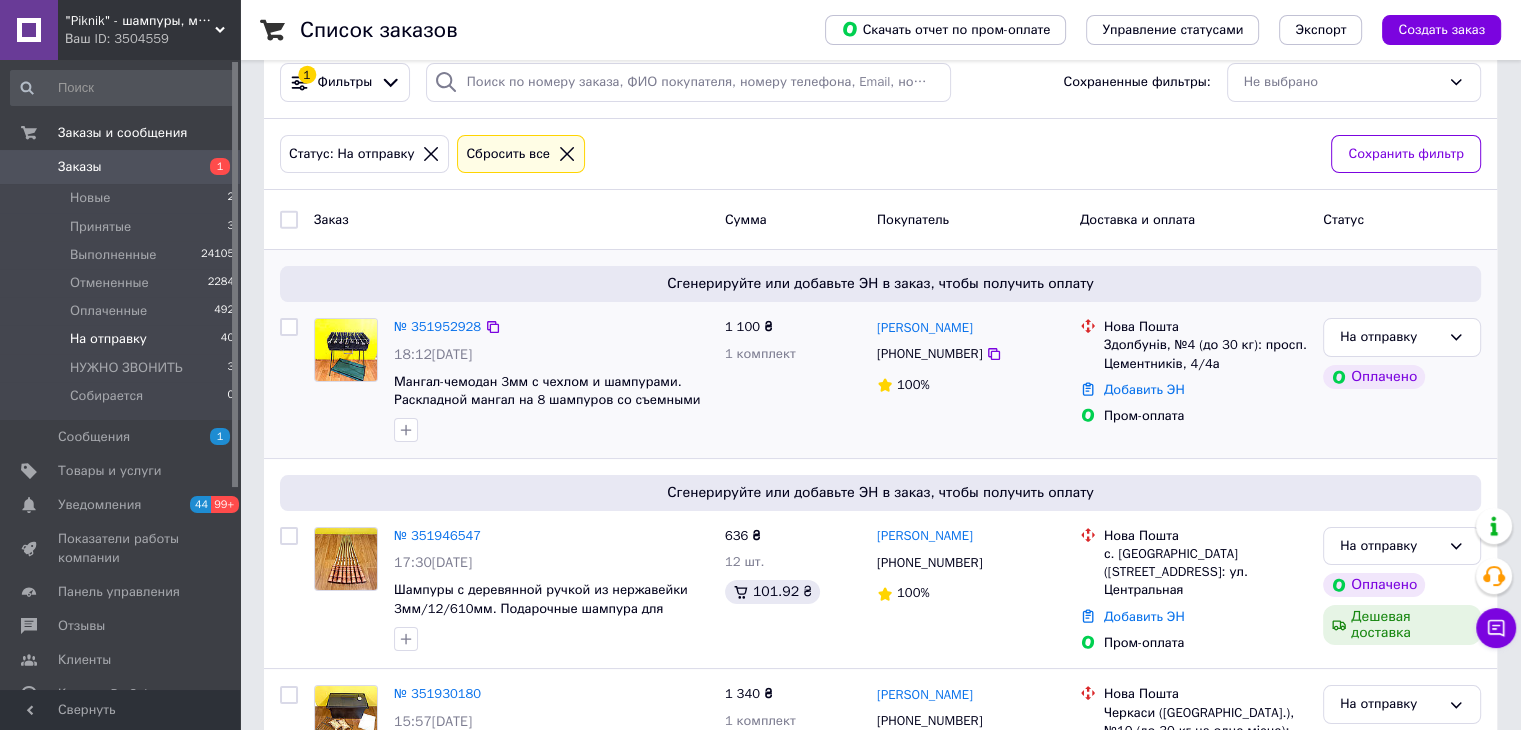 scroll, scrollTop: 0, scrollLeft: 0, axis: both 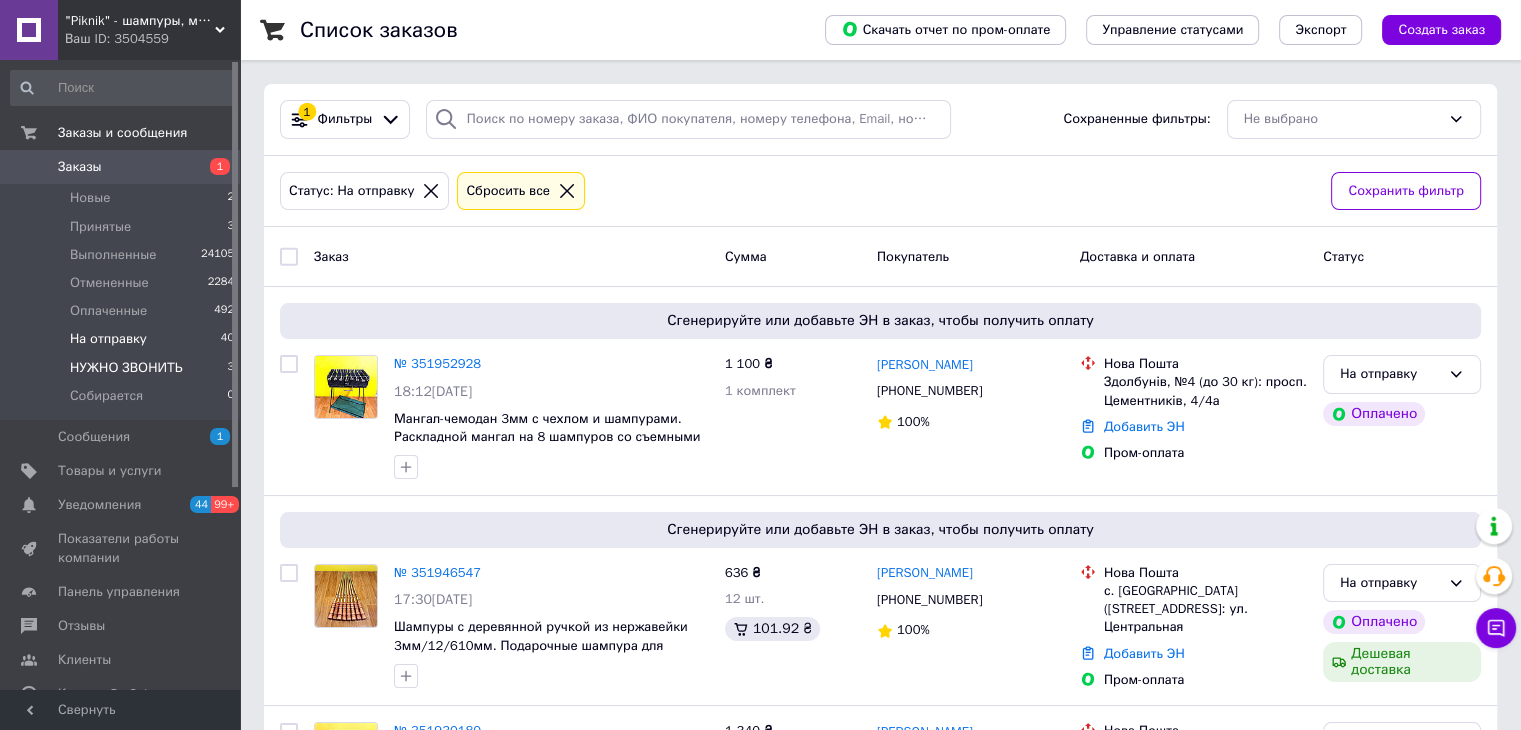 click on "НУЖНО ЗВОНИТЬ" at bounding box center [126, 368] 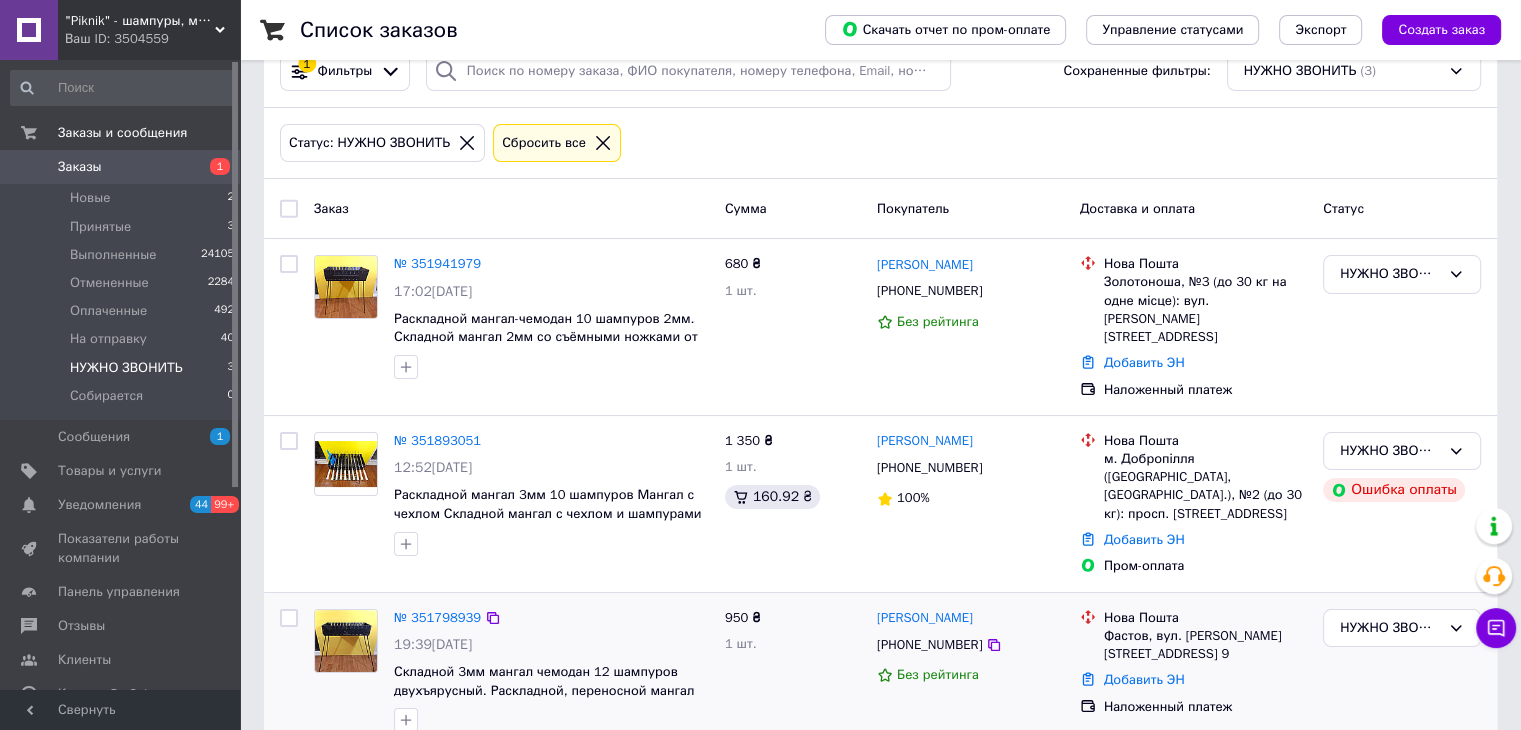 scroll, scrollTop: 51, scrollLeft: 0, axis: vertical 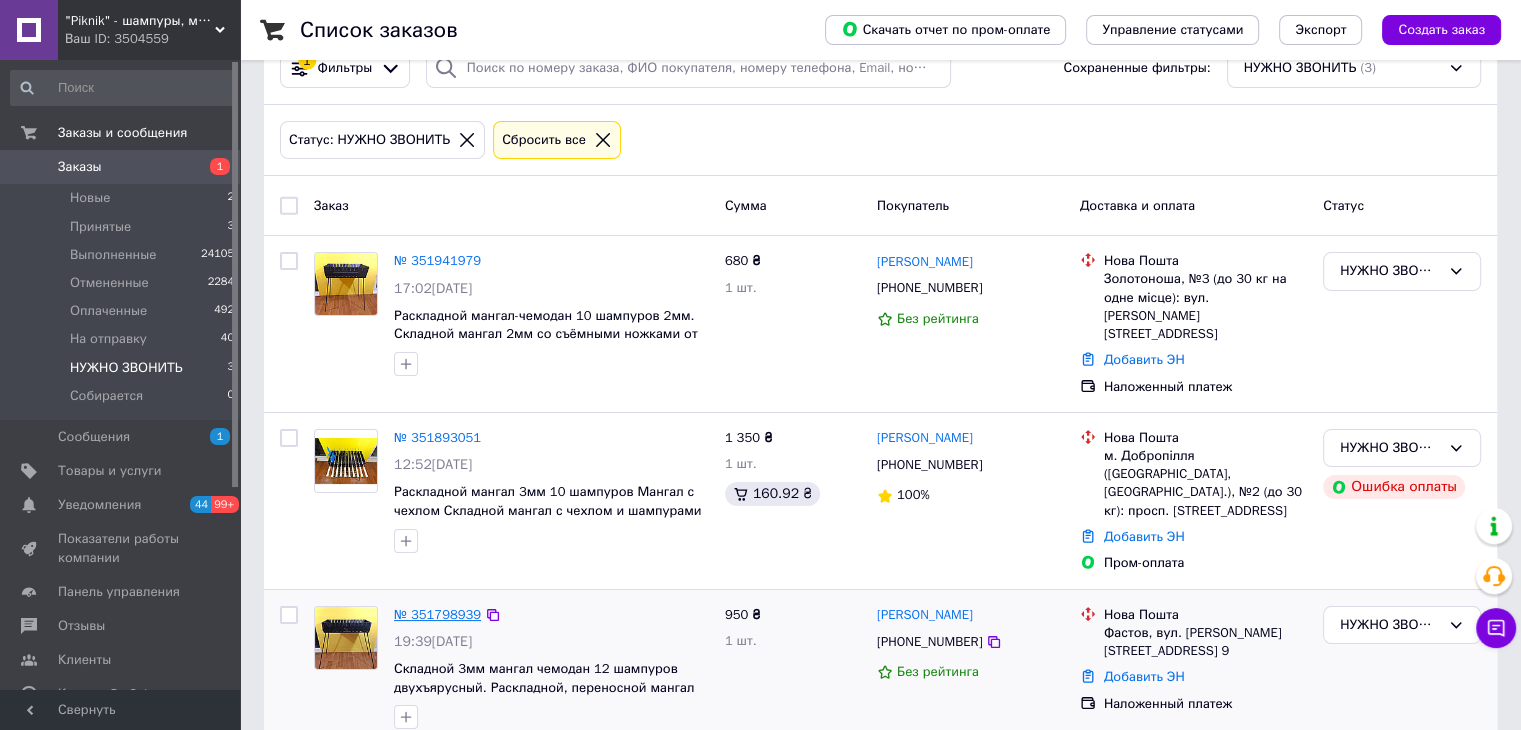 click on "№ 351798939" at bounding box center (437, 614) 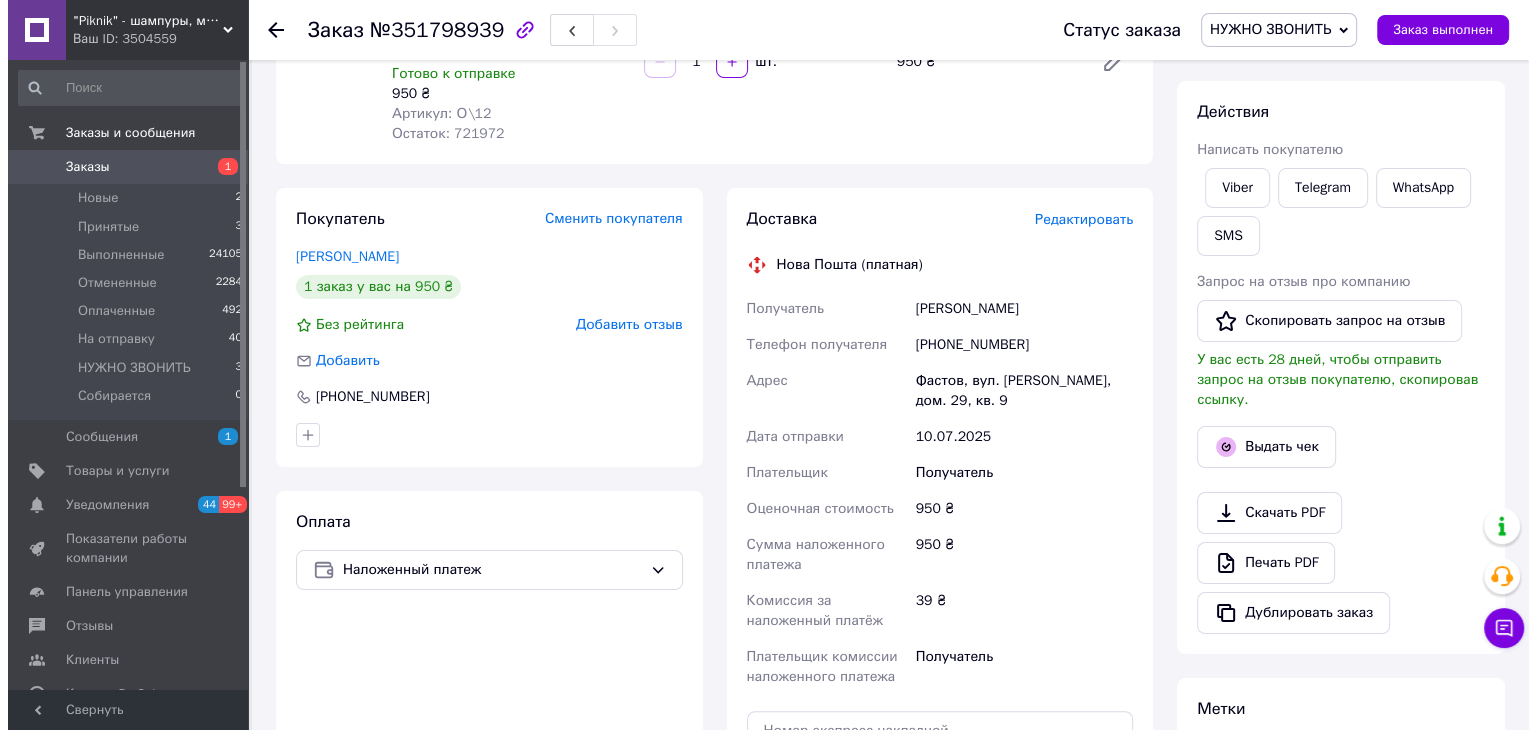 scroll, scrollTop: 0, scrollLeft: 0, axis: both 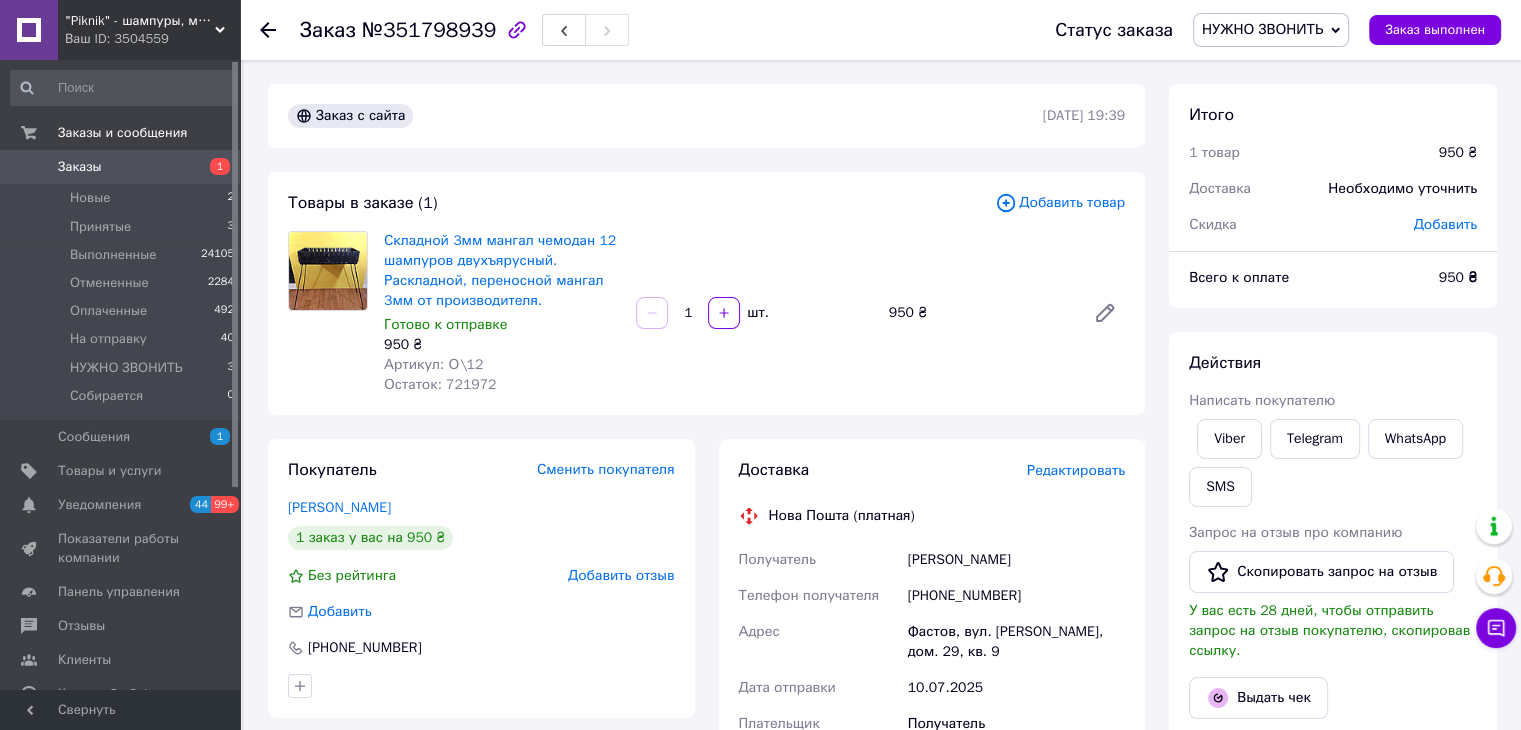 click on "Редактировать" at bounding box center (1076, 470) 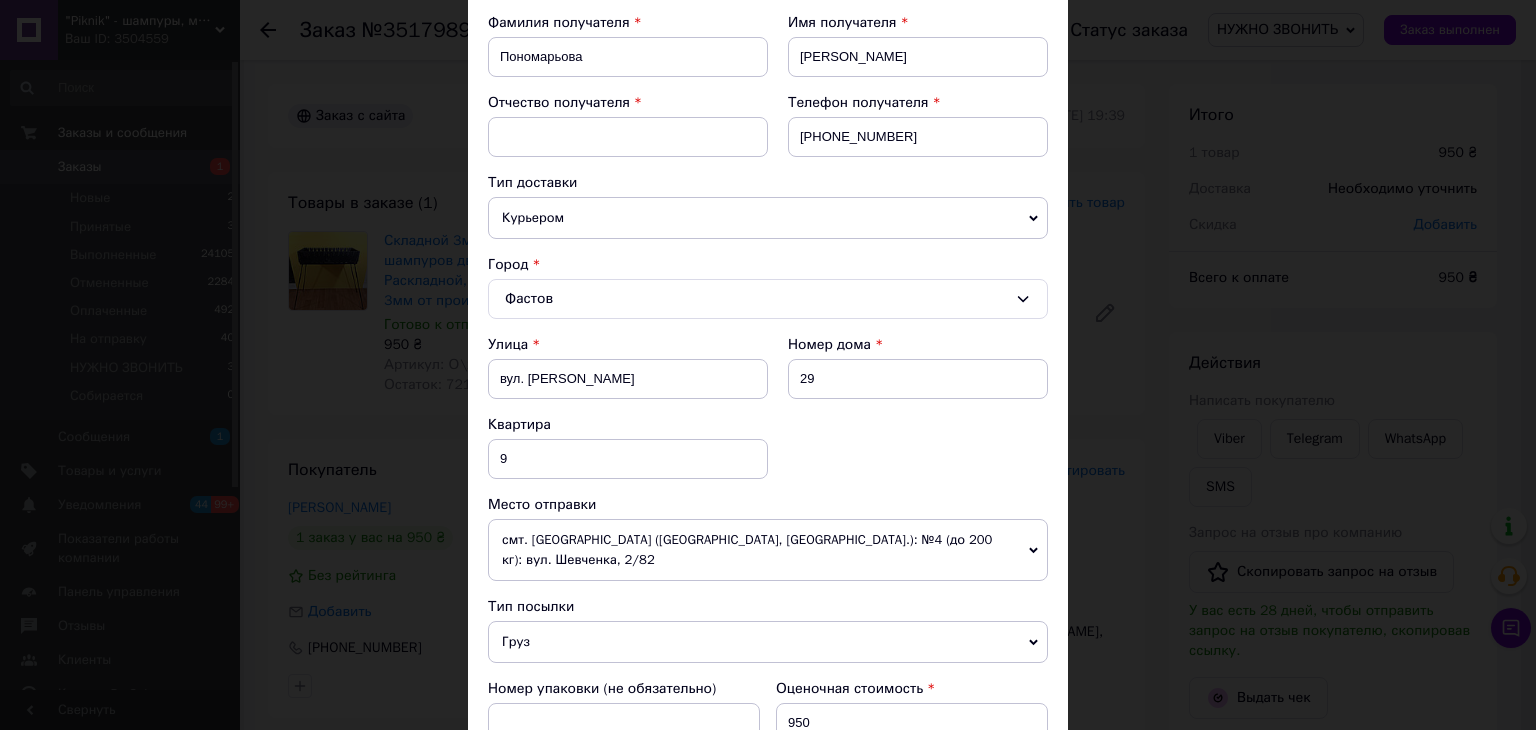 scroll, scrollTop: 100, scrollLeft: 0, axis: vertical 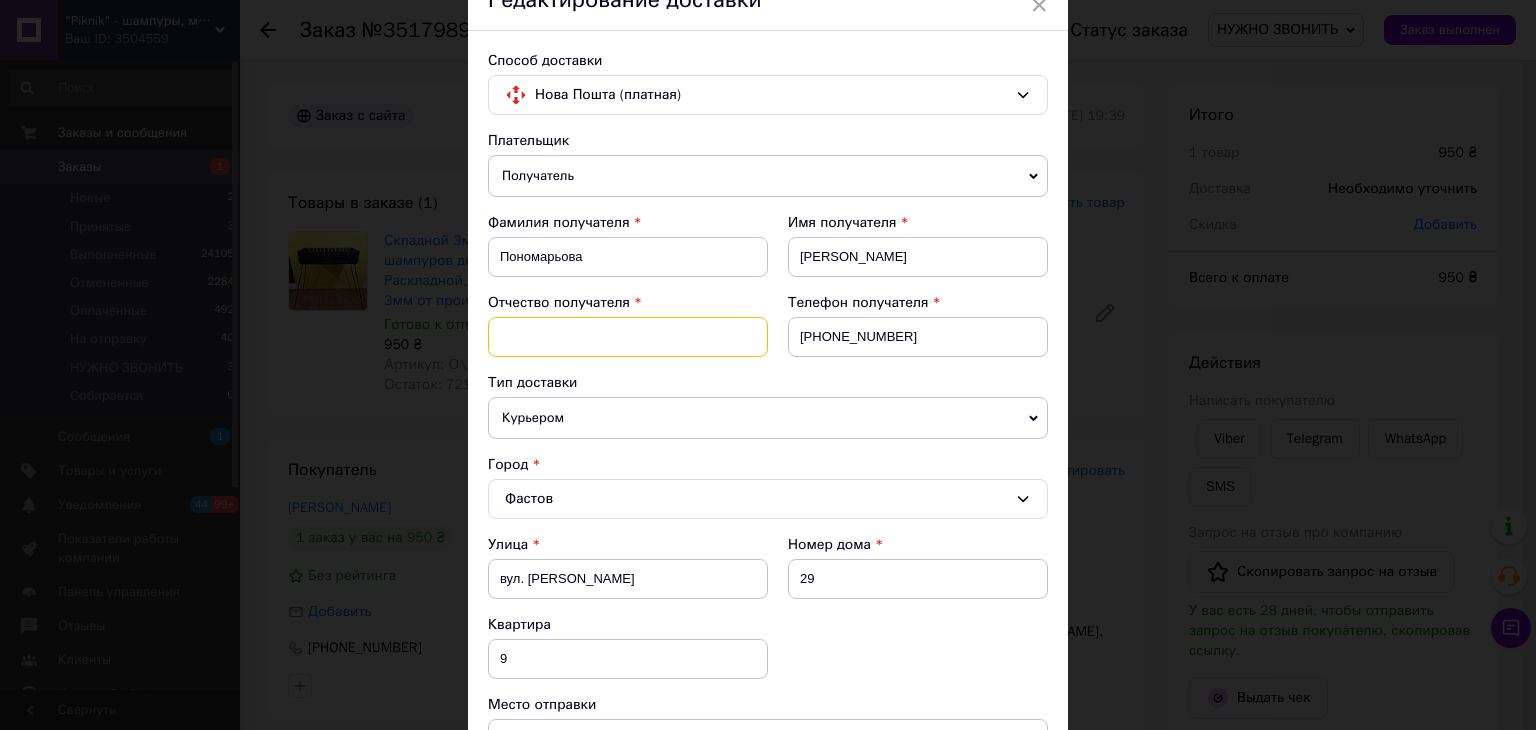 click at bounding box center [628, 337] 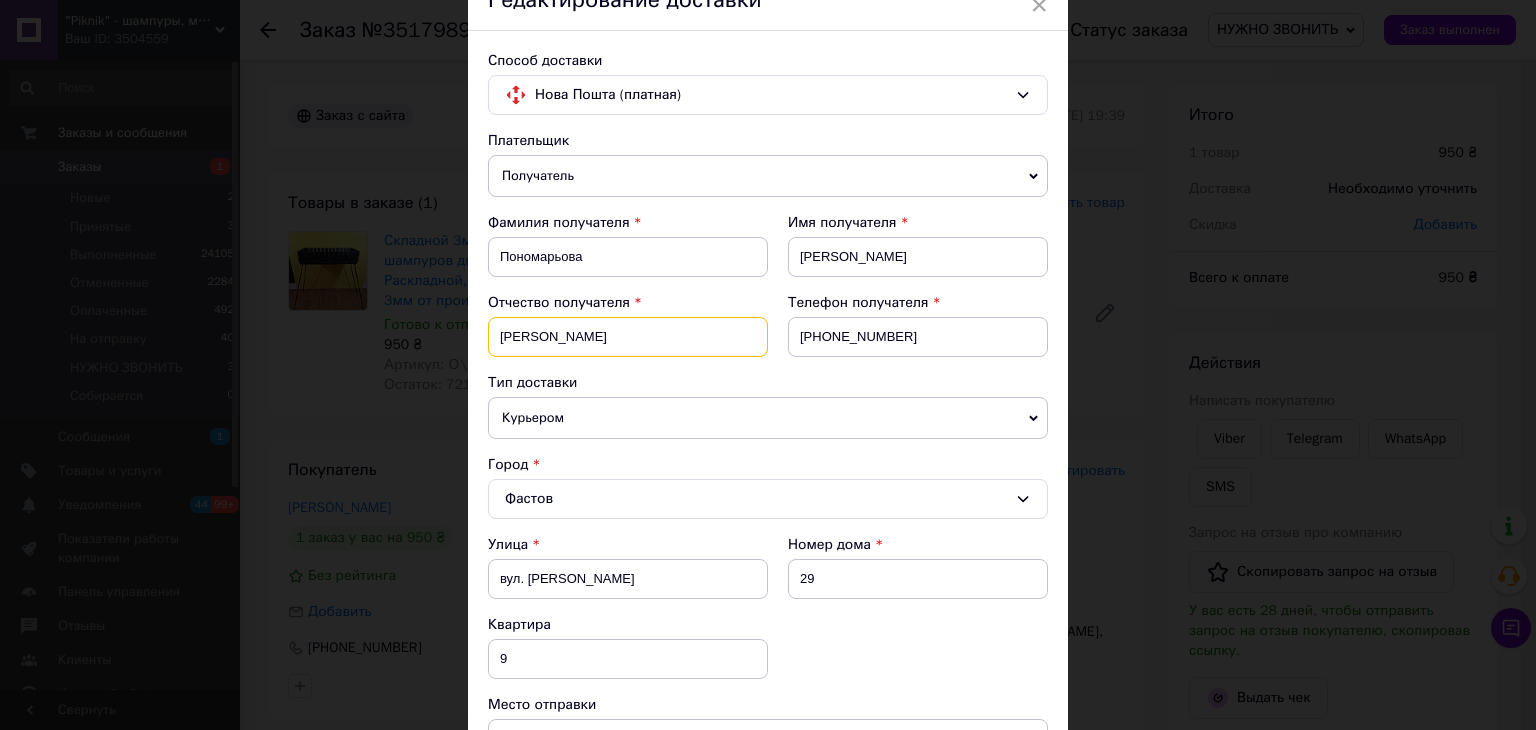type on "Миколаївна" 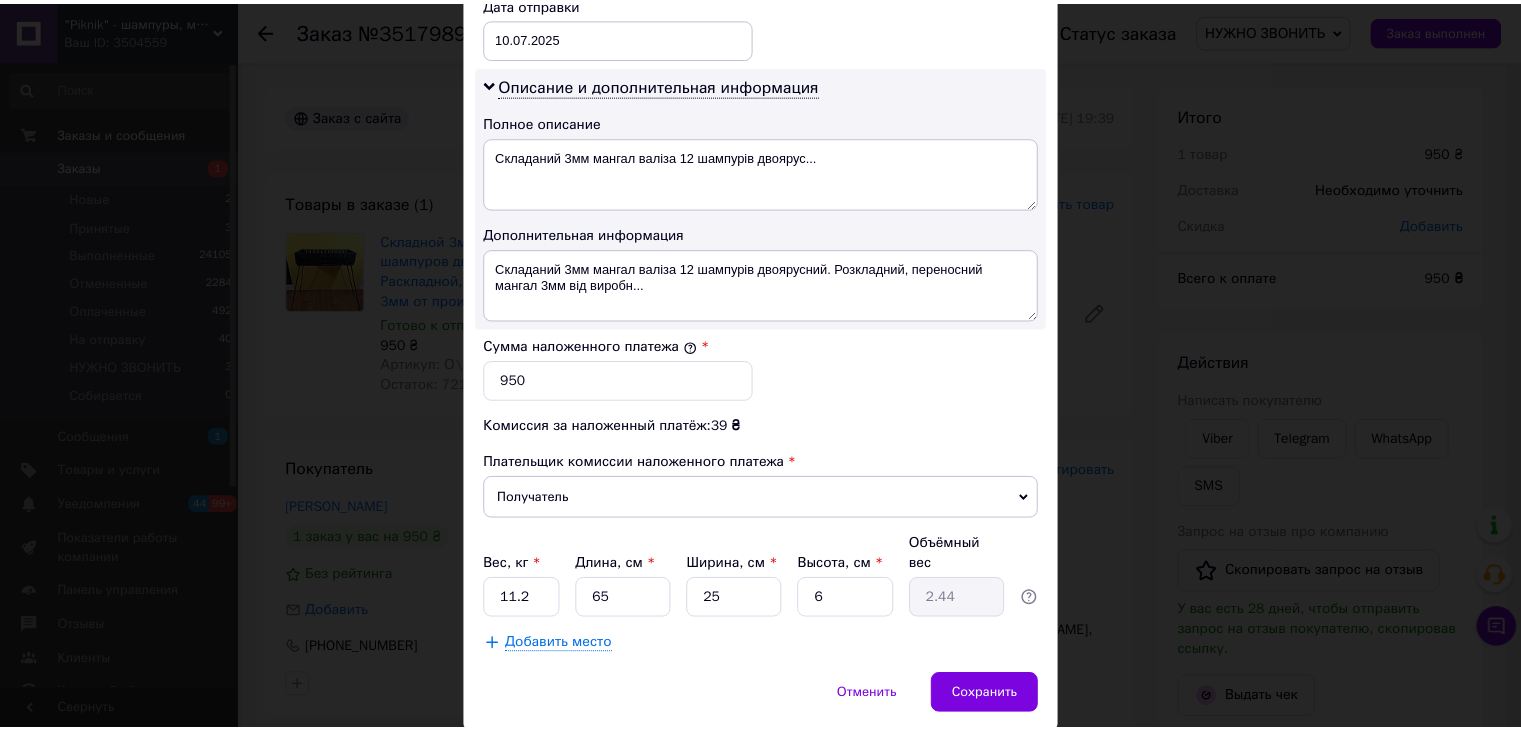 scroll, scrollTop: 1092, scrollLeft: 0, axis: vertical 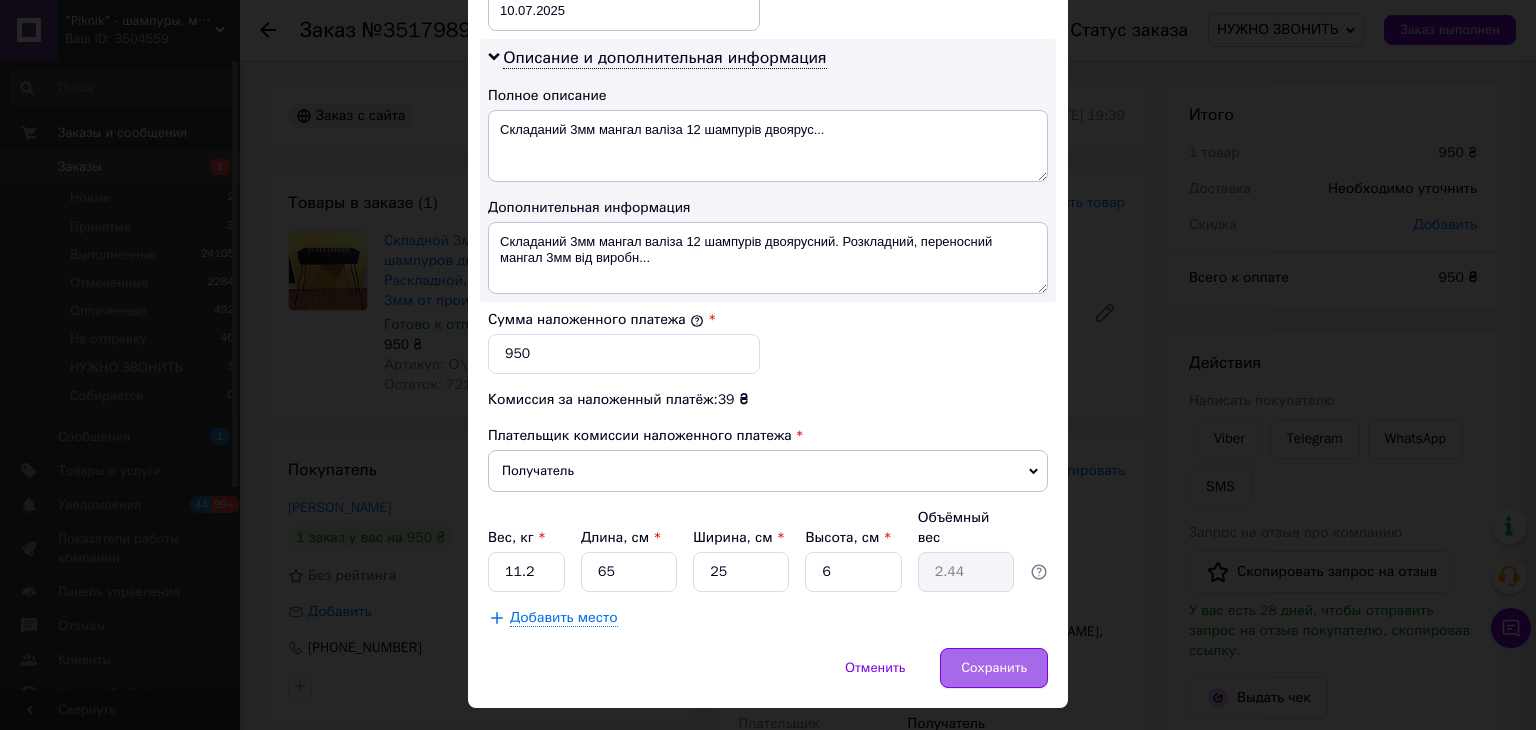 click on "Сохранить" at bounding box center (994, 668) 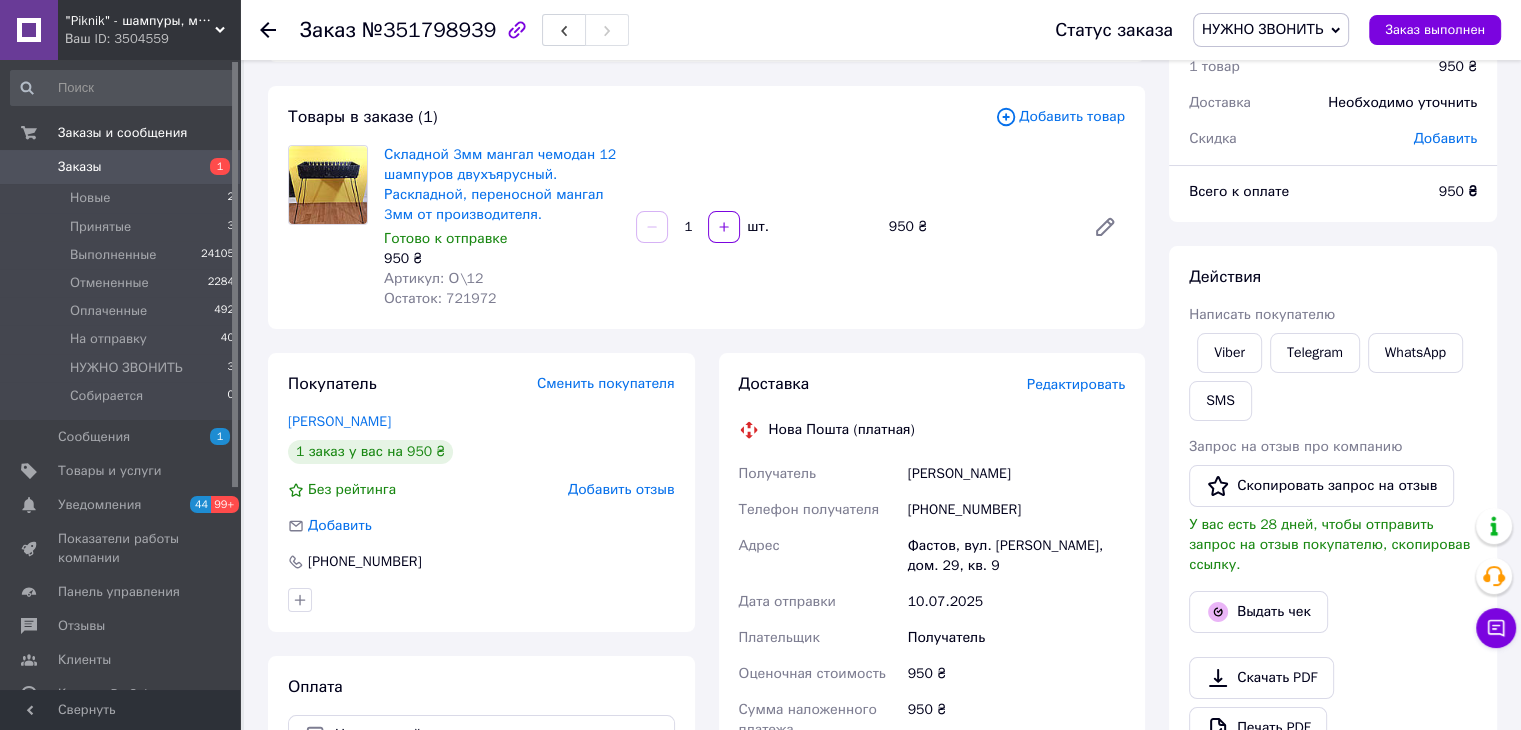 scroll, scrollTop: 0, scrollLeft: 0, axis: both 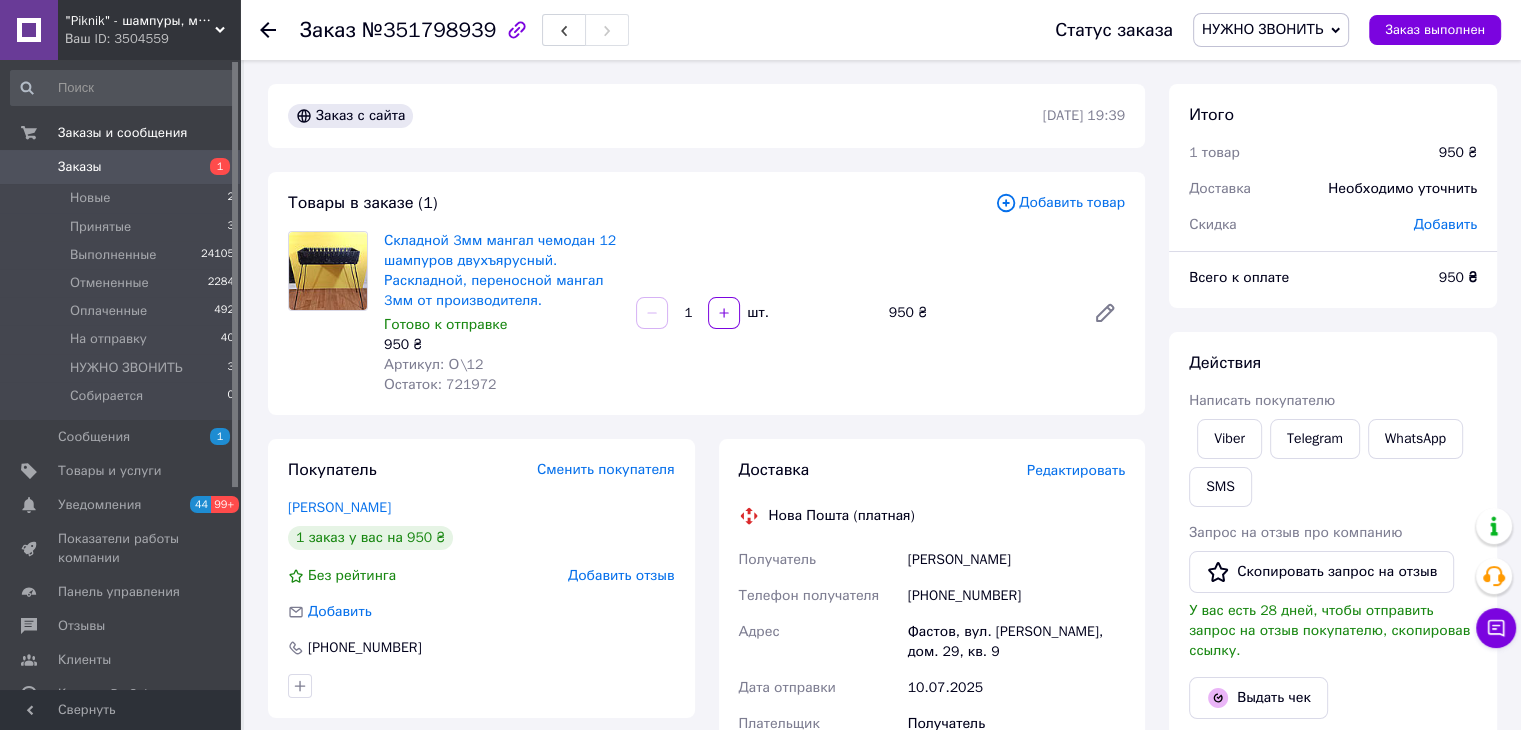 click on "НУЖНО ЗВОНИТЬ" at bounding box center (1262, 29) 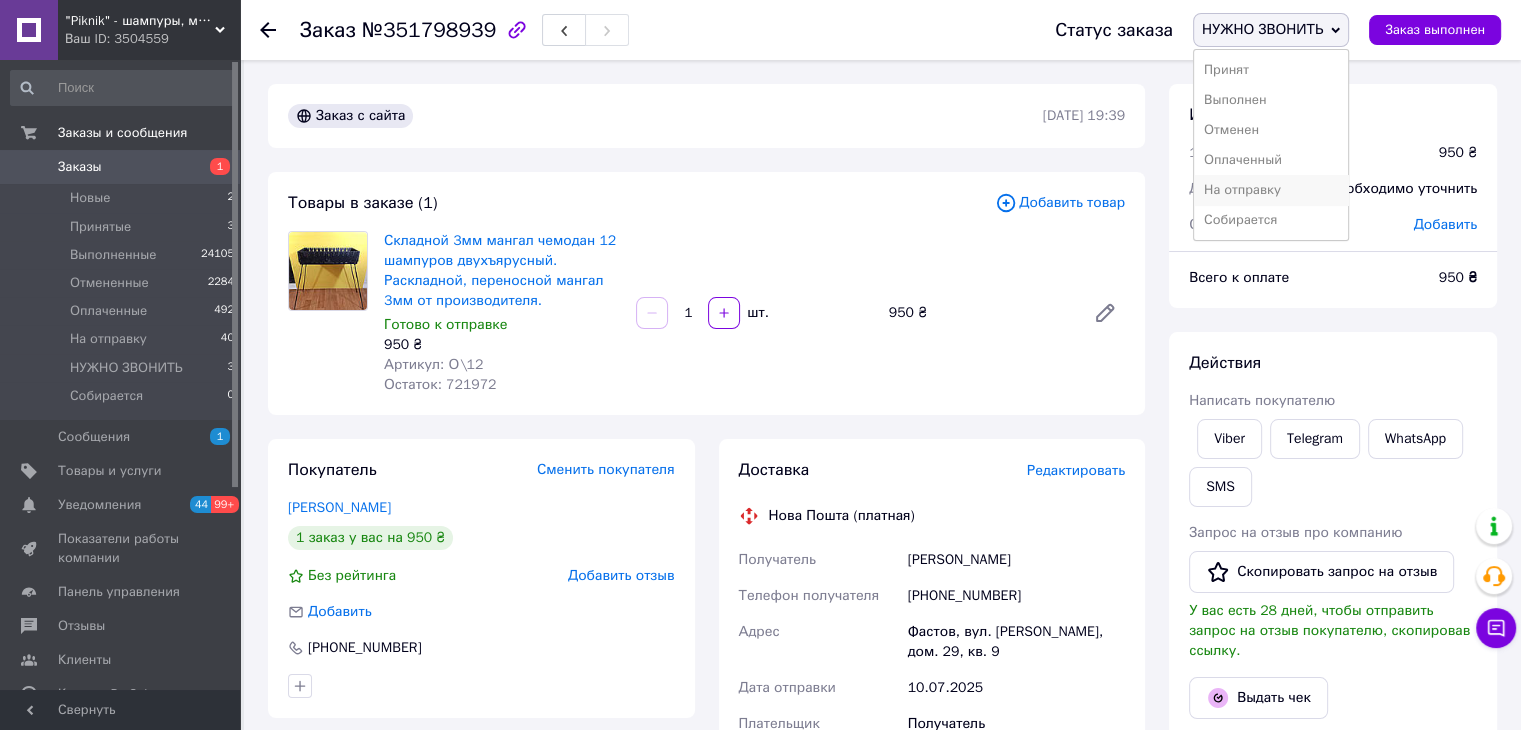 click on "На отправку" at bounding box center (1271, 190) 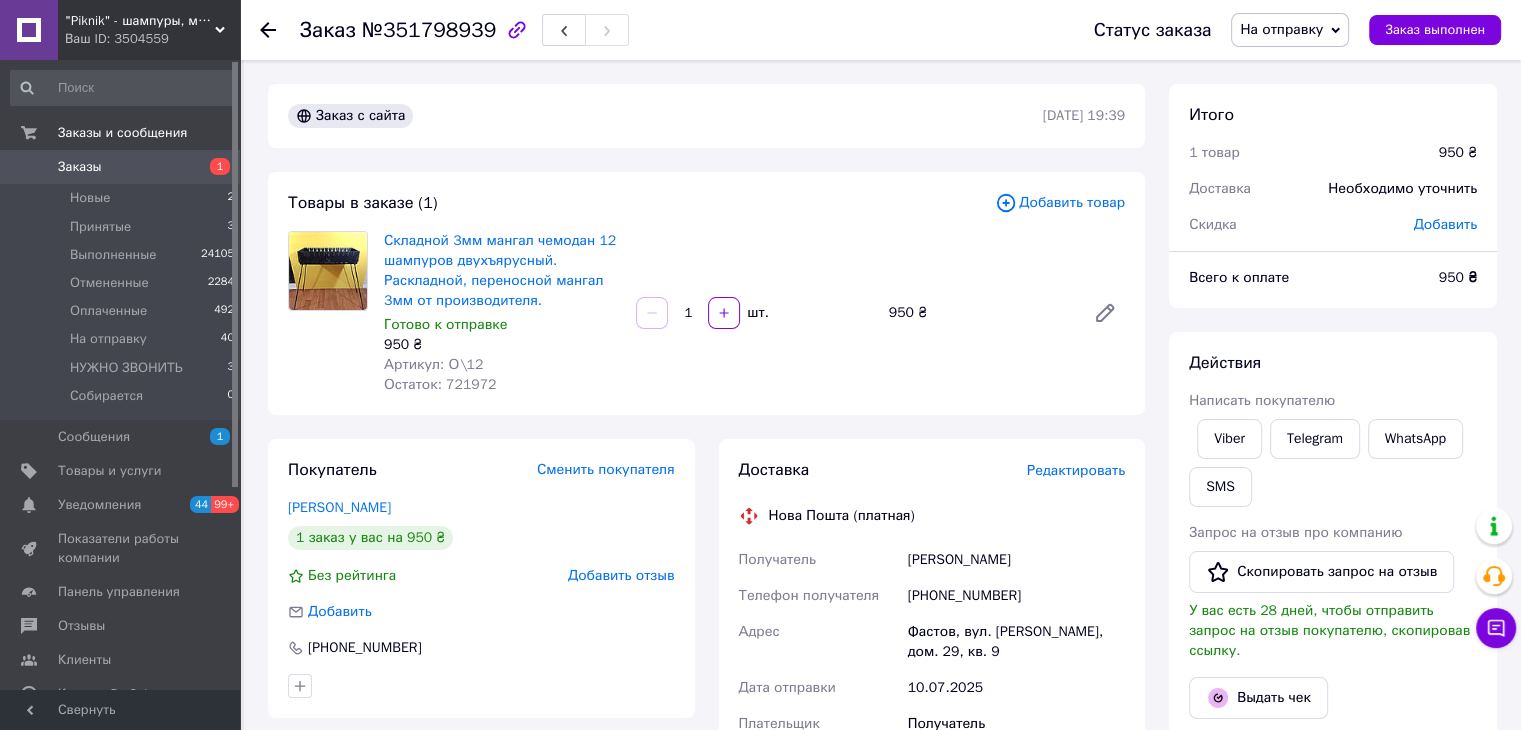 drag, startPoint x: 92, startPoint y: 173, endPoint x: 107, endPoint y: 154, distance: 24.207438 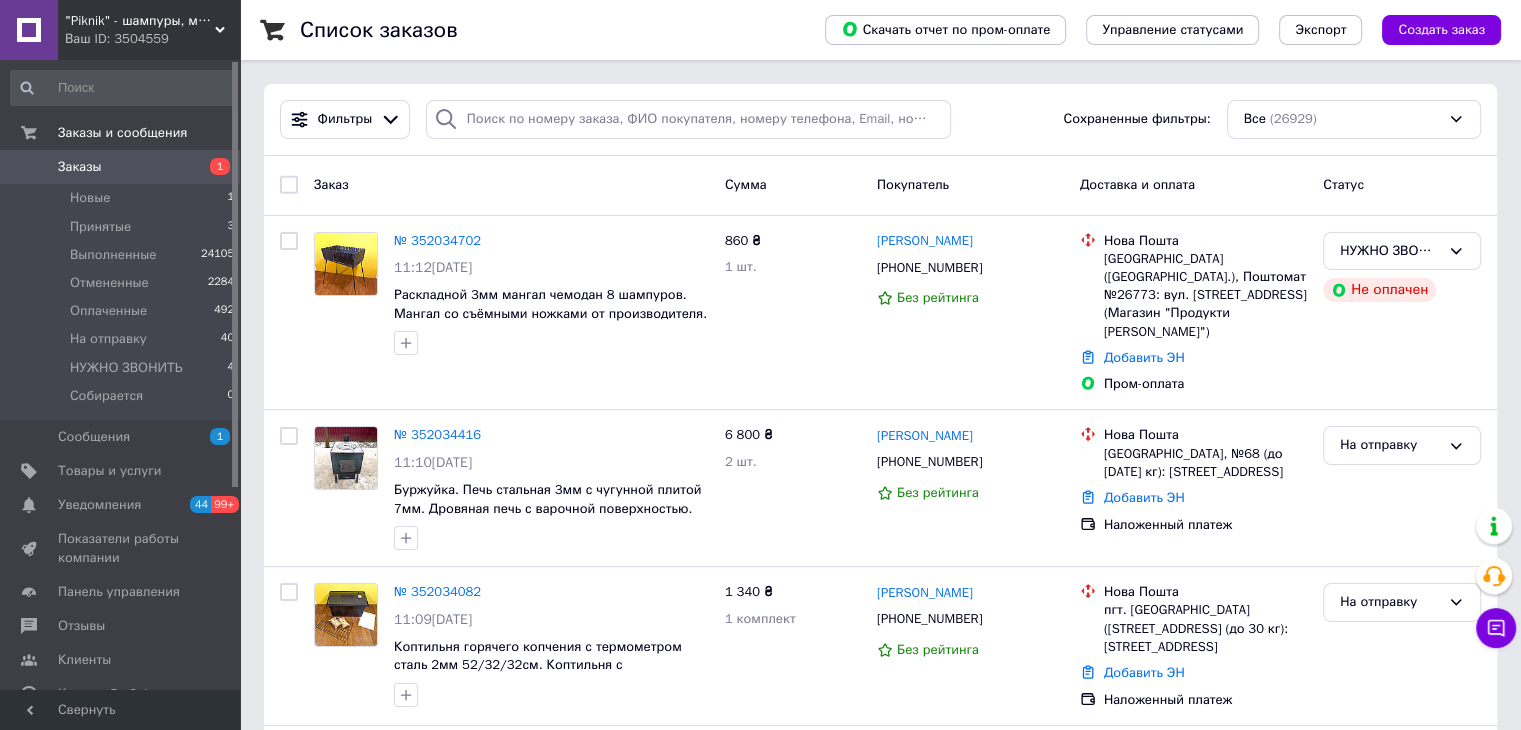 click on "Заказы" at bounding box center [121, 167] 